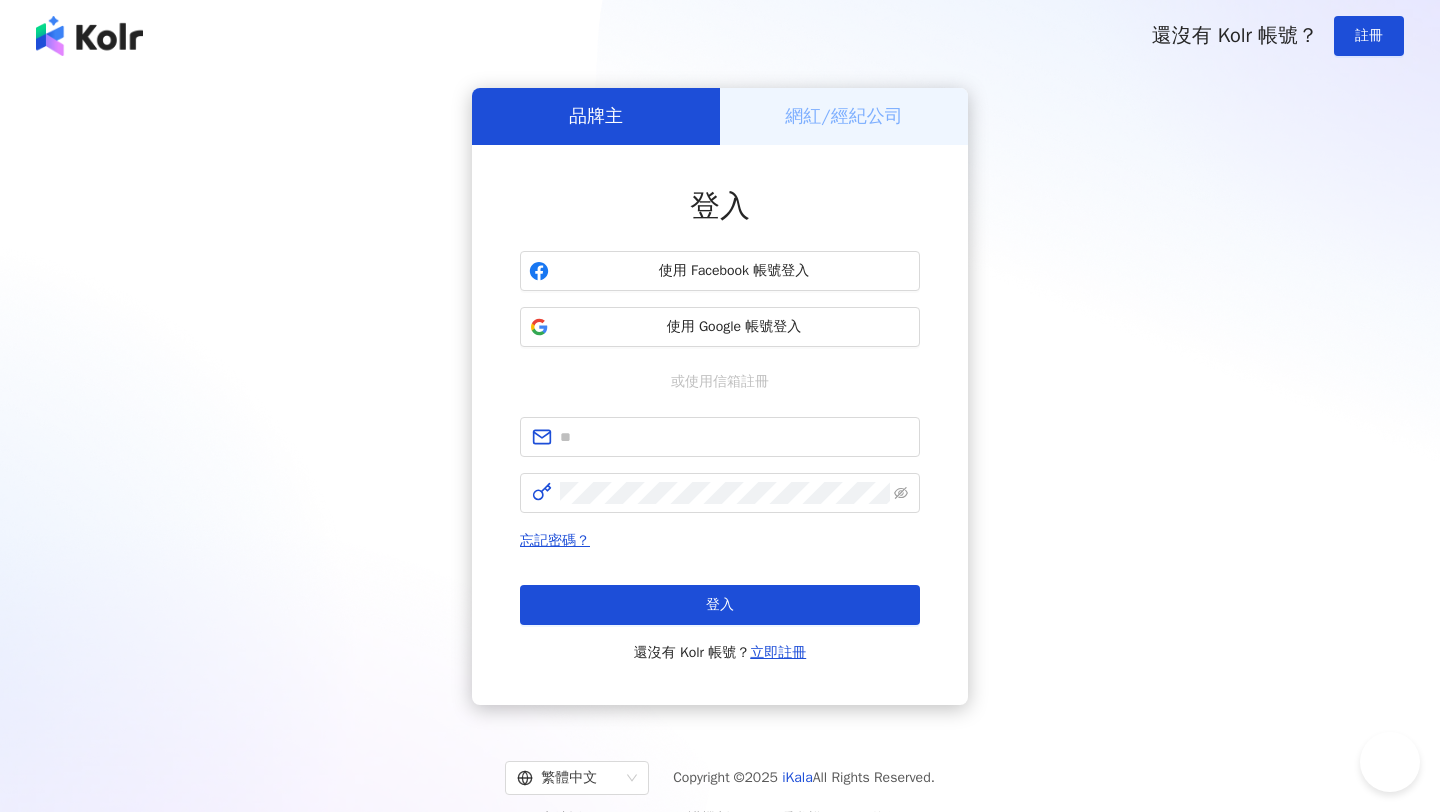 scroll, scrollTop: 0, scrollLeft: 0, axis: both 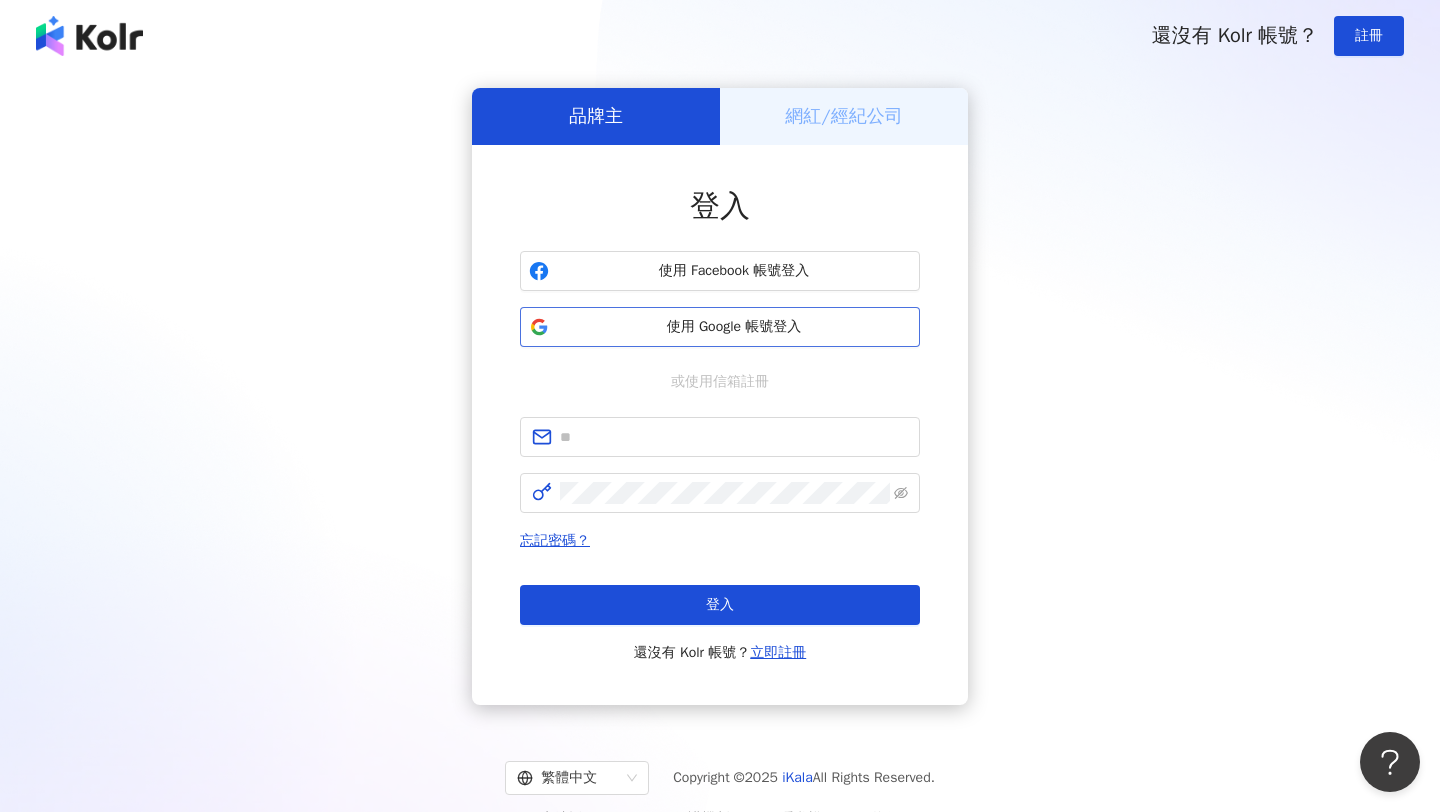 click on "使用 Google 帳號登入" at bounding box center (720, 327) 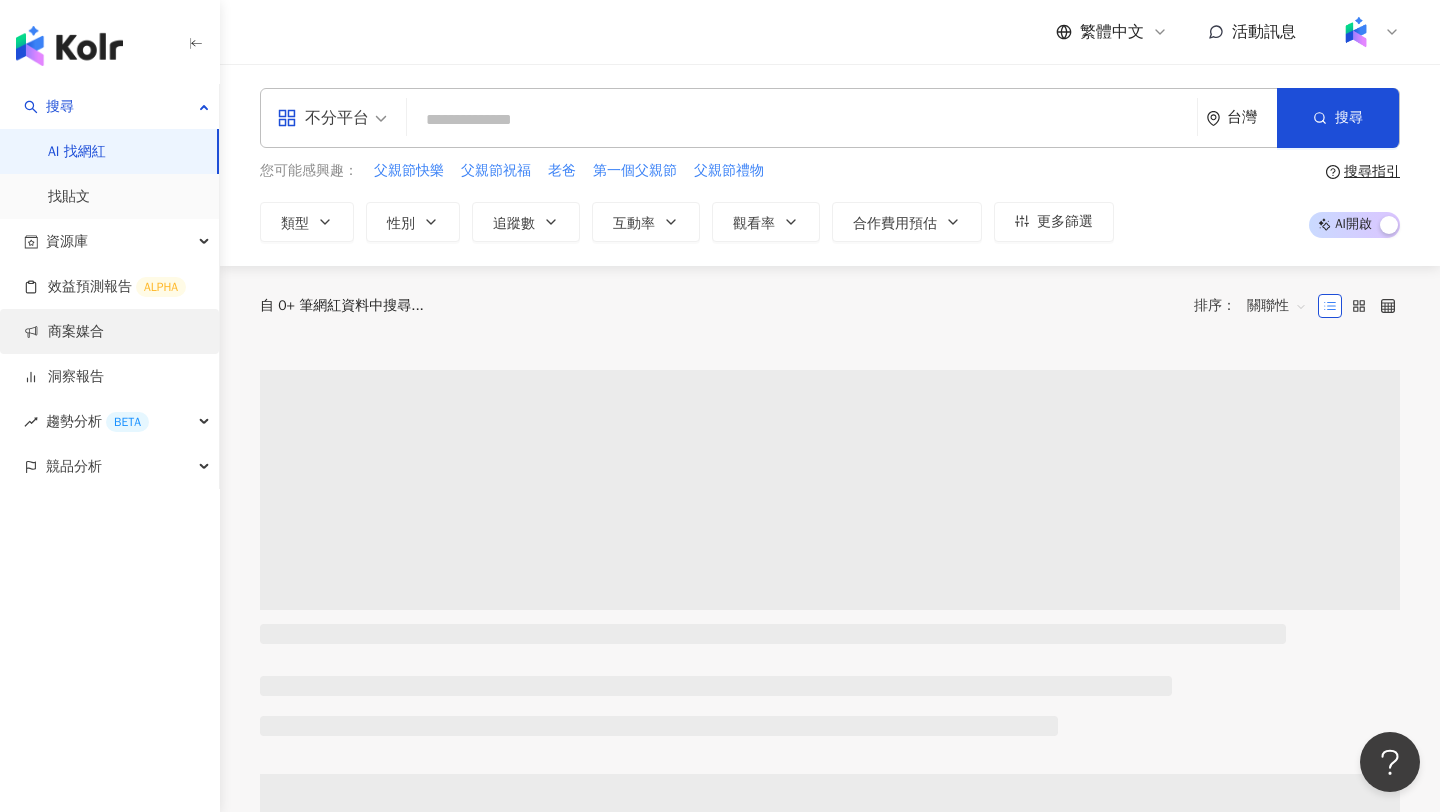 click on "商案媒合" at bounding box center [64, 332] 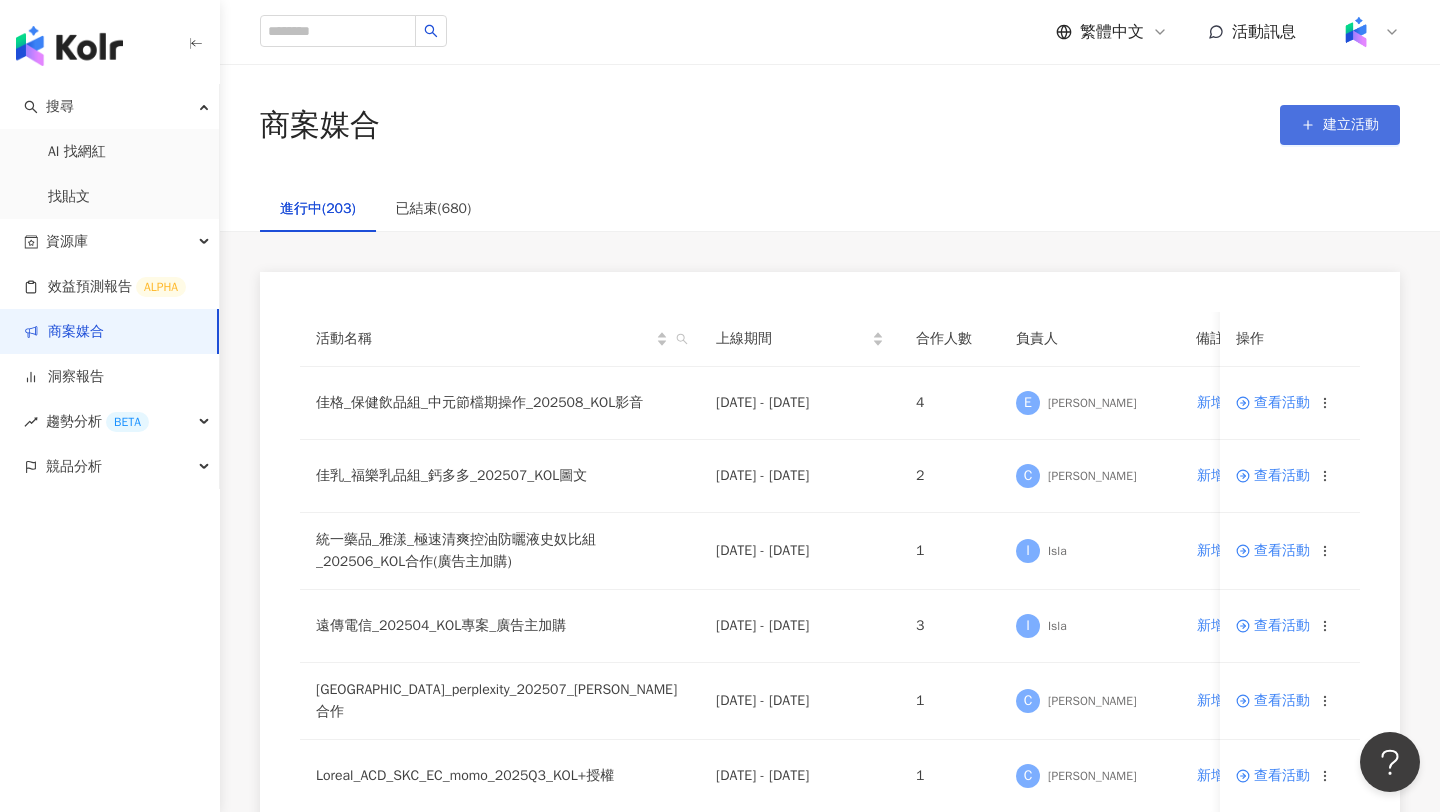 click on "建立活動" at bounding box center [1340, 125] 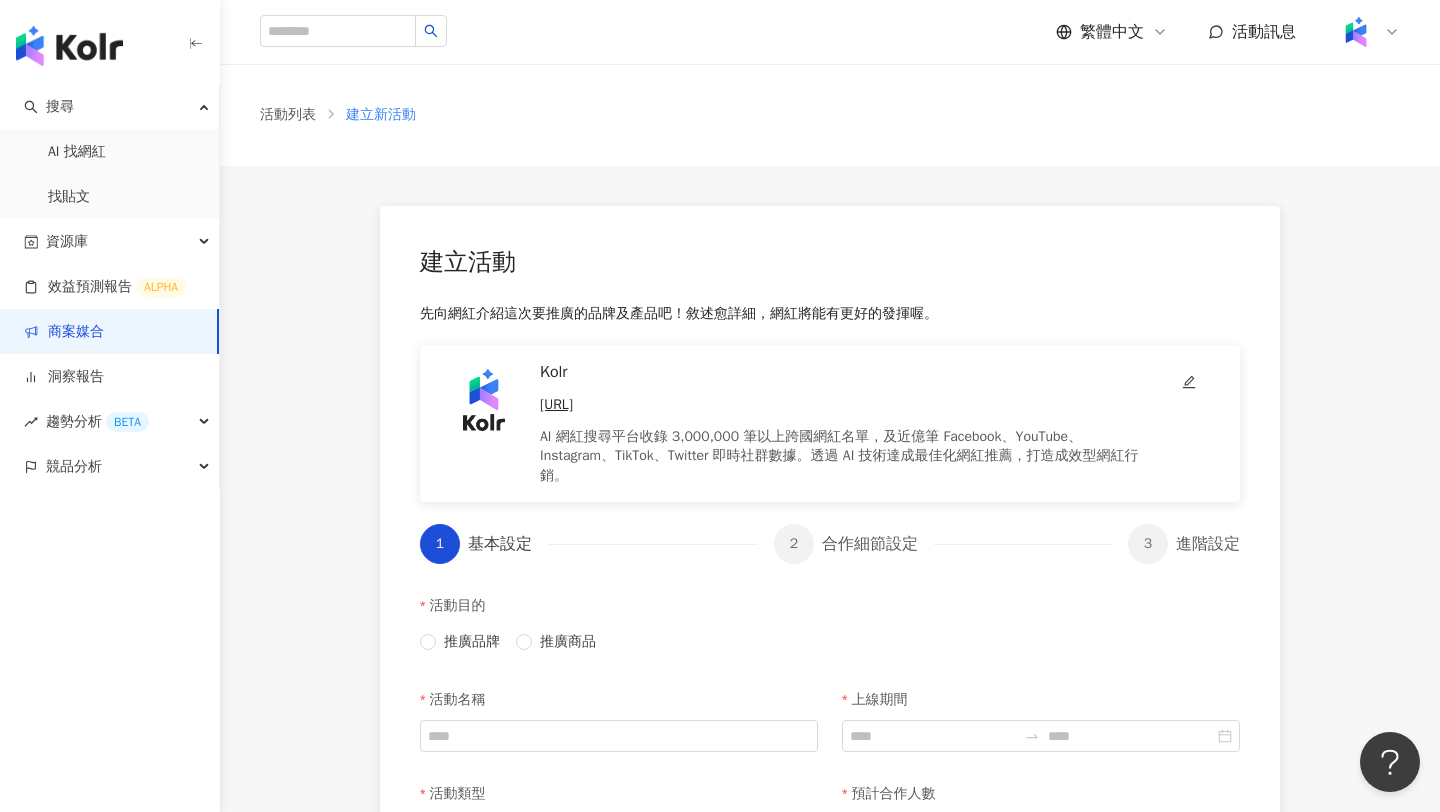 scroll, scrollTop: 242, scrollLeft: 0, axis: vertical 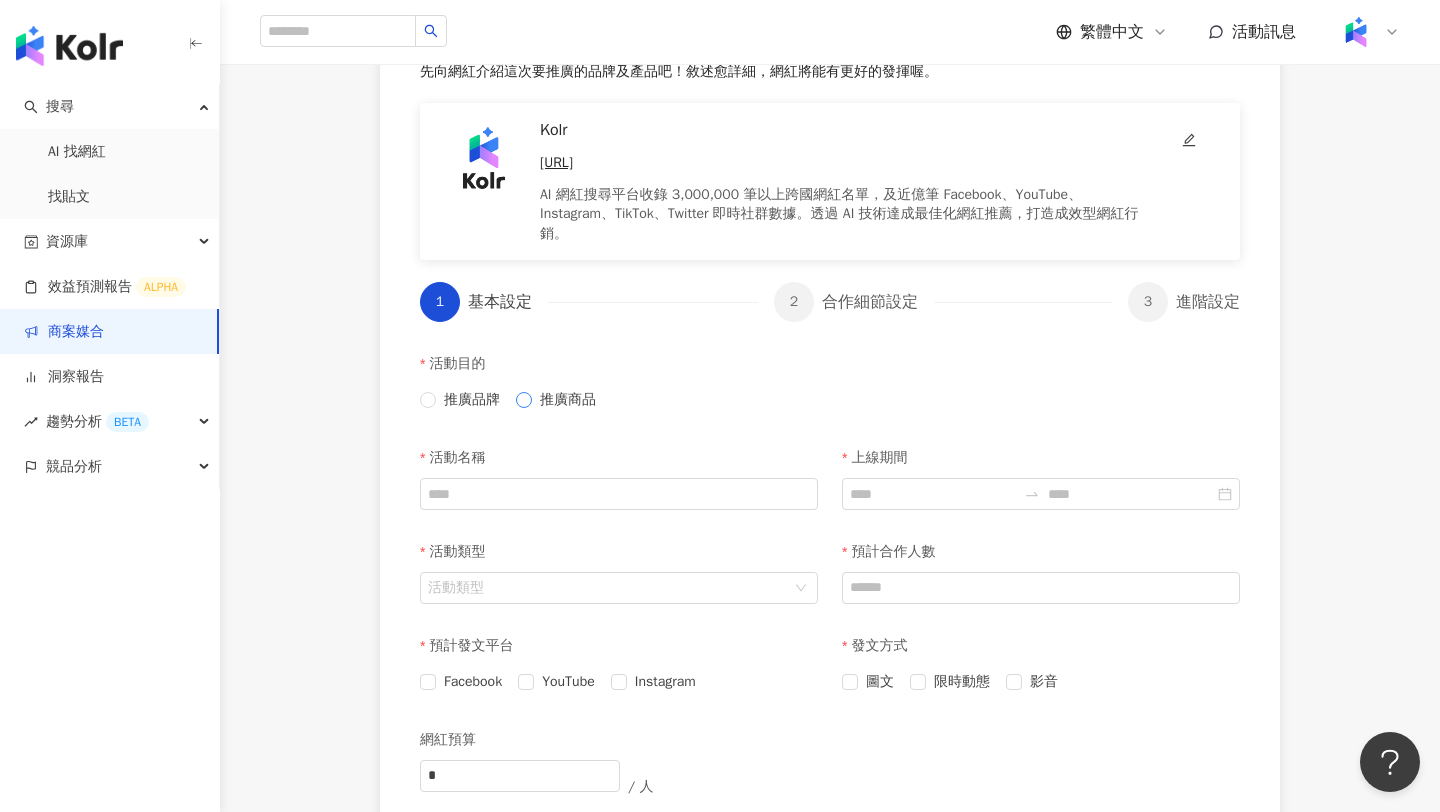 click on "推廣商品" at bounding box center (568, 400) 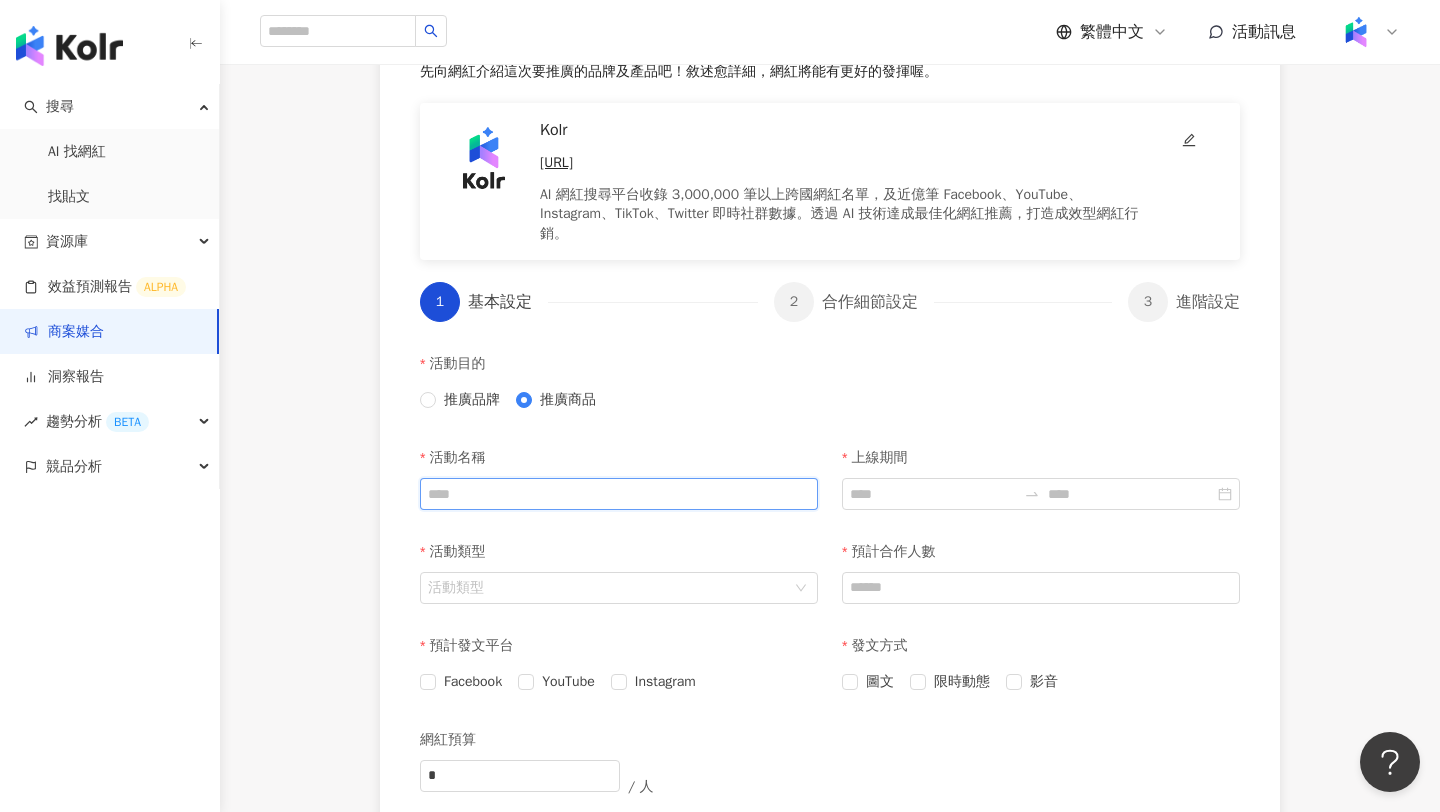 click on "活動名稱" at bounding box center [619, 494] 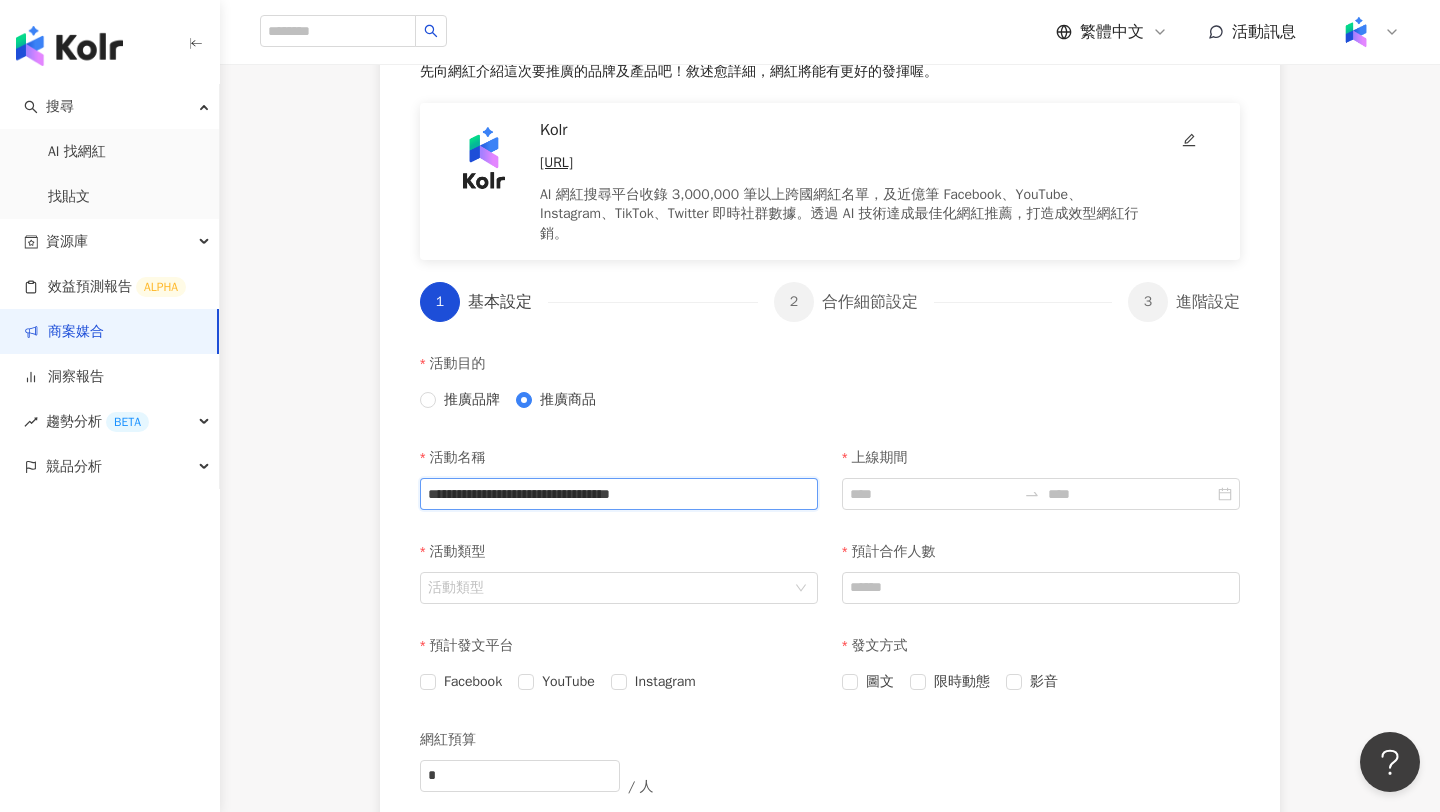type on "**********" 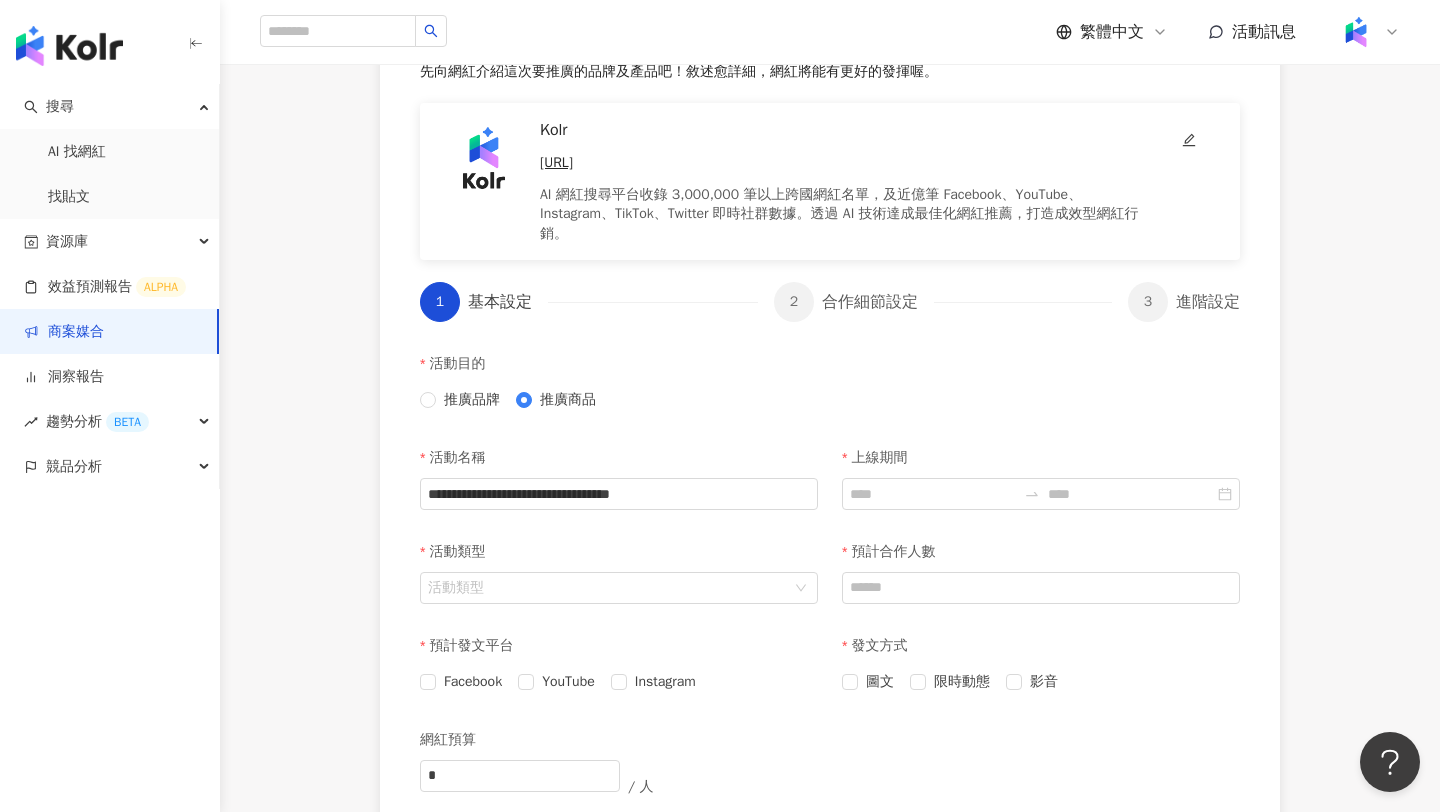 click on "**********" at bounding box center (619, 485) 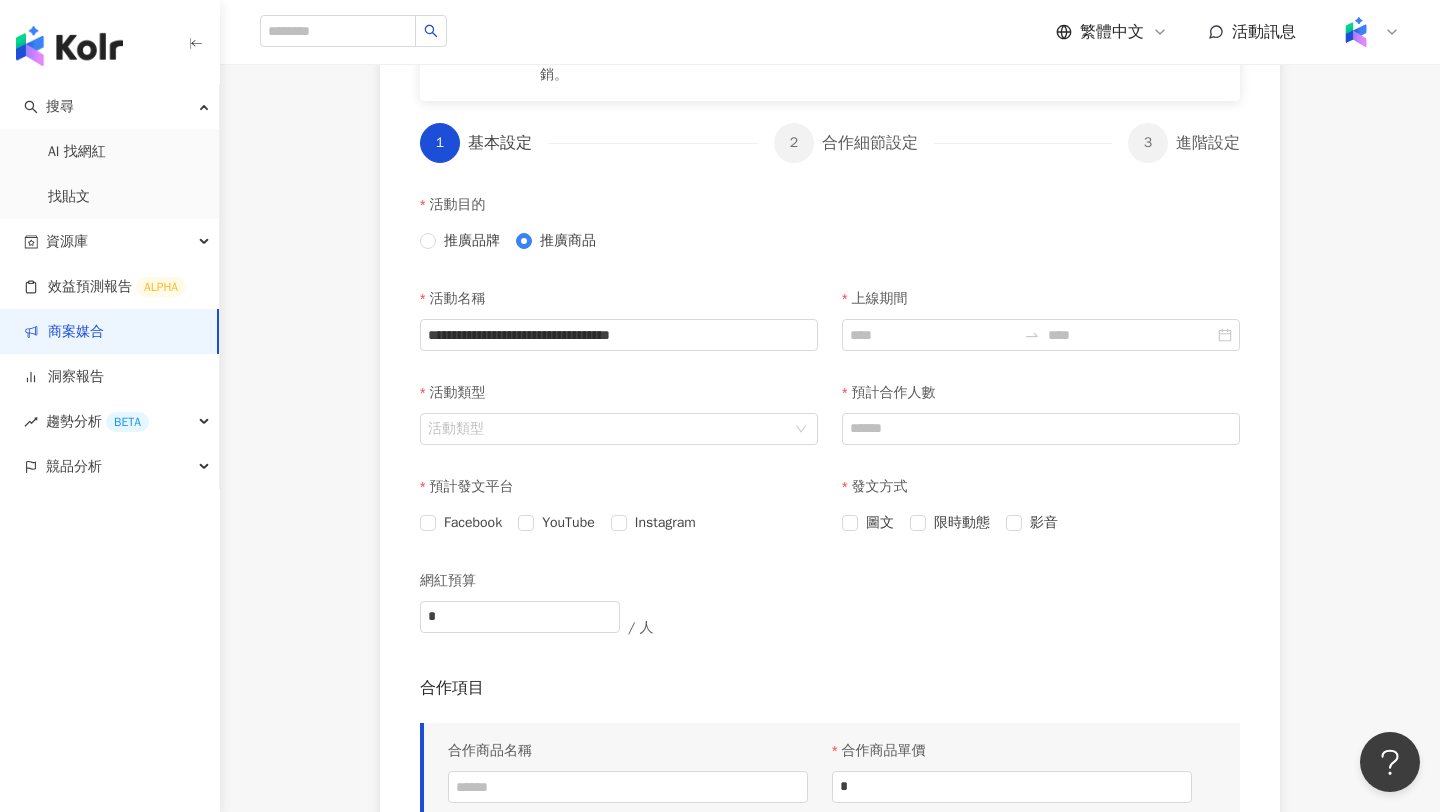 scroll, scrollTop: 448, scrollLeft: 0, axis: vertical 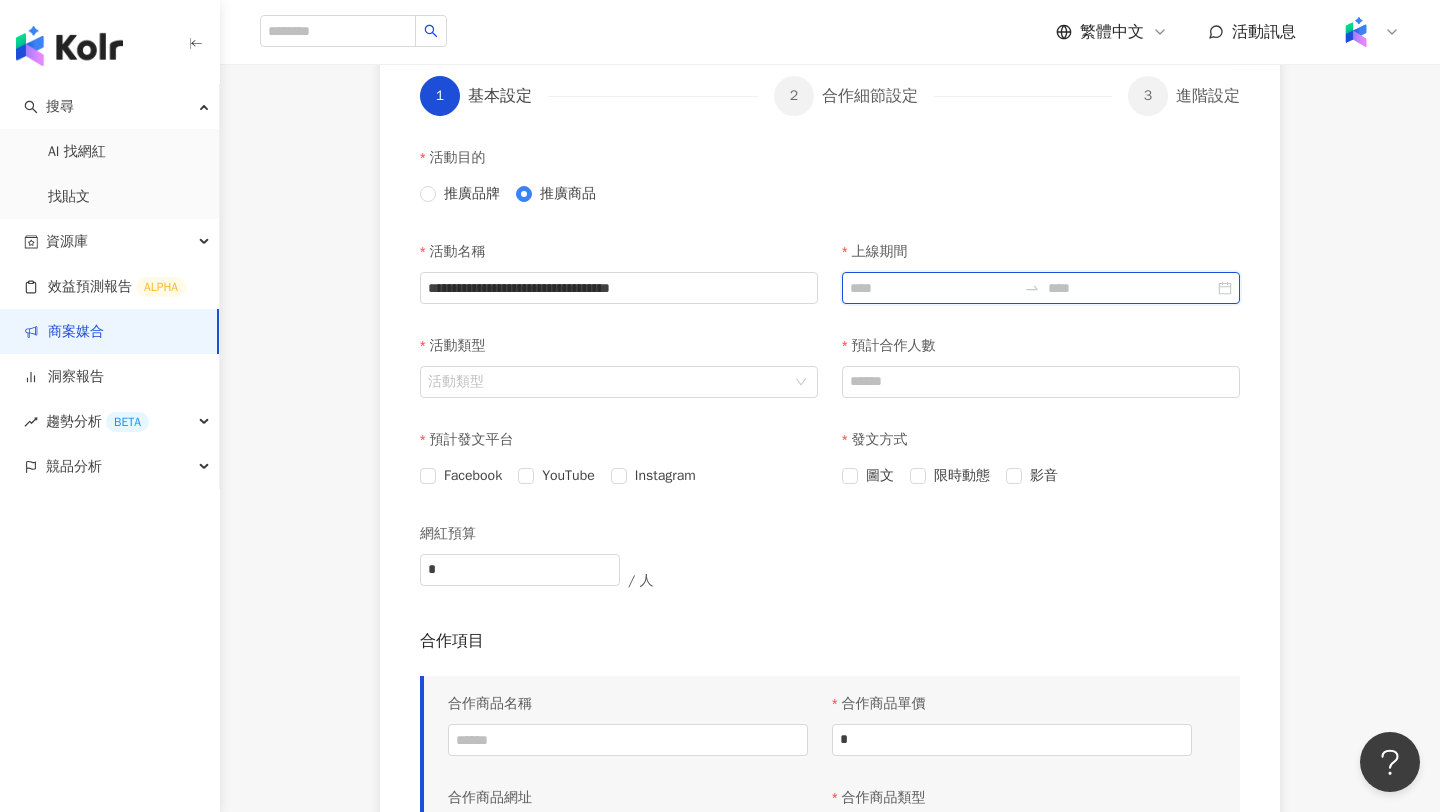 click on "上線期間" at bounding box center [933, 288] 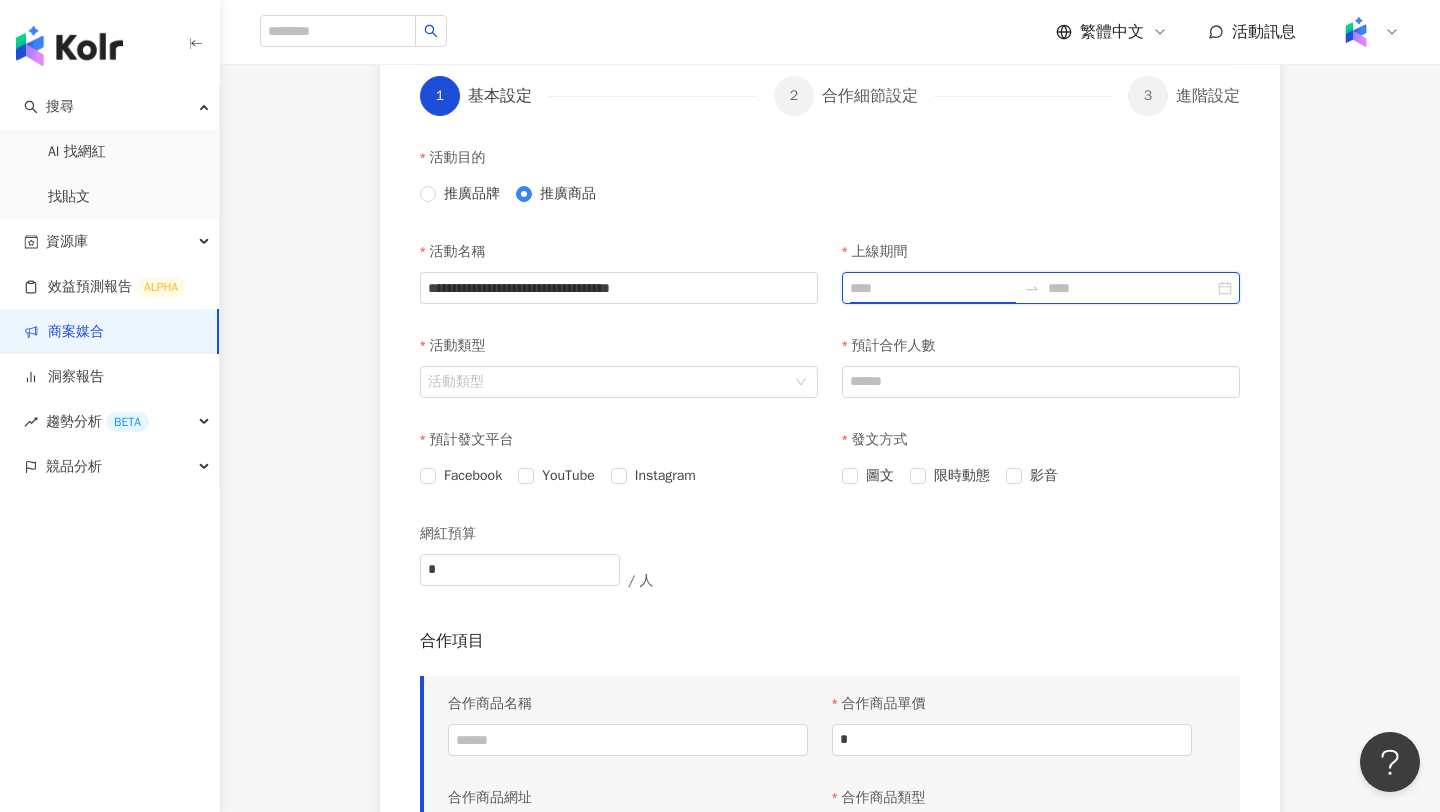 click on "上線期間" at bounding box center (933, 288) 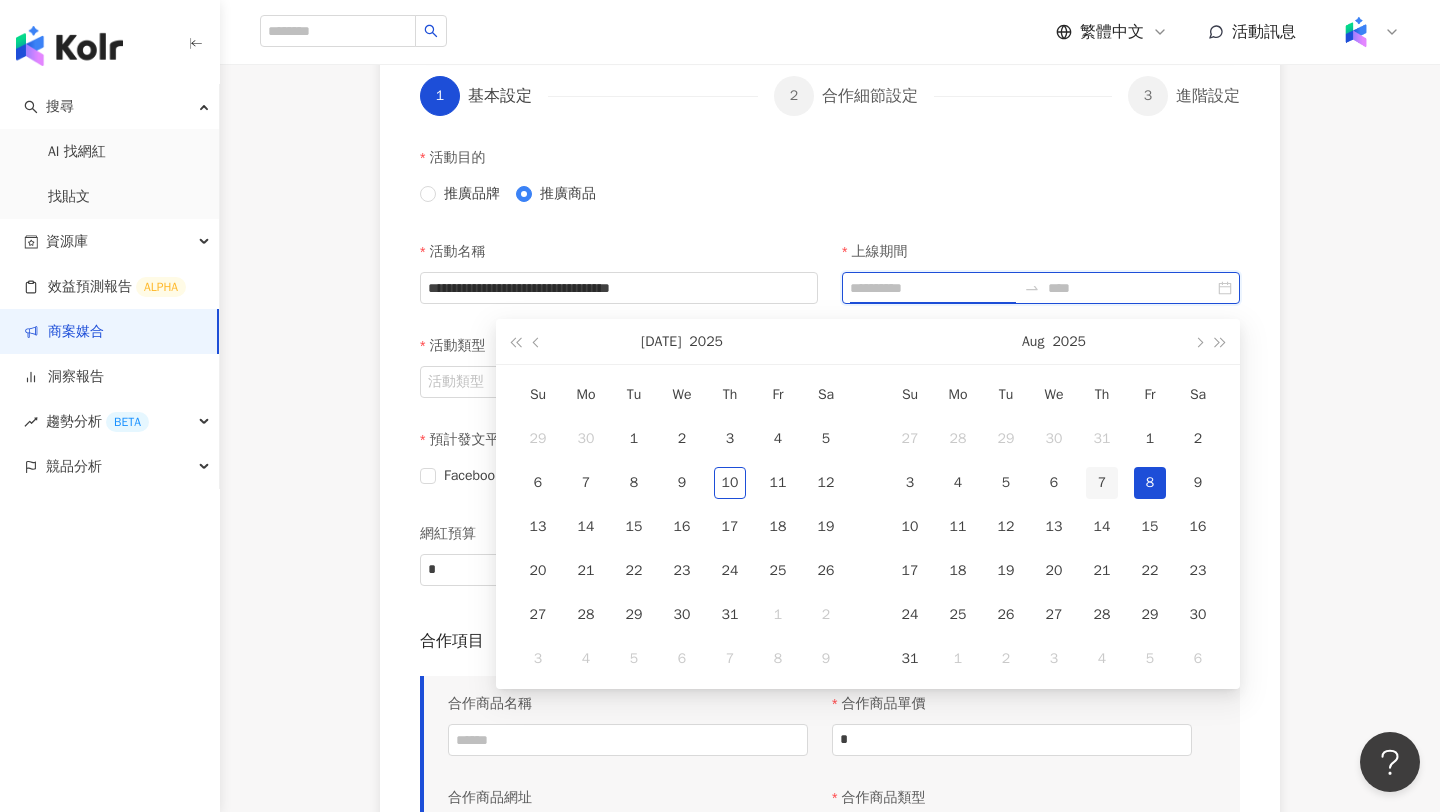 type on "**********" 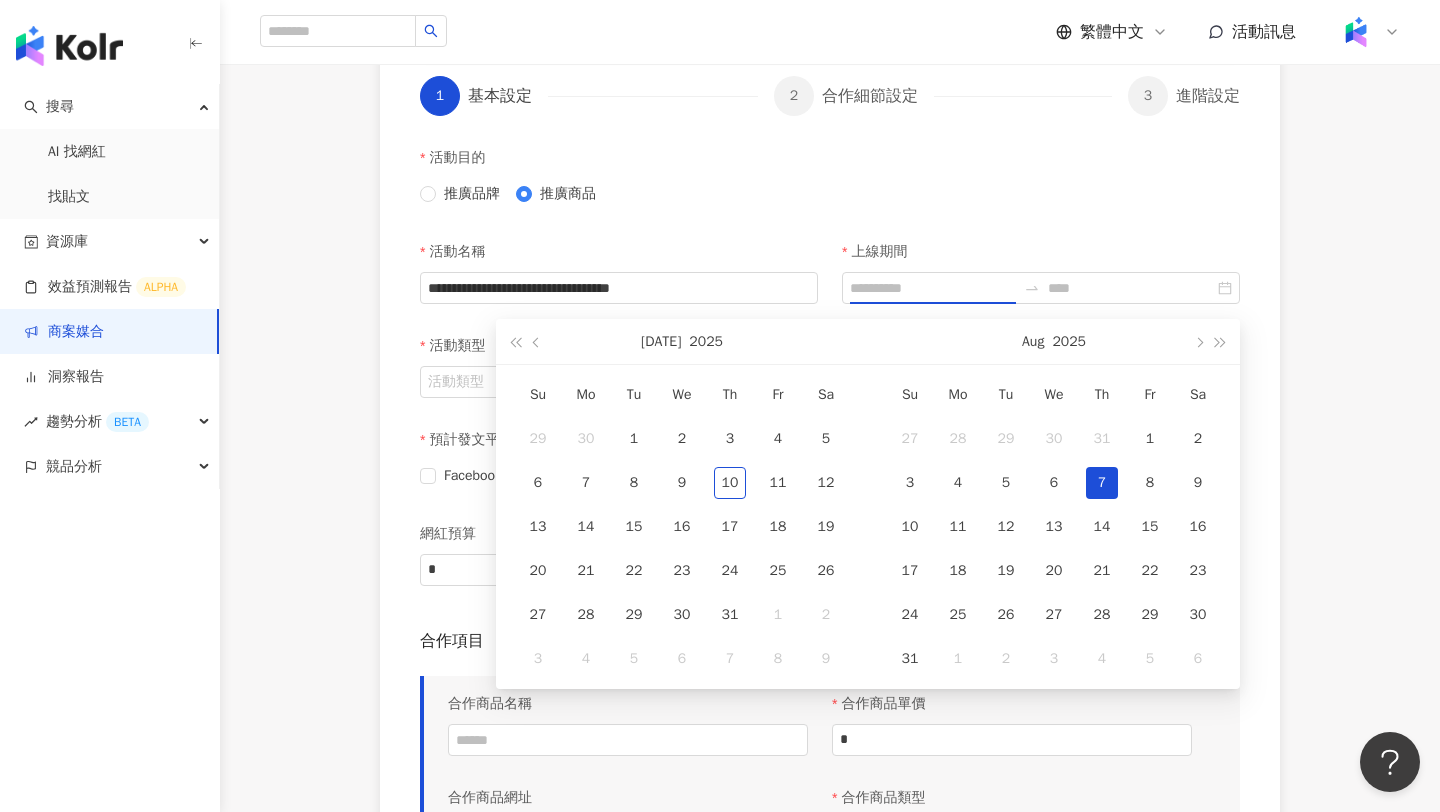 click on "7" at bounding box center (1102, 483) 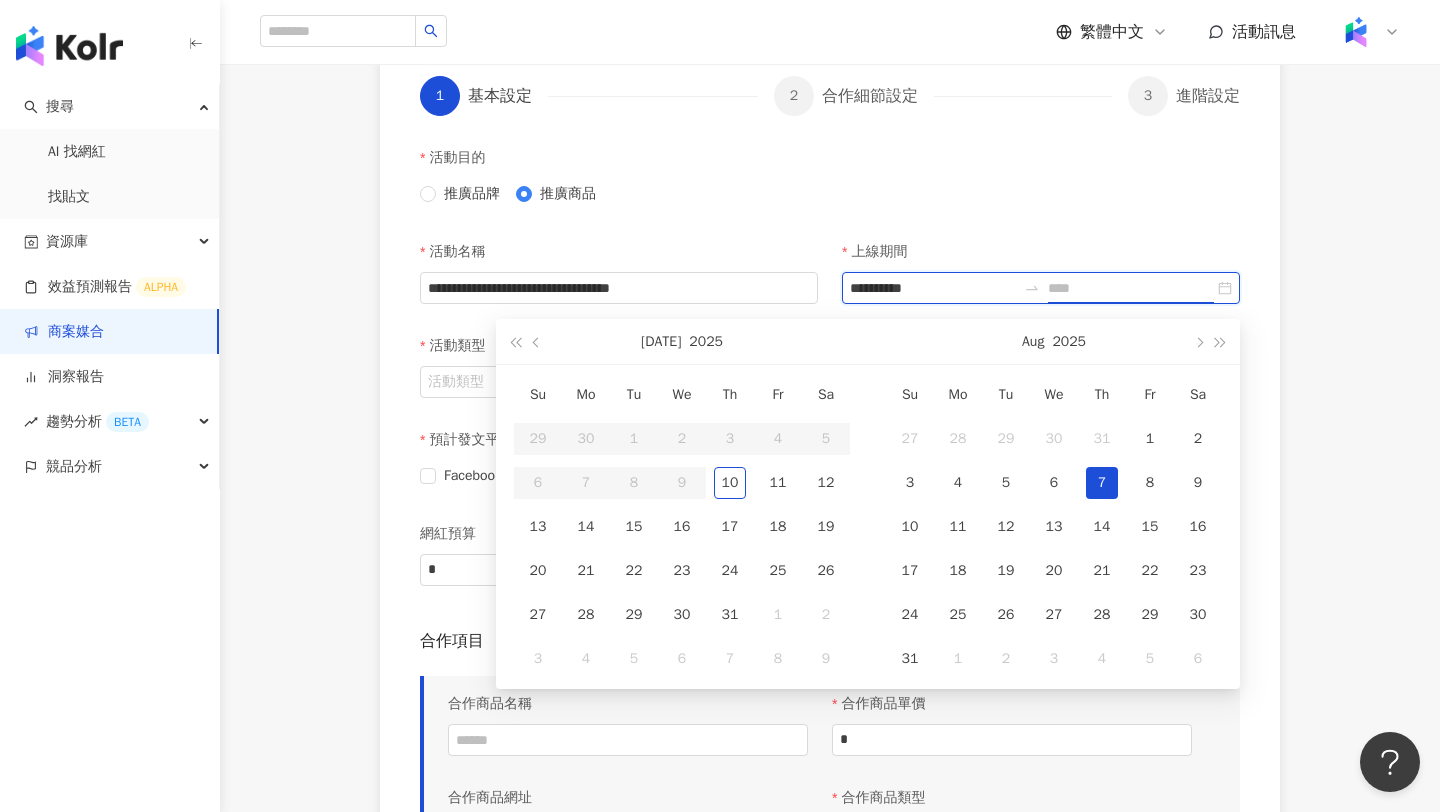 type on "**********" 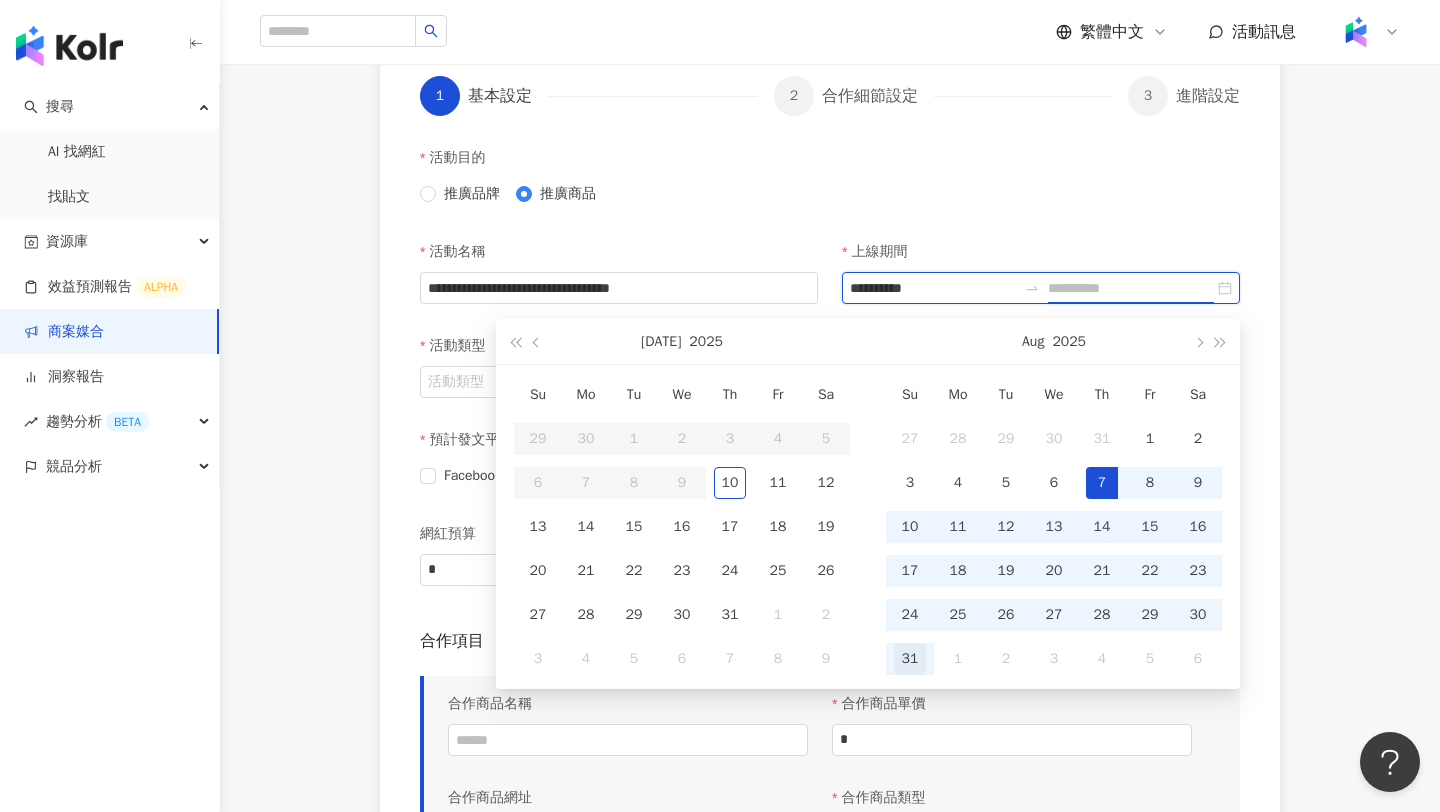 type on "**********" 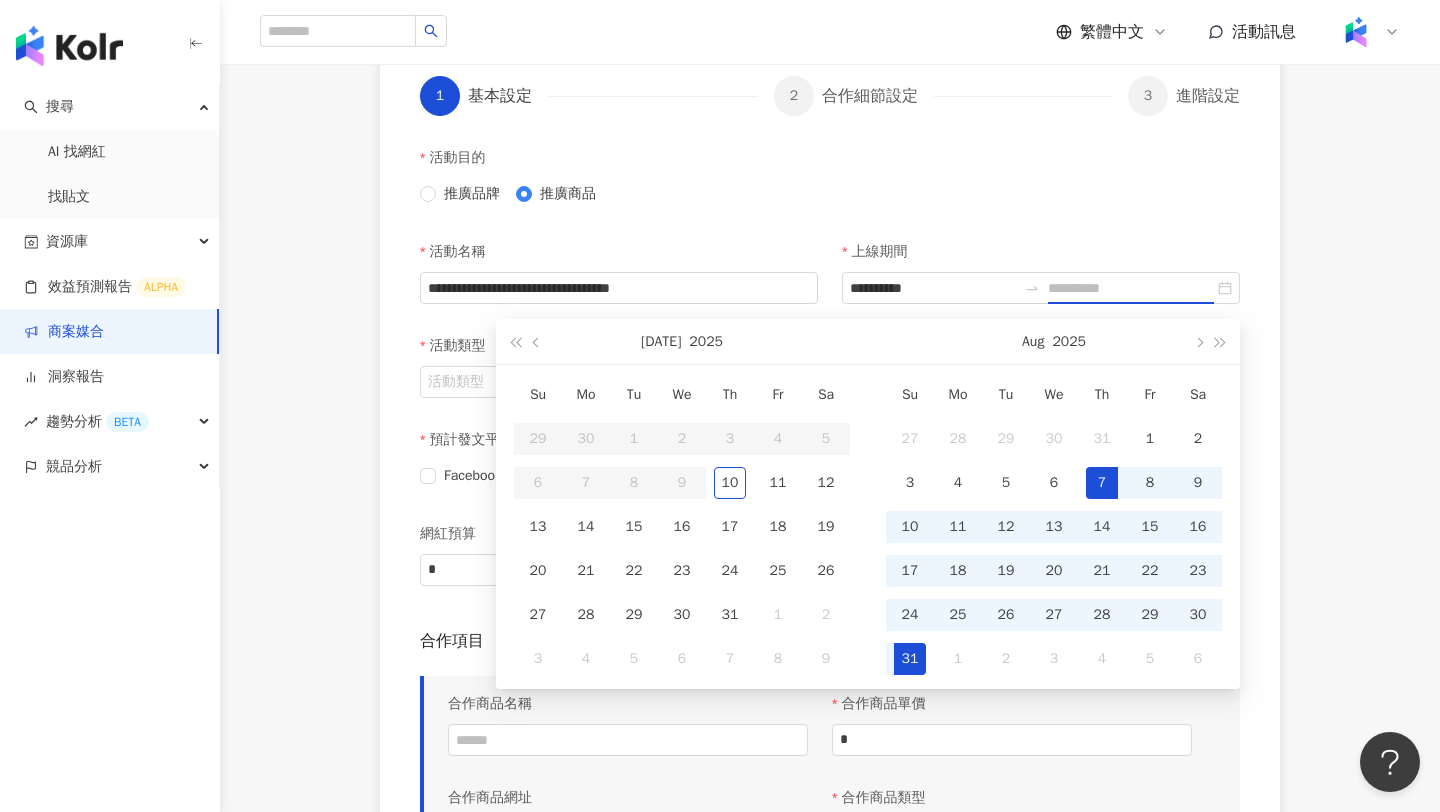 click on "31" at bounding box center (910, 659) 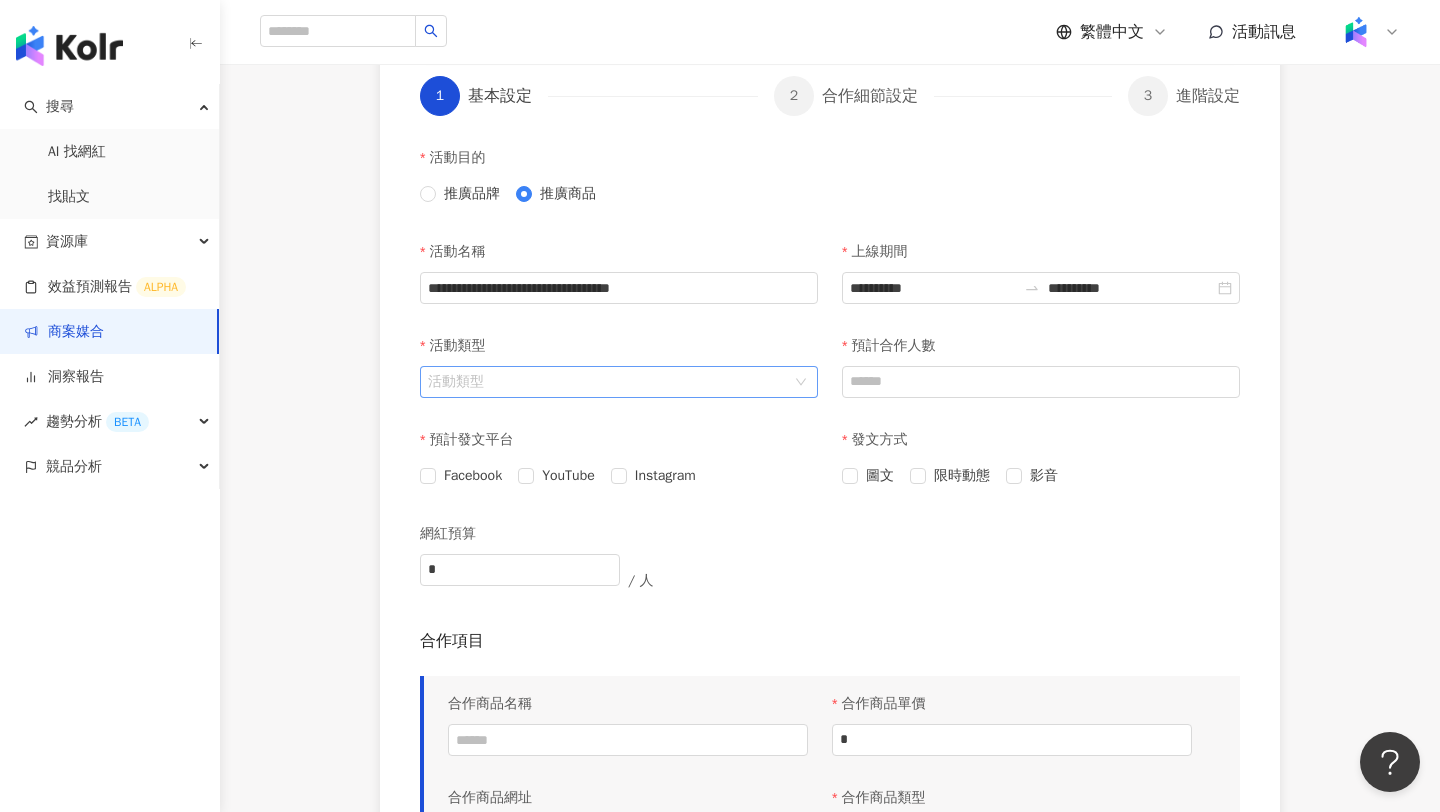 click on "活動類型" at bounding box center (608, 382) 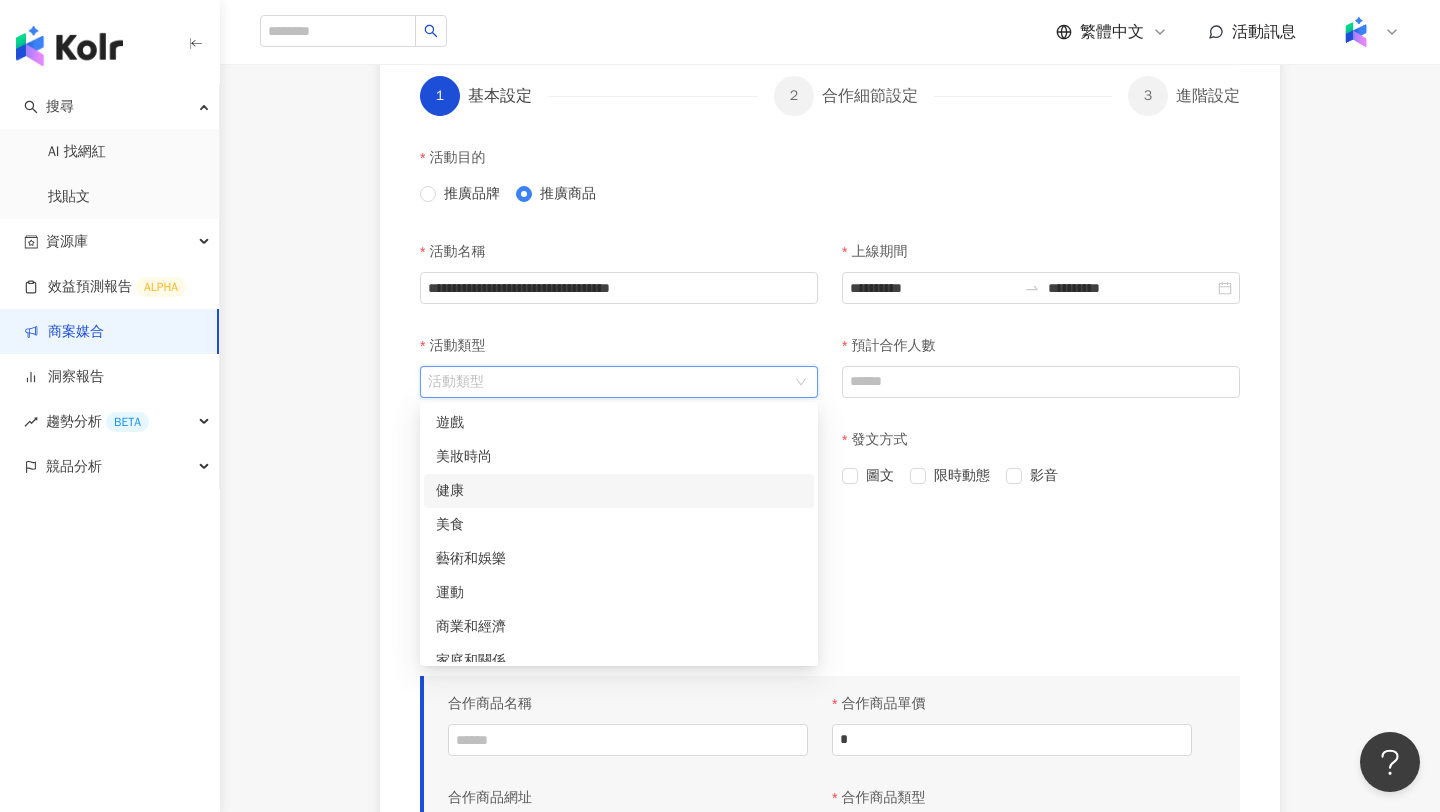 click on "健康" at bounding box center (619, 491) 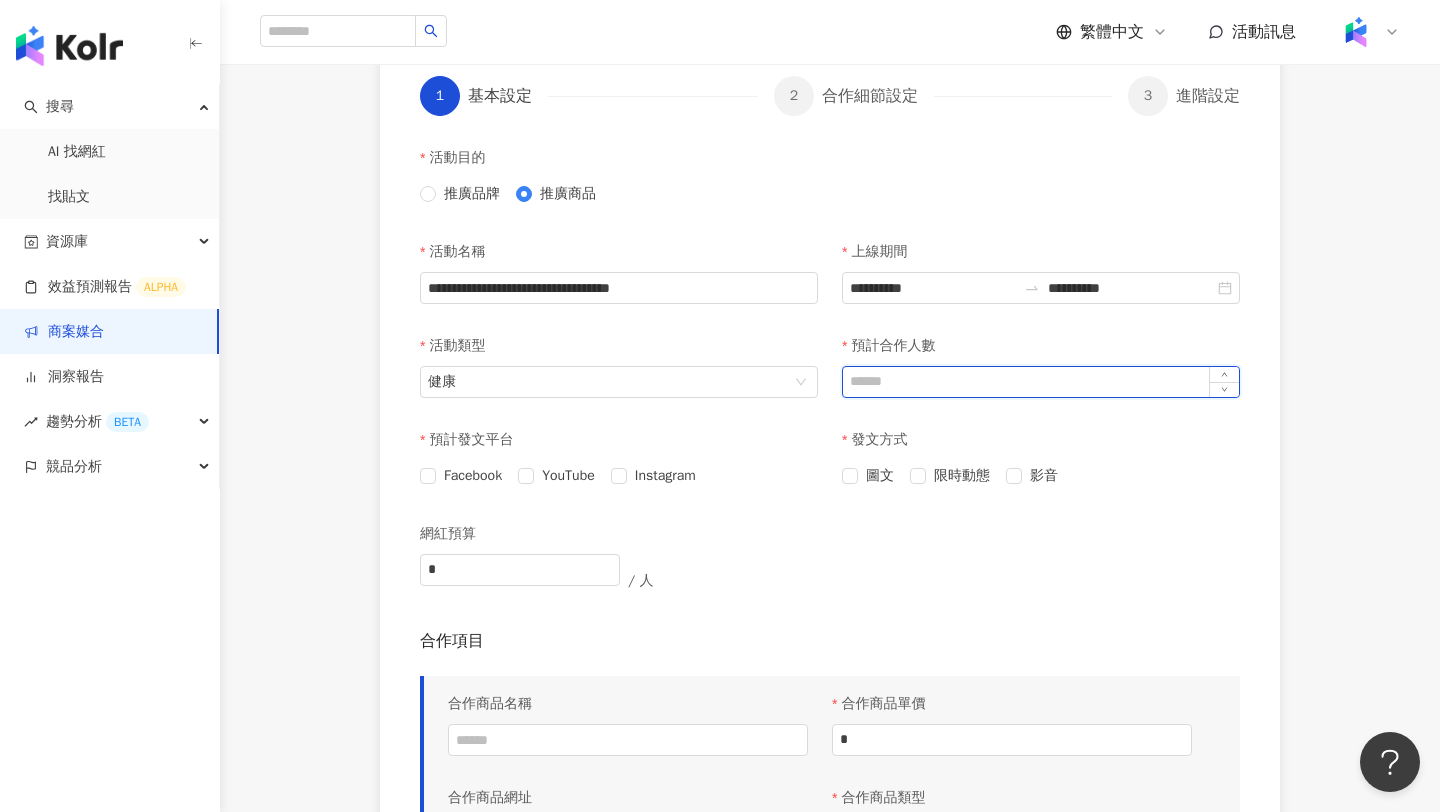 click on "預計合作人數" at bounding box center (1041, 382) 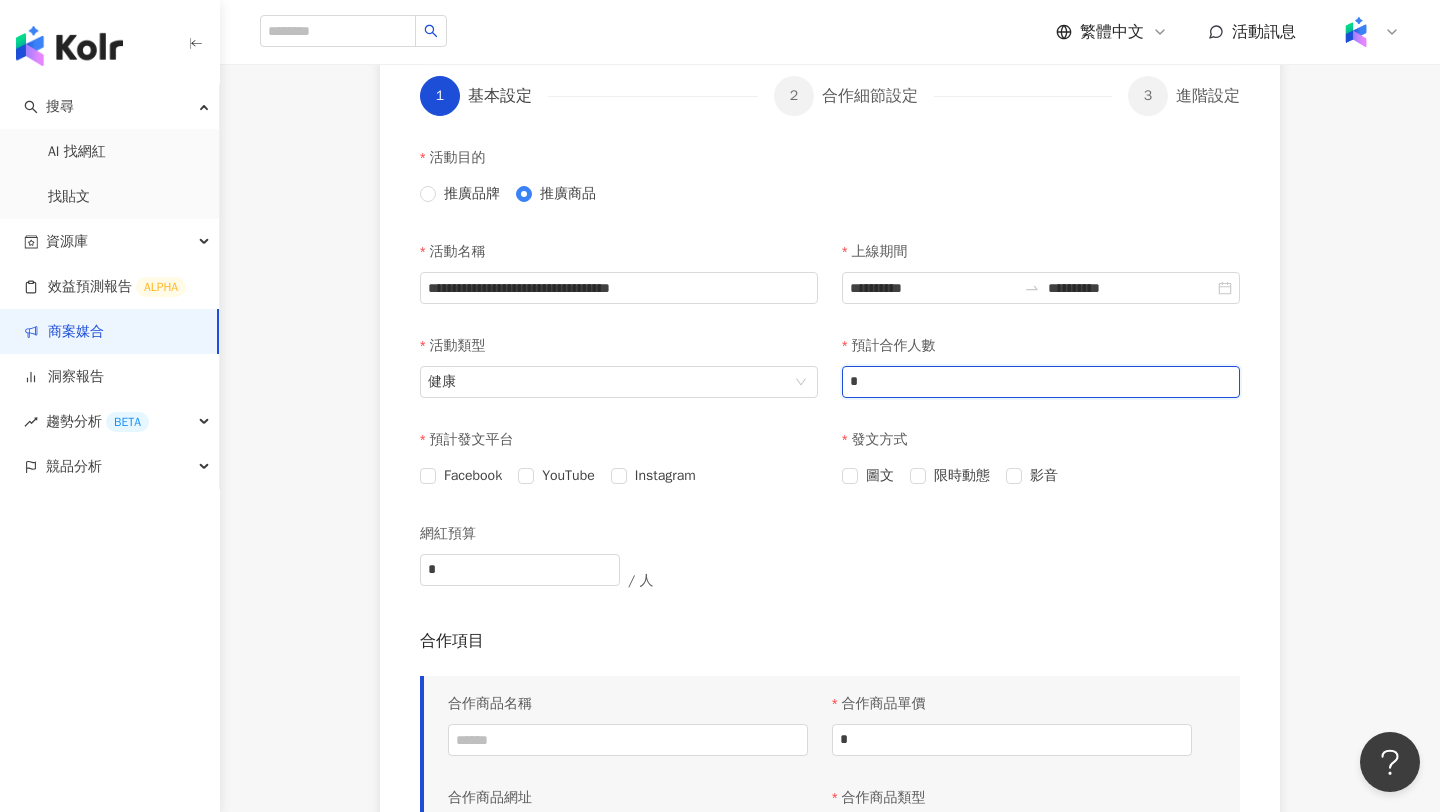 type on "*" 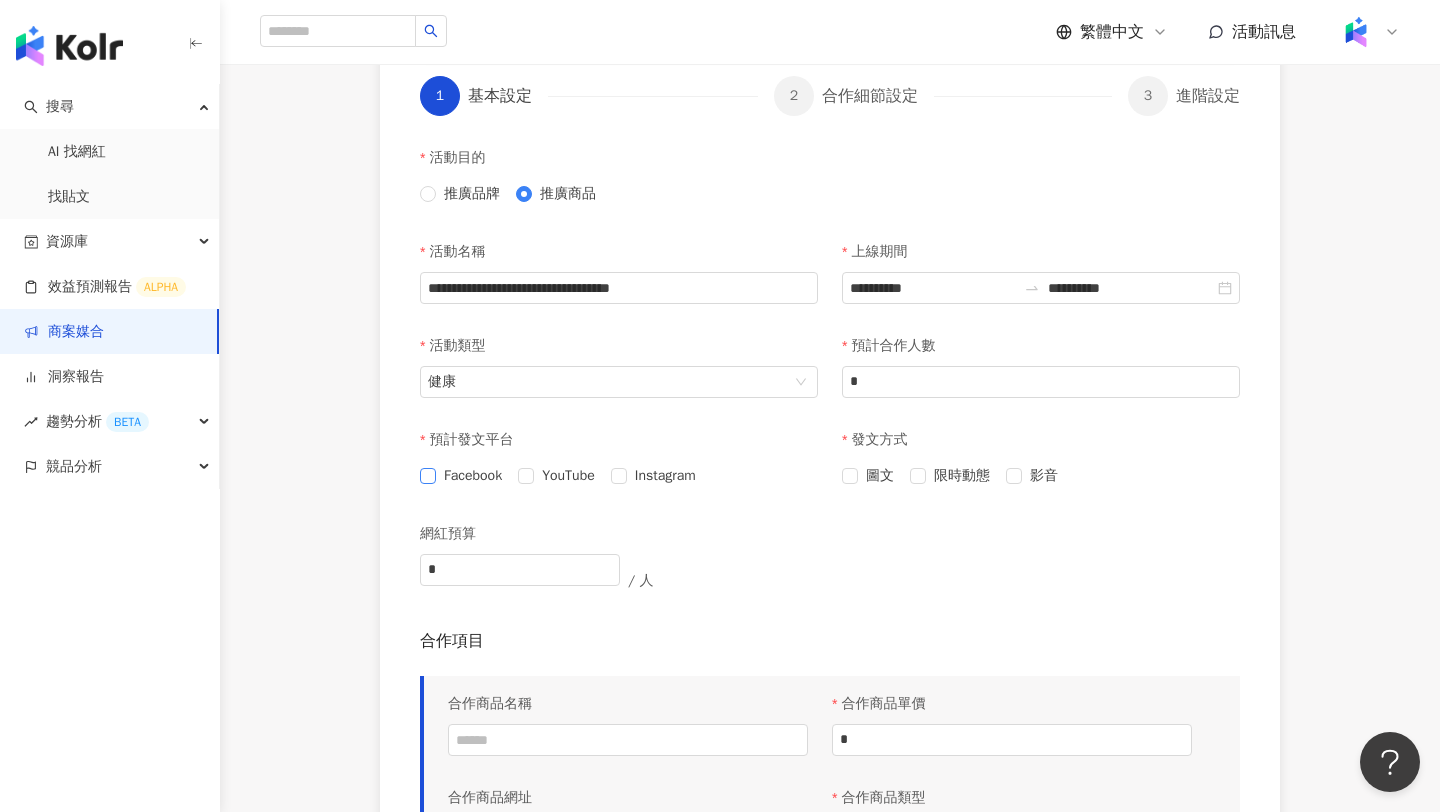click on "Facebook" at bounding box center (473, 476) 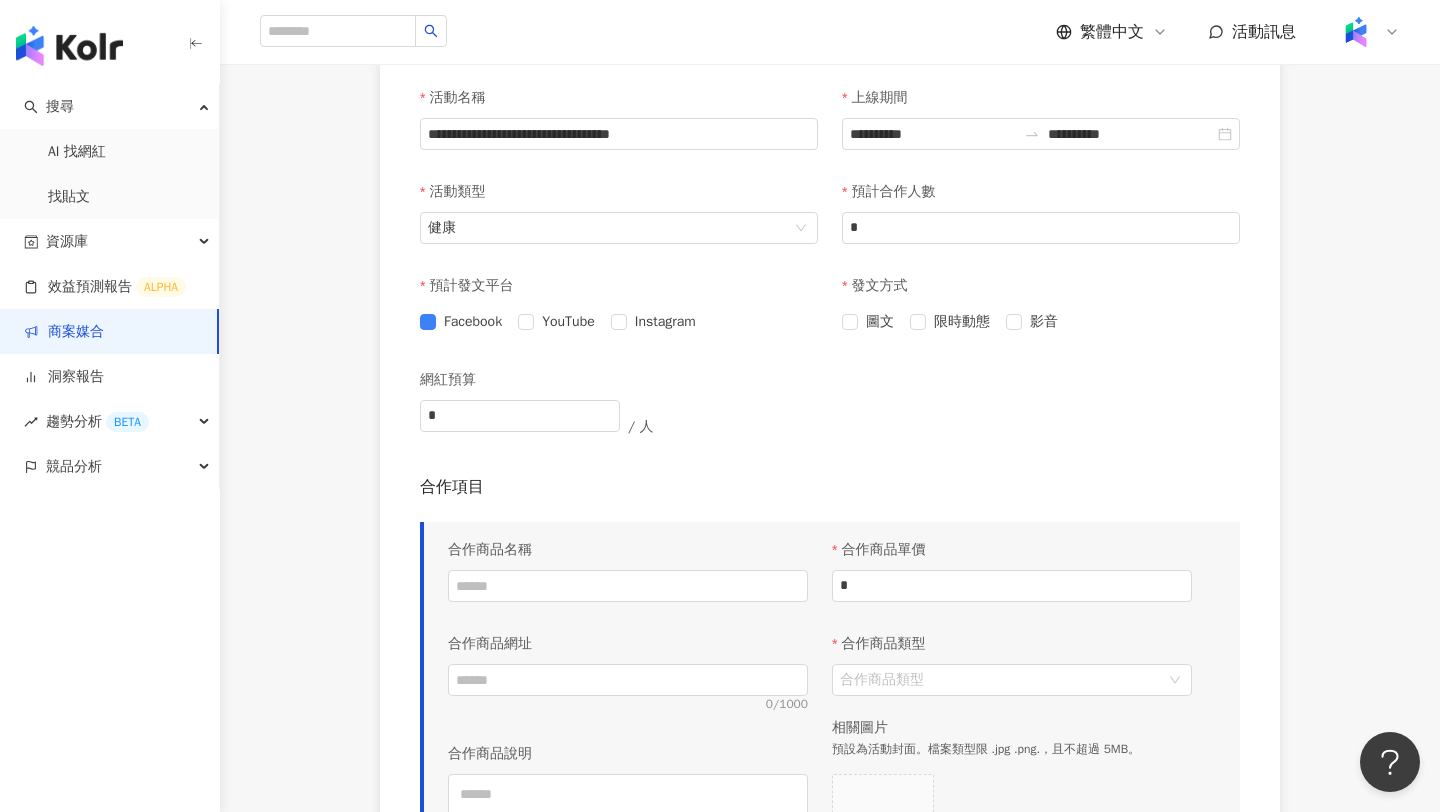 scroll, scrollTop: 603, scrollLeft: 0, axis: vertical 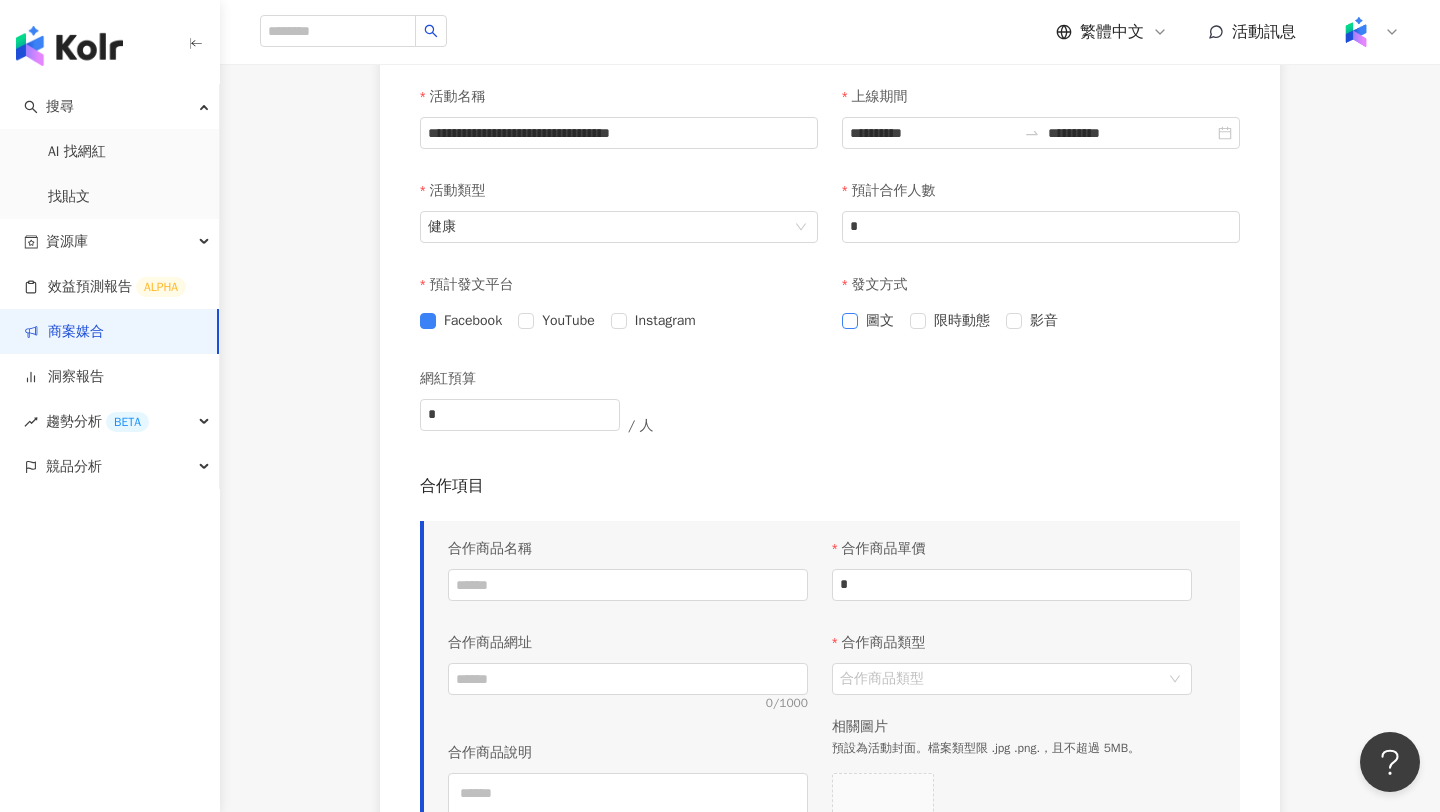 click on "圖文" at bounding box center (872, 321) 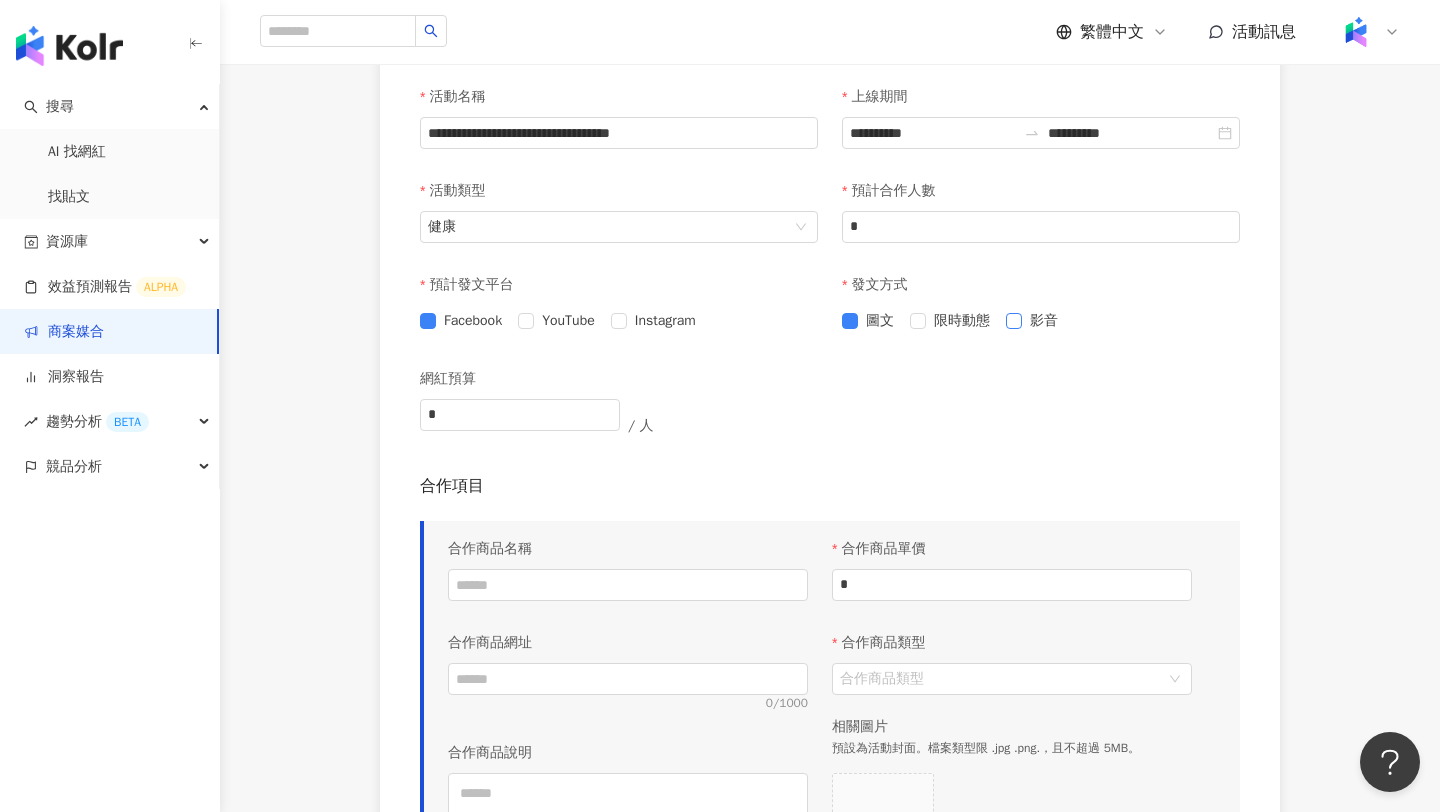 click at bounding box center (1014, 321) 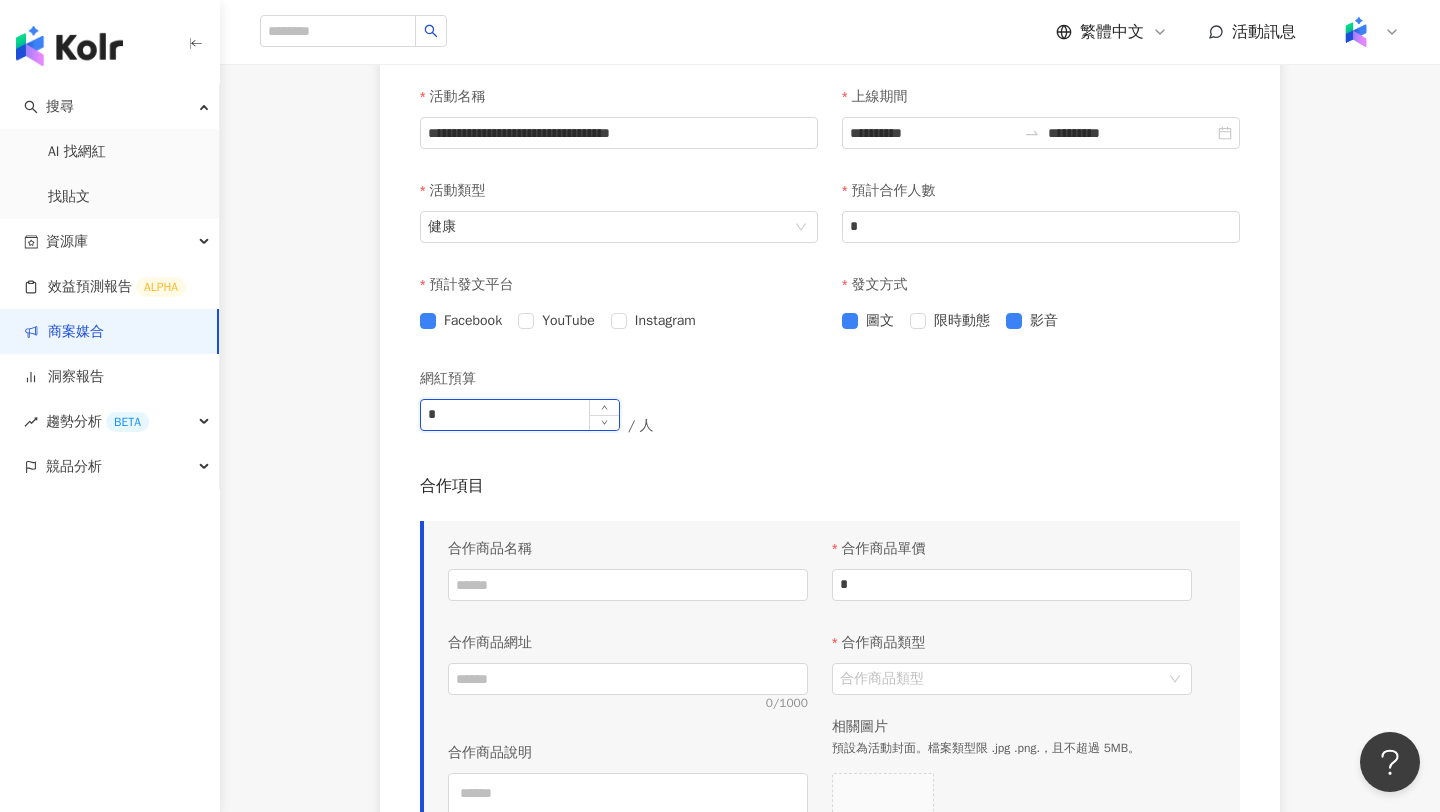 click on "*" at bounding box center (520, 415) 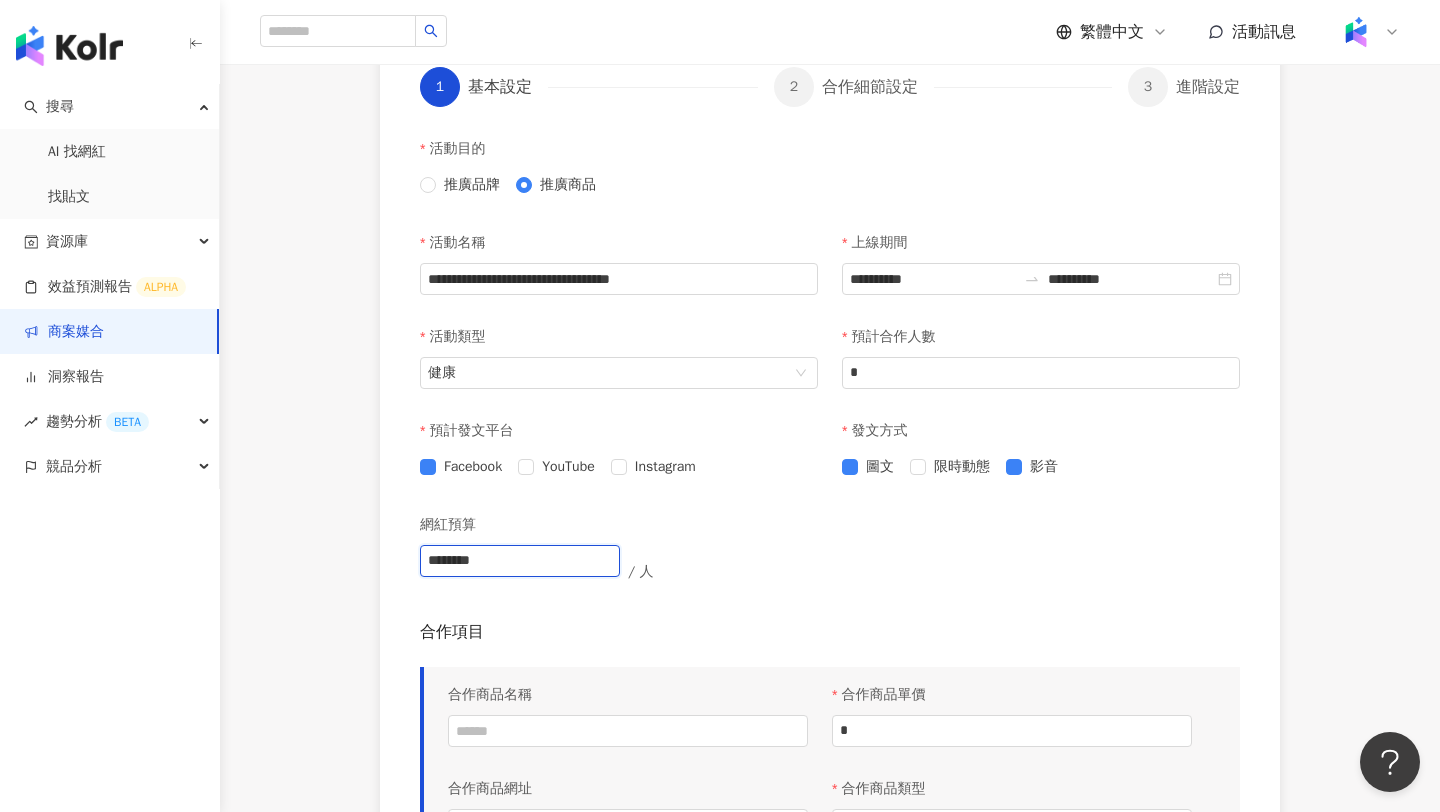 scroll, scrollTop: 362, scrollLeft: 0, axis: vertical 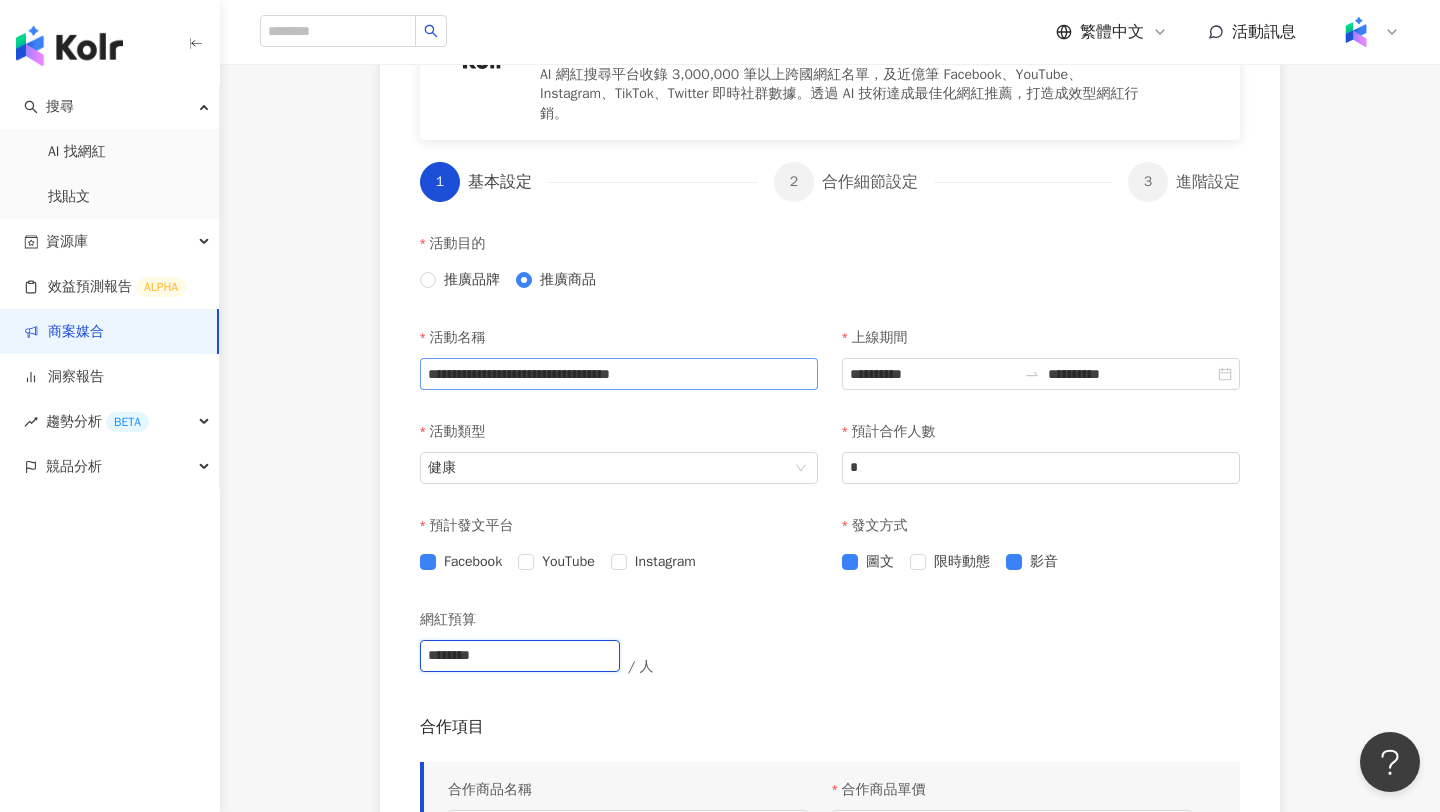 type on "********" 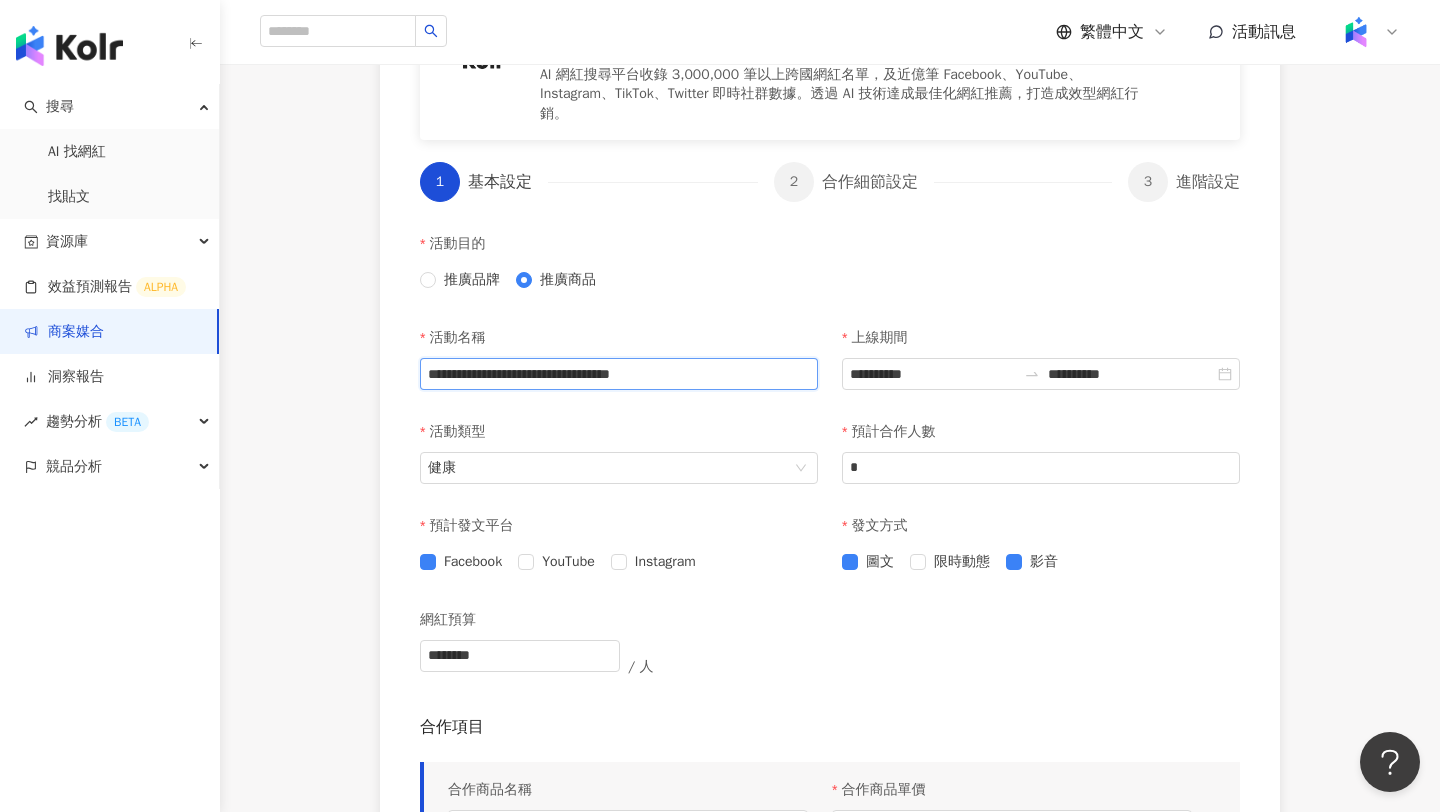 drag, startPoint x: 473, startPoint y: 375, endPoint x: 660, endPoint y: 378, distance: 187.02406 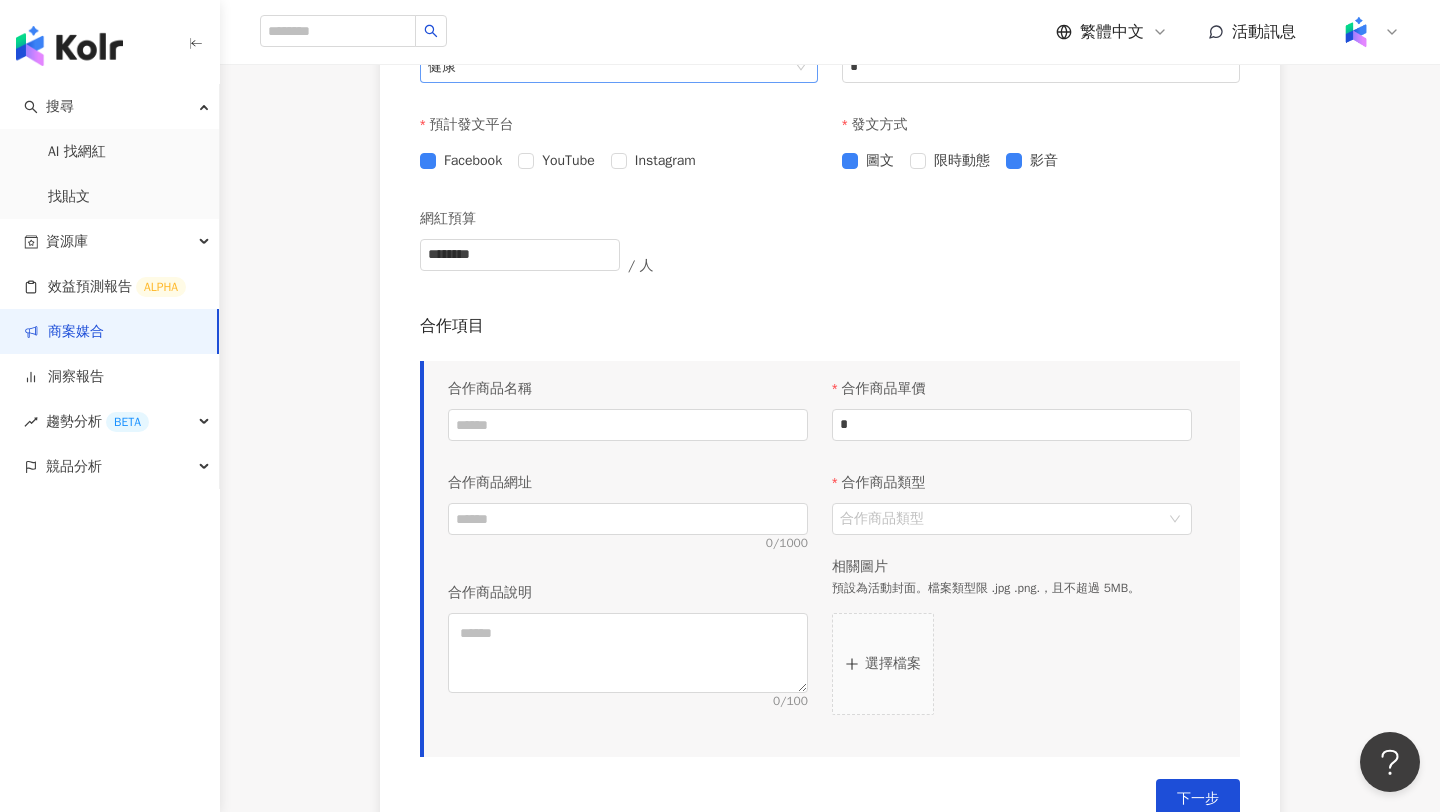 scroll, scrollTop: 770, scrollLeft: 0, axis: vertical 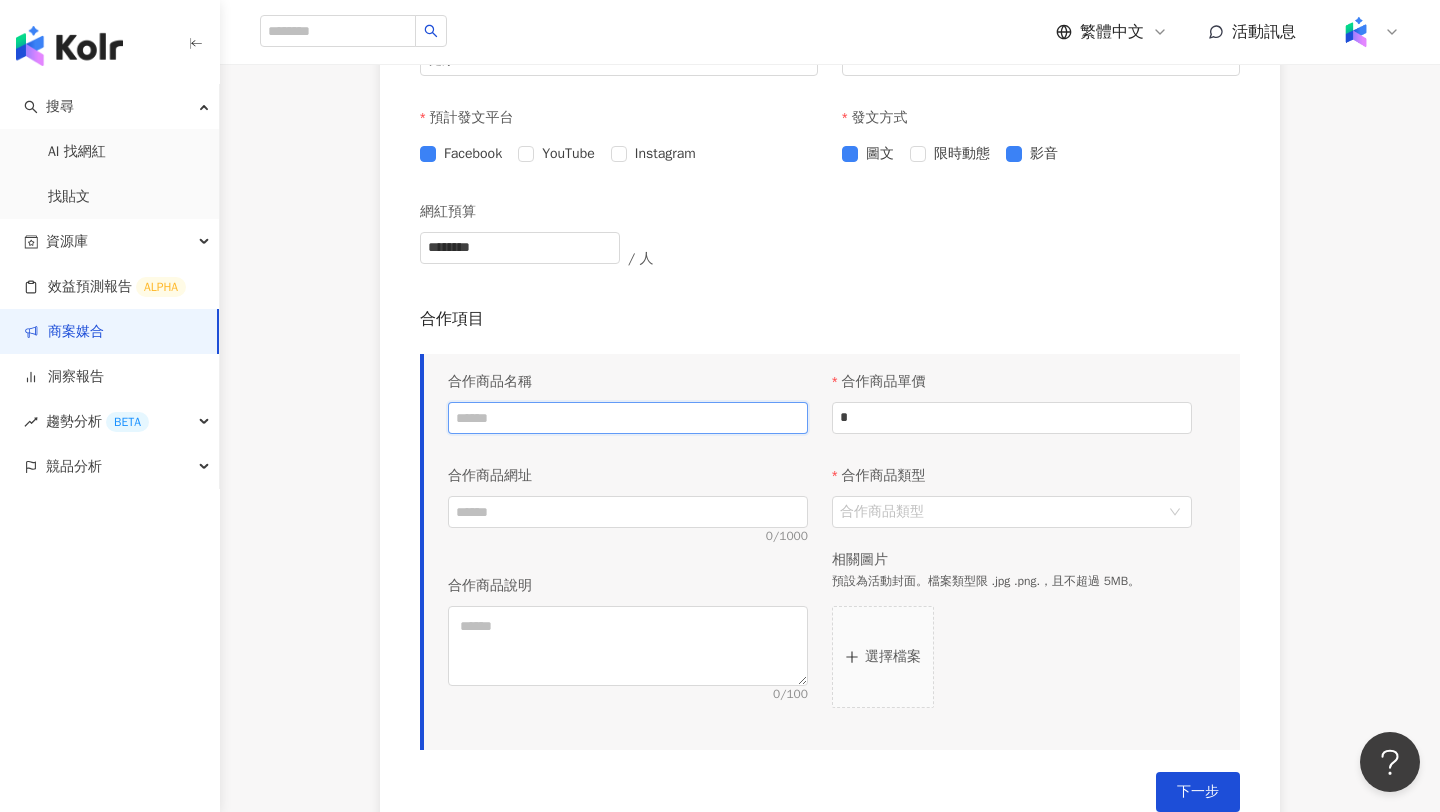 click at bounding box center (628, 418) 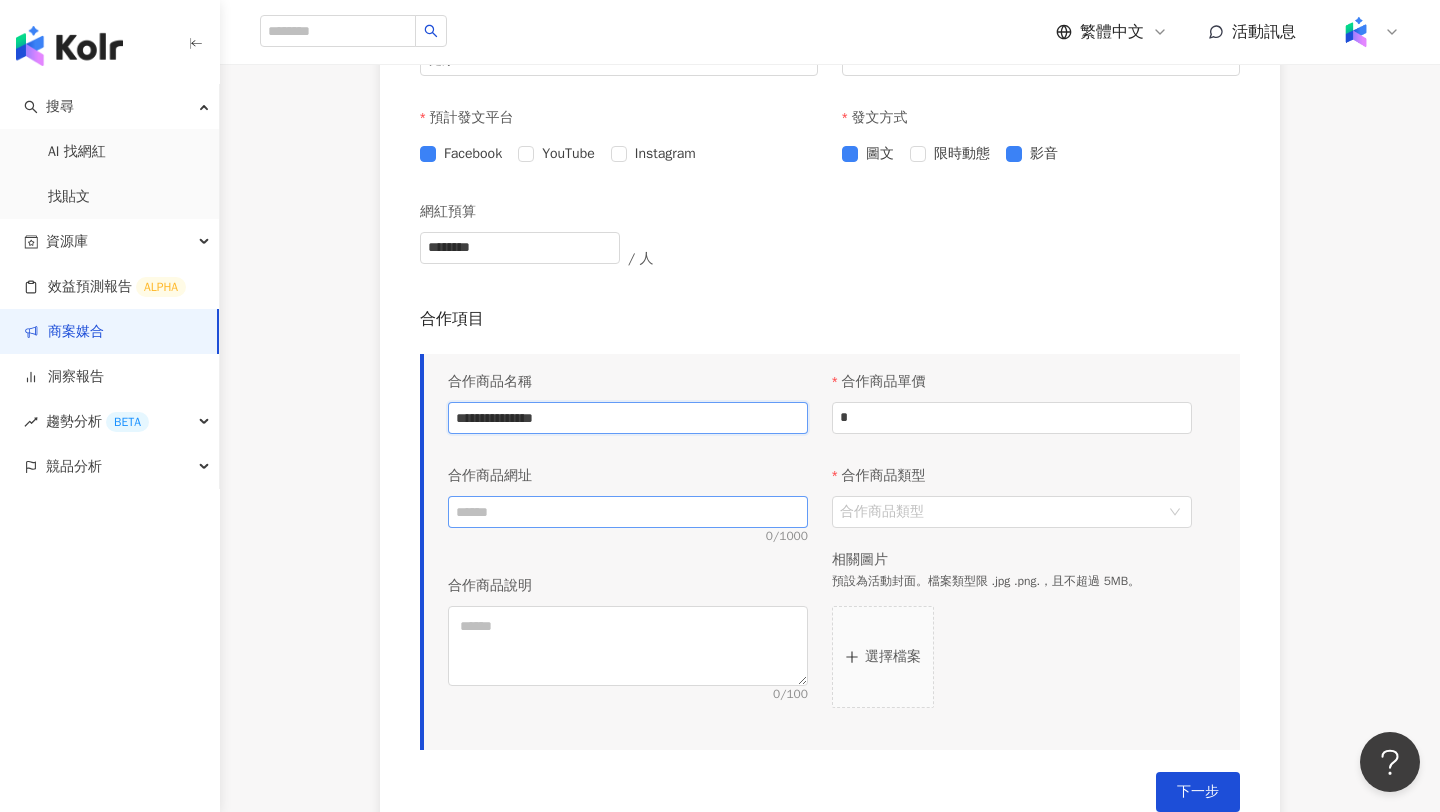 type on "**********" 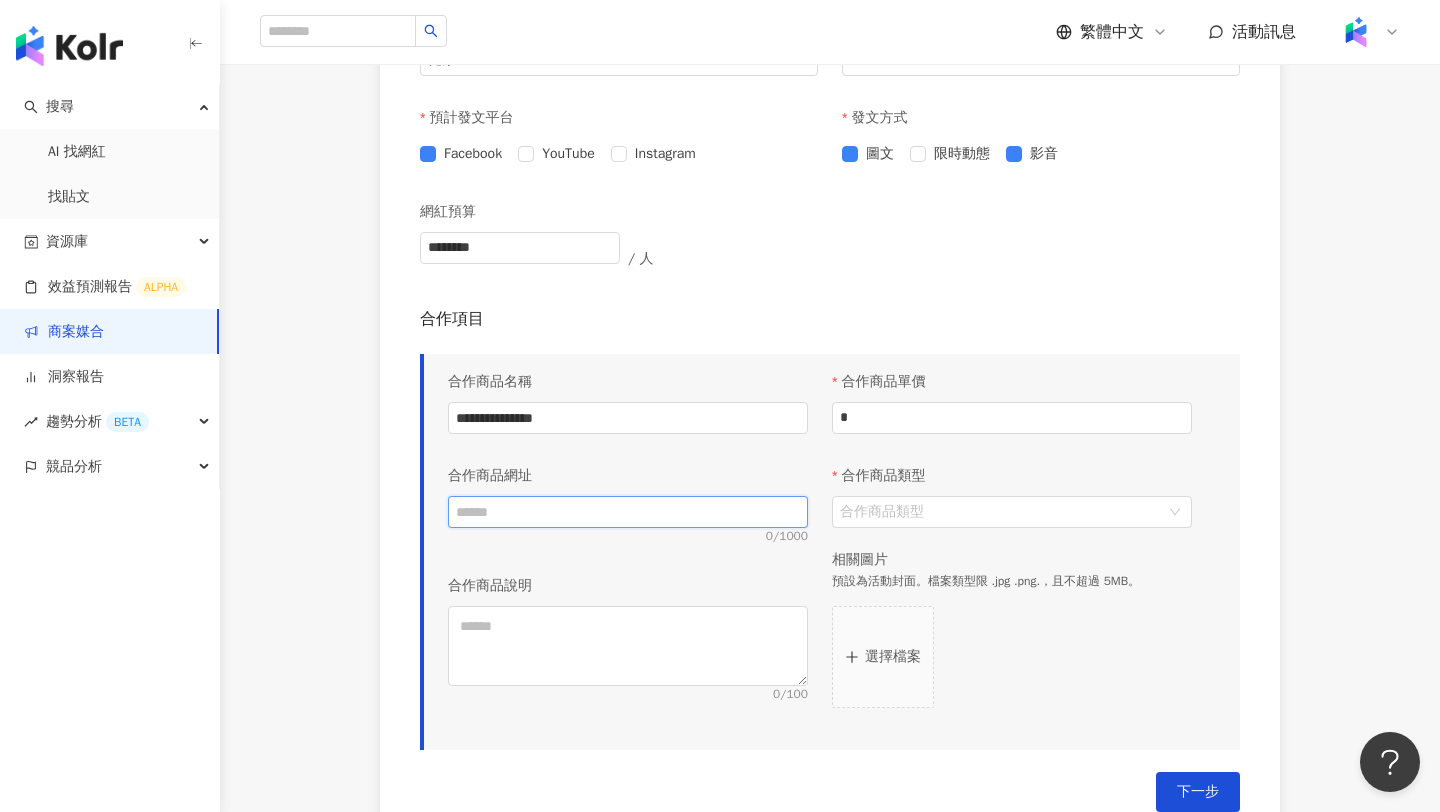 click at bounding box center [628, 512] 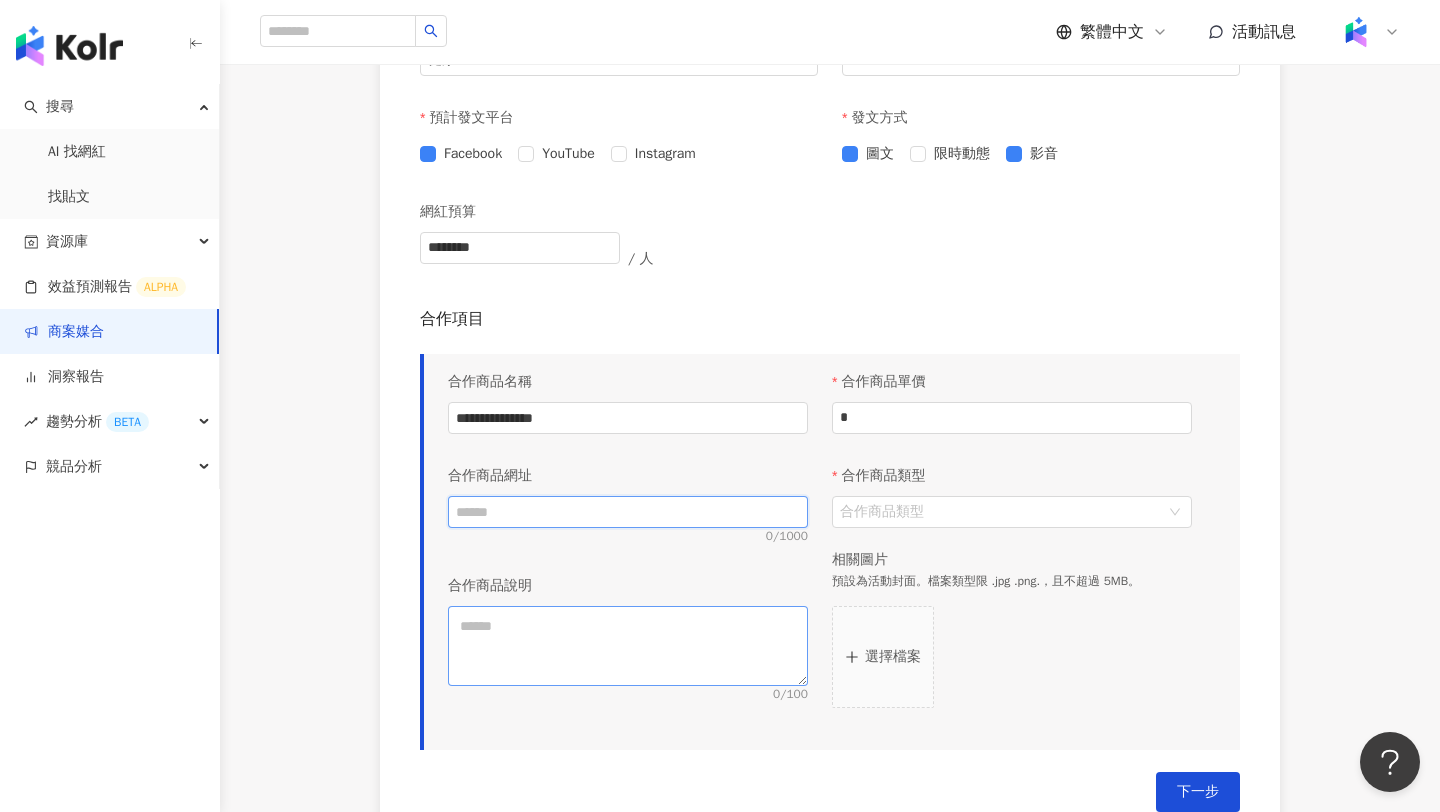paste on "**********" 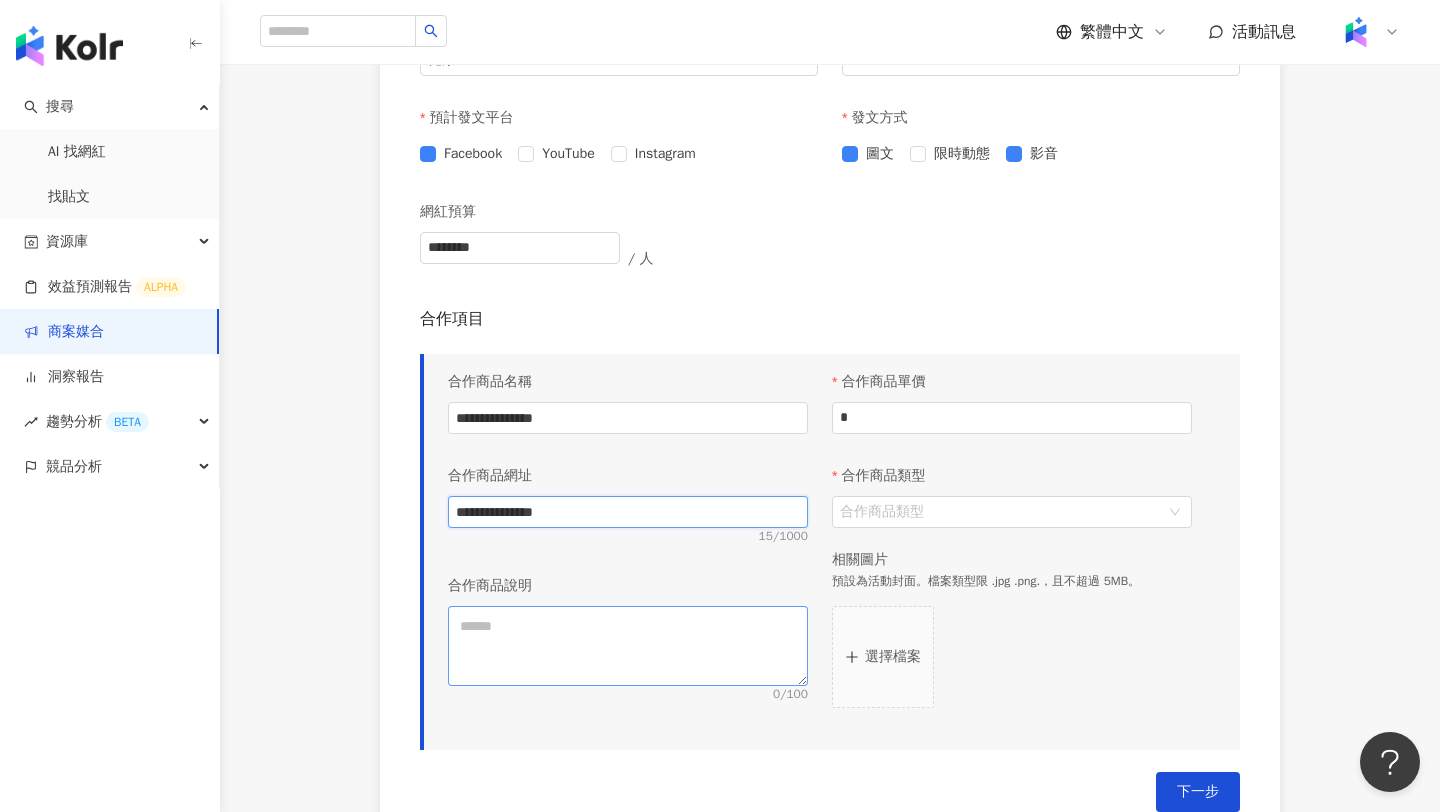 type on "**********" 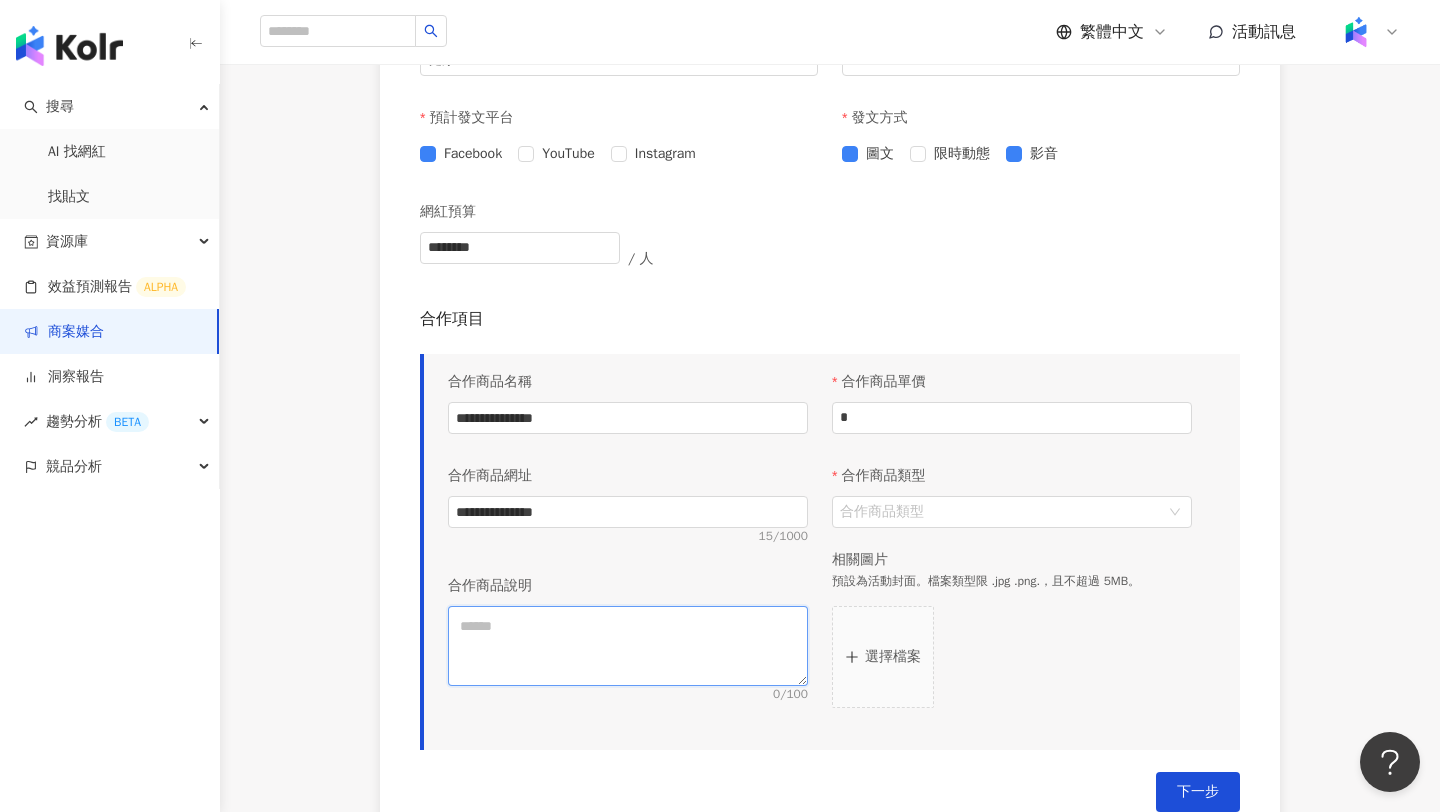 click at bounding box center (628, 646) 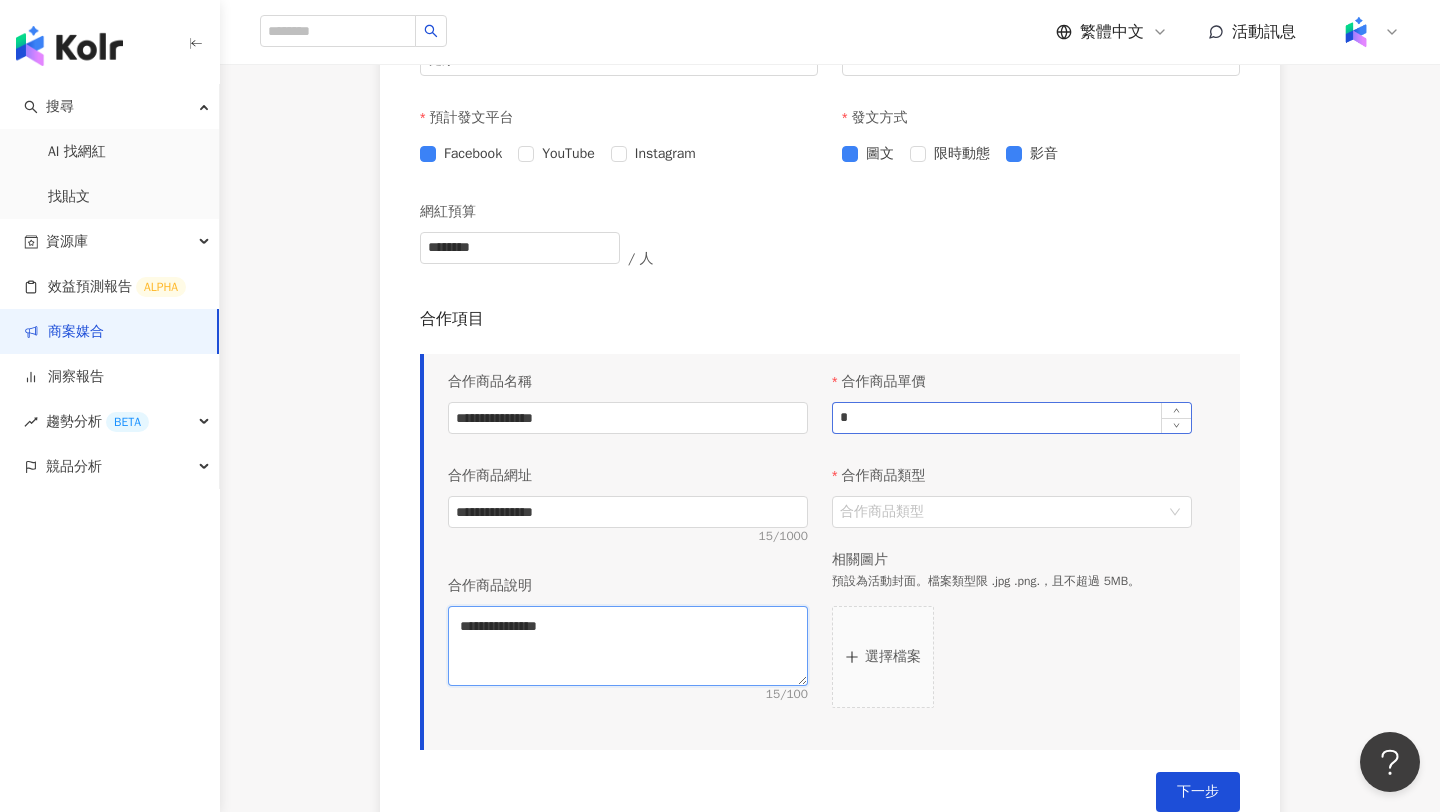 type on "**********" 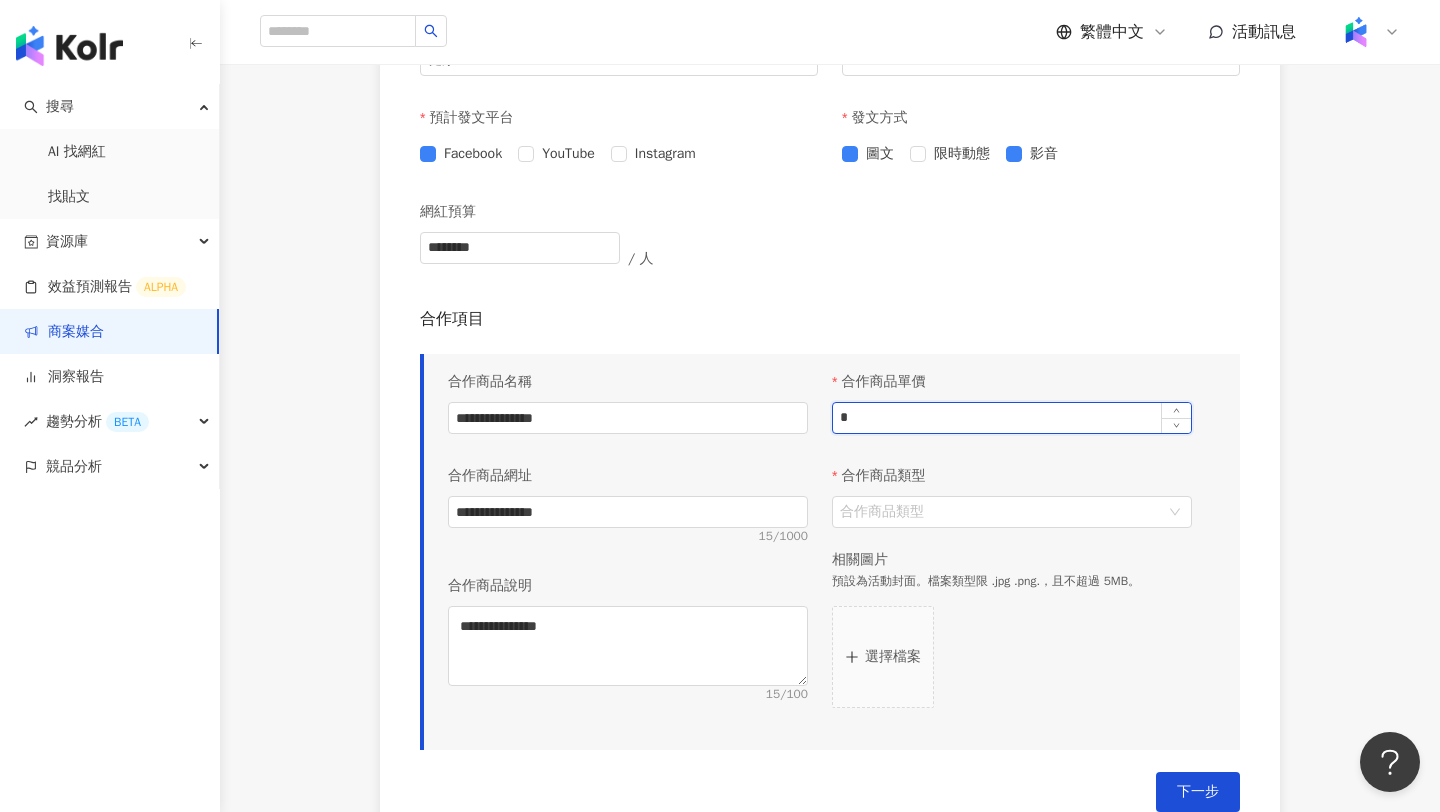click on "*" at bounding box center [1012, 418] 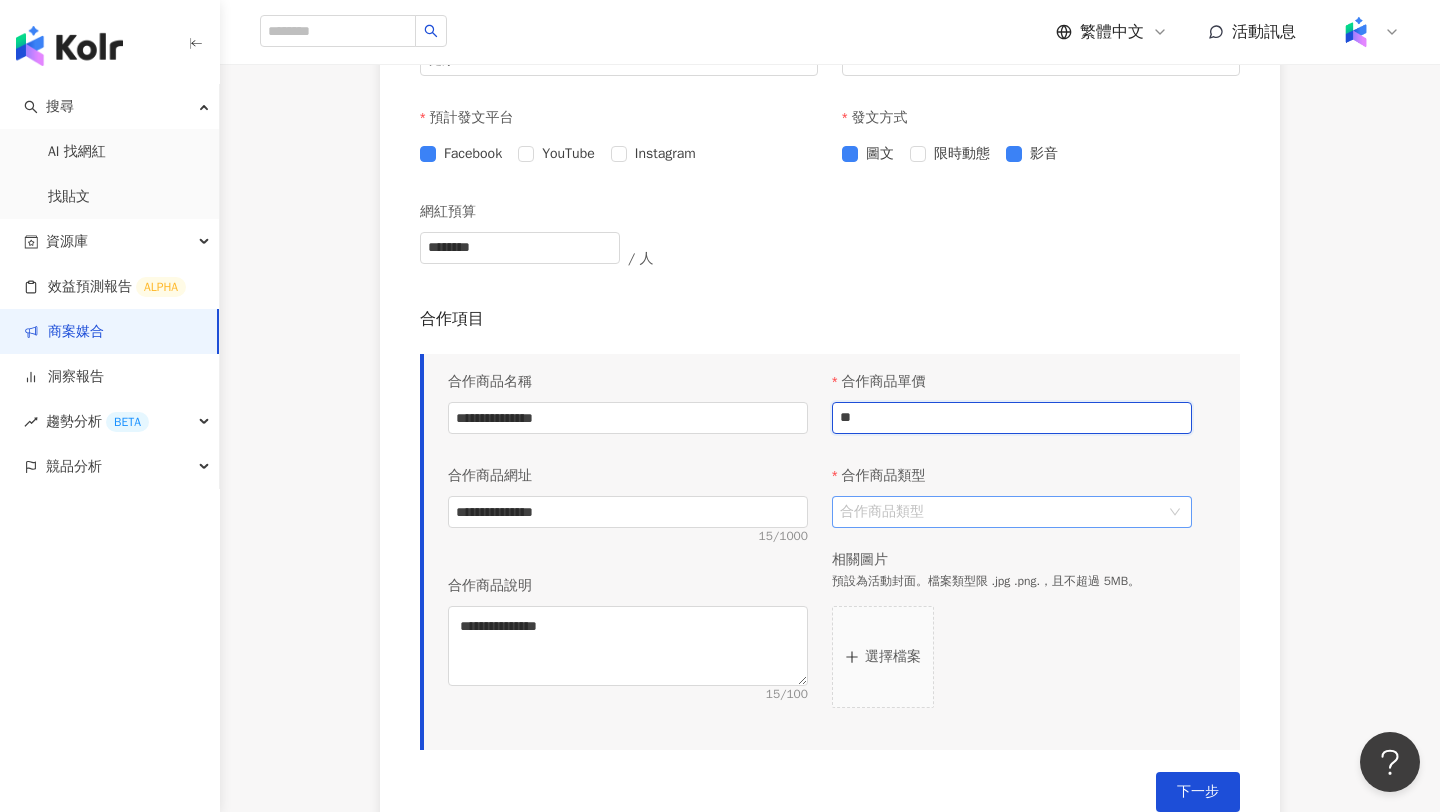 type on "**" 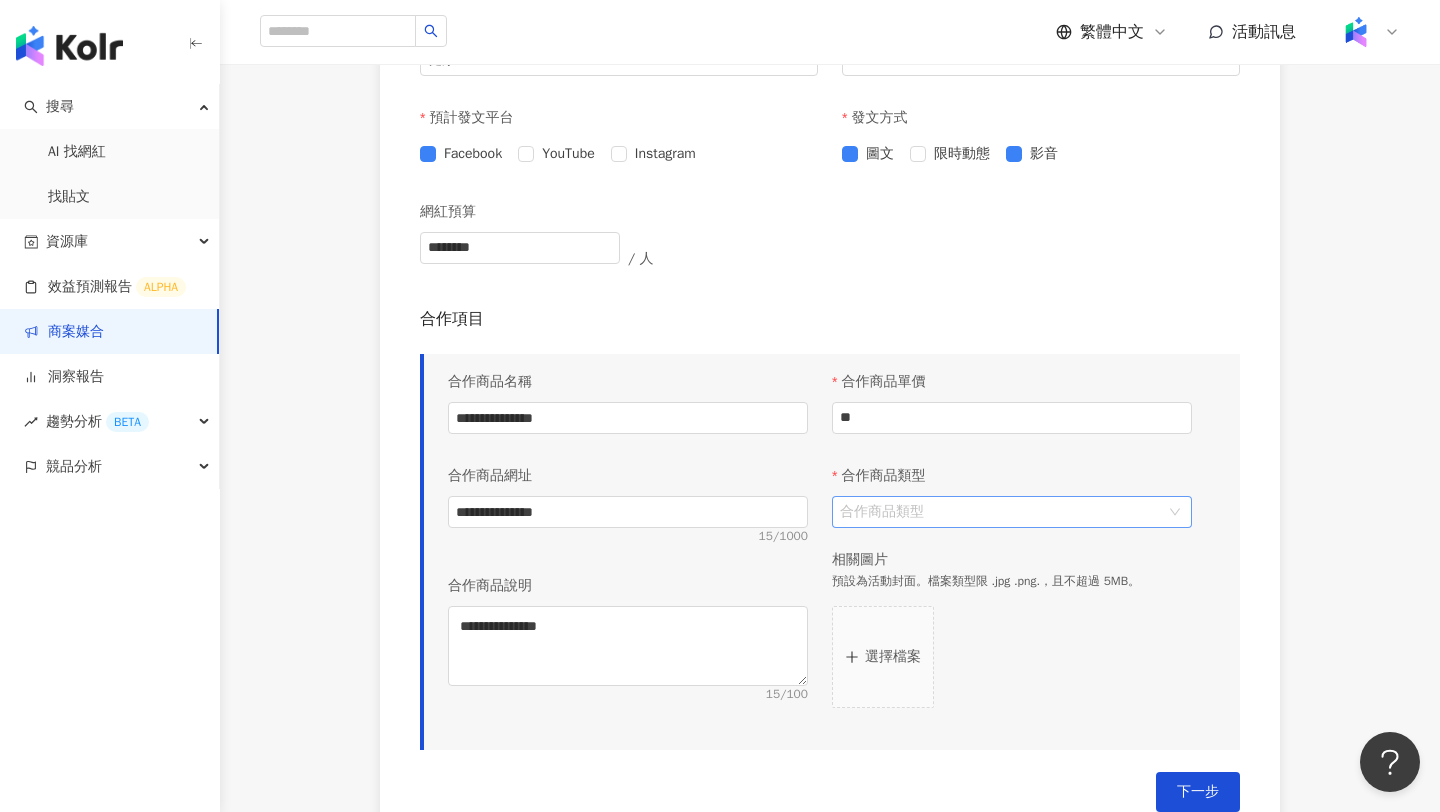 click on "合作商品類型" at bounding box center [1001, 512] 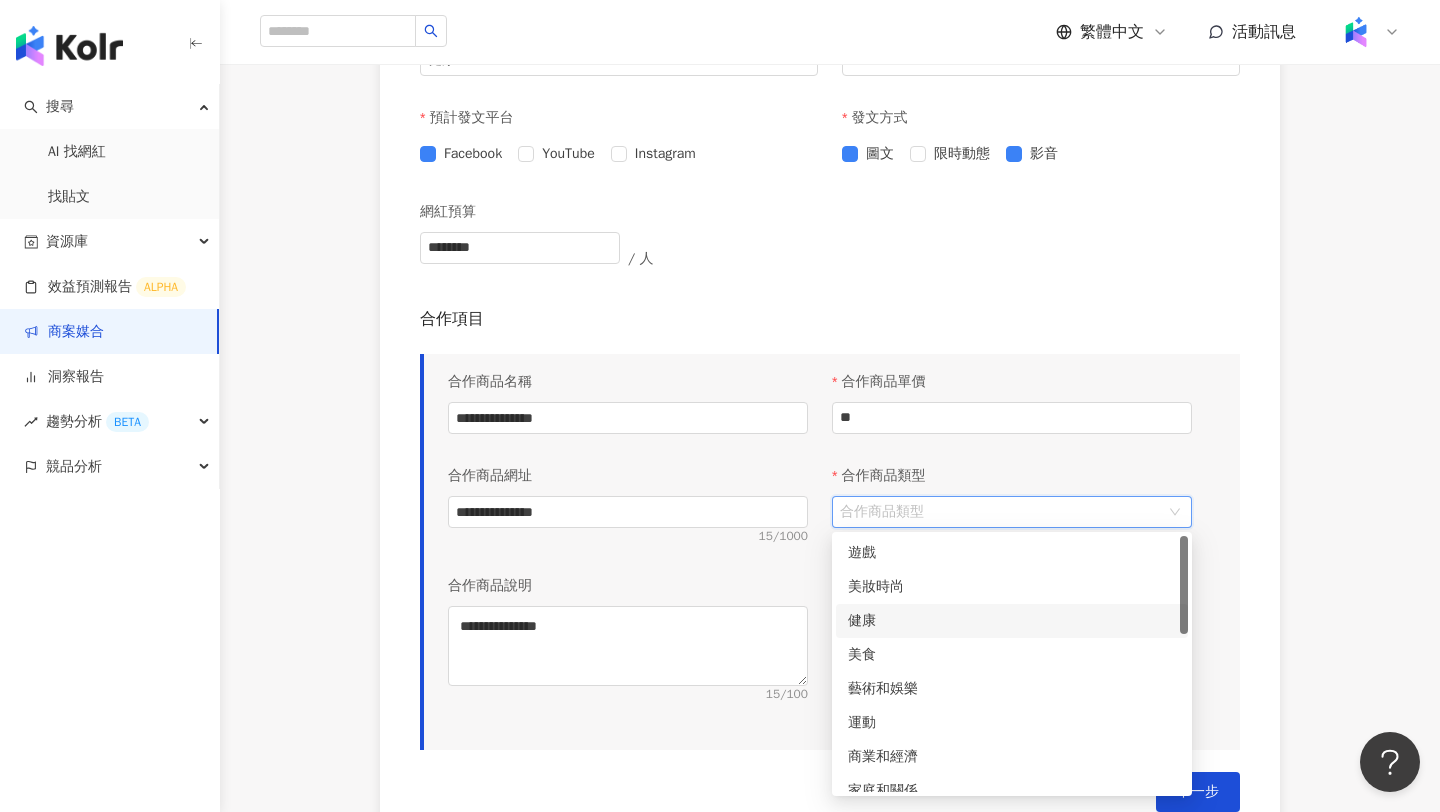 click on "健康" at bounding box center (1012, 621) 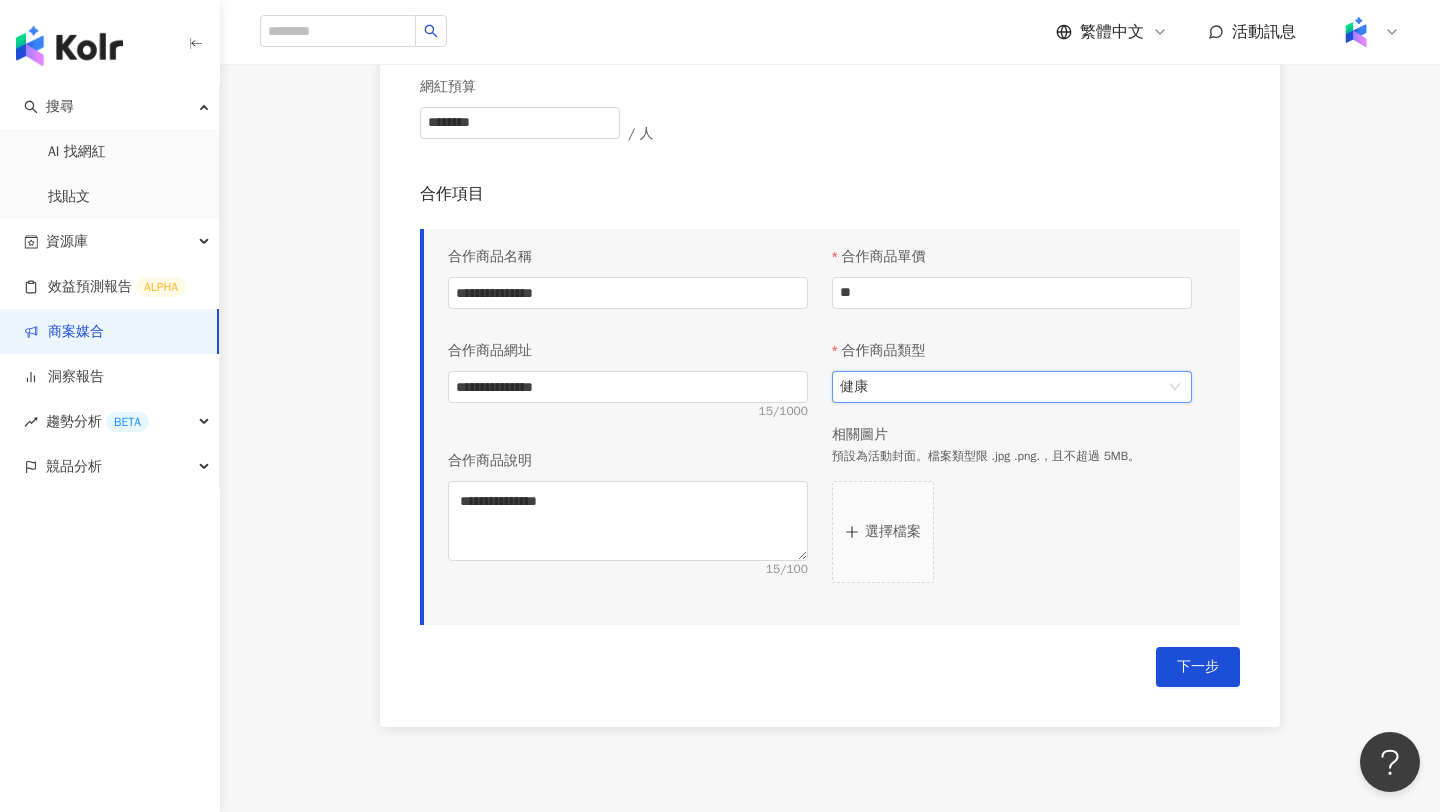 scroll, scrollTop: 920, scrollLeft: 0, axis: vertical 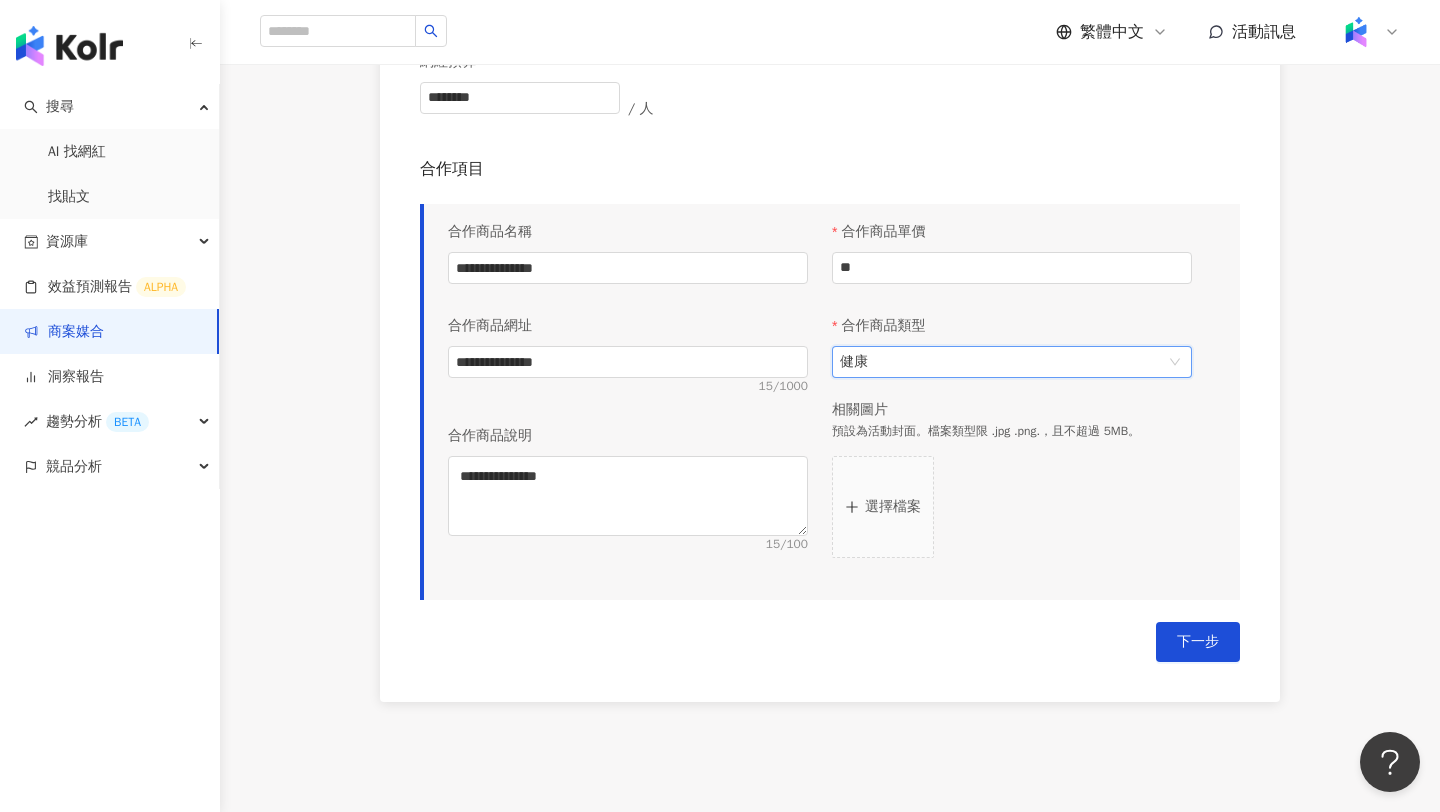 click on "選擇檔案" at bounding box center (893, 507) 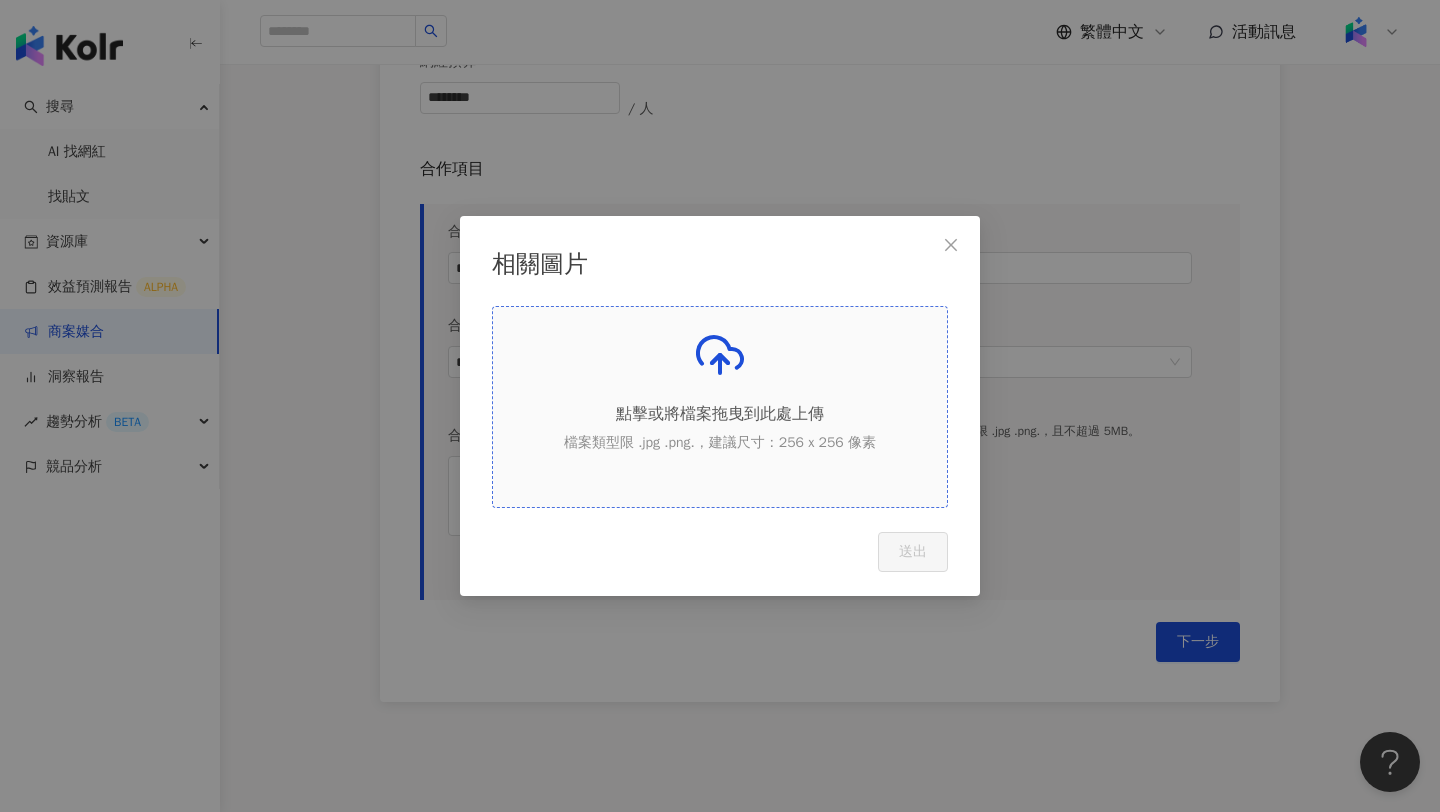 click on "點擊或將檔案拖曳到此處上傳" at bounding box center (720, 414) 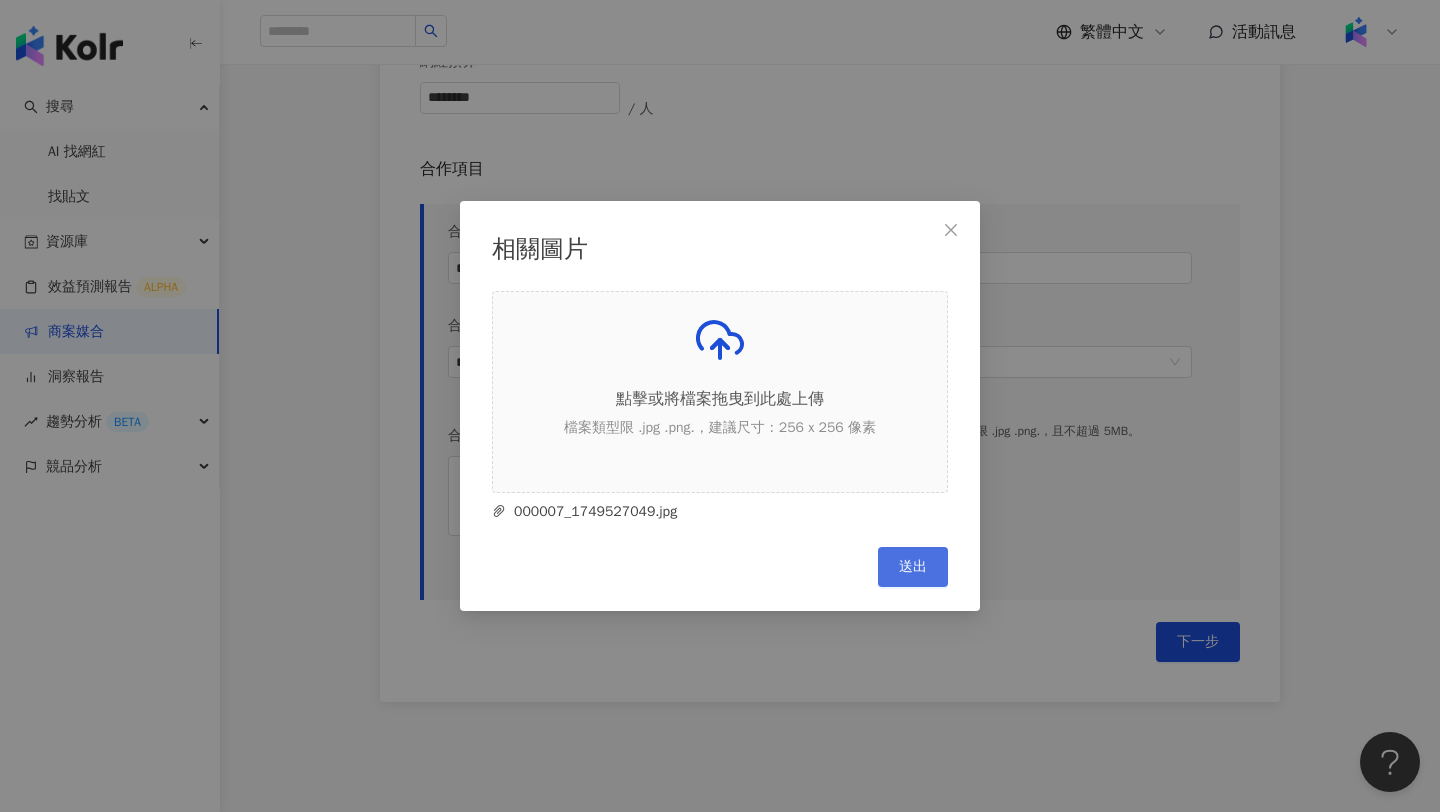 click on "送出" at bounding box center [913, 567] 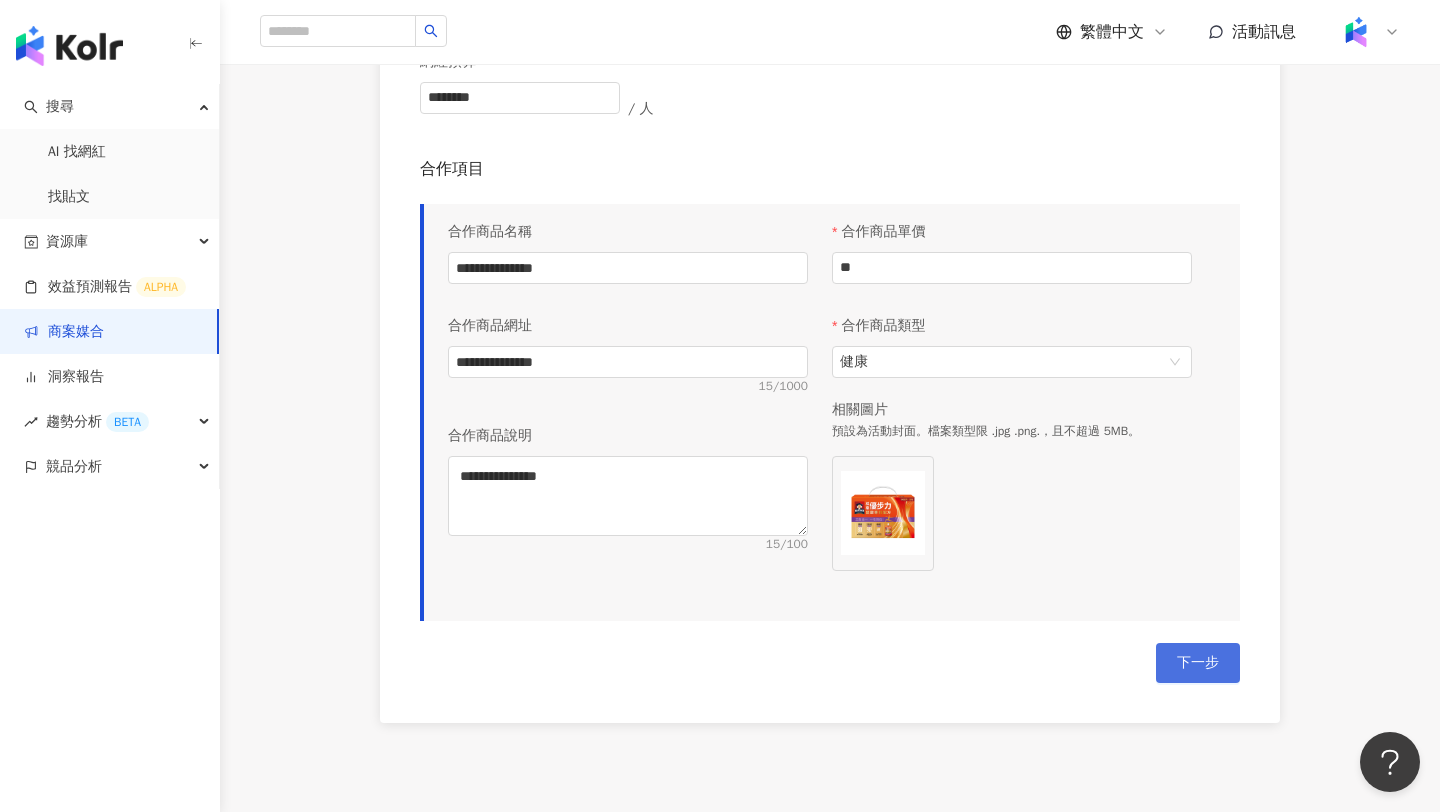 click on "下一步" at bounding box center [1198, 663] 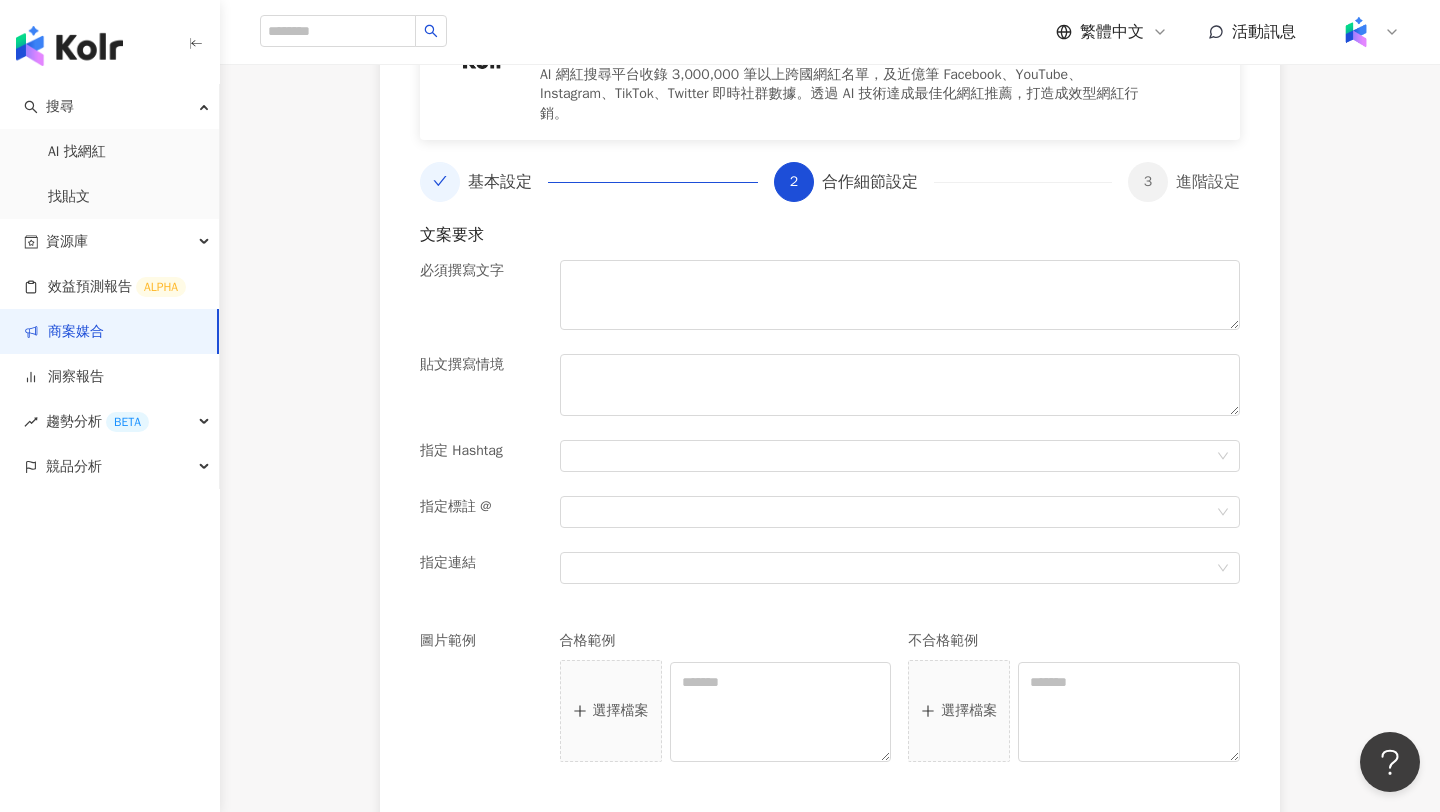 scroll, scrollTop: 356, scrollLeft: 0, axis: vertical 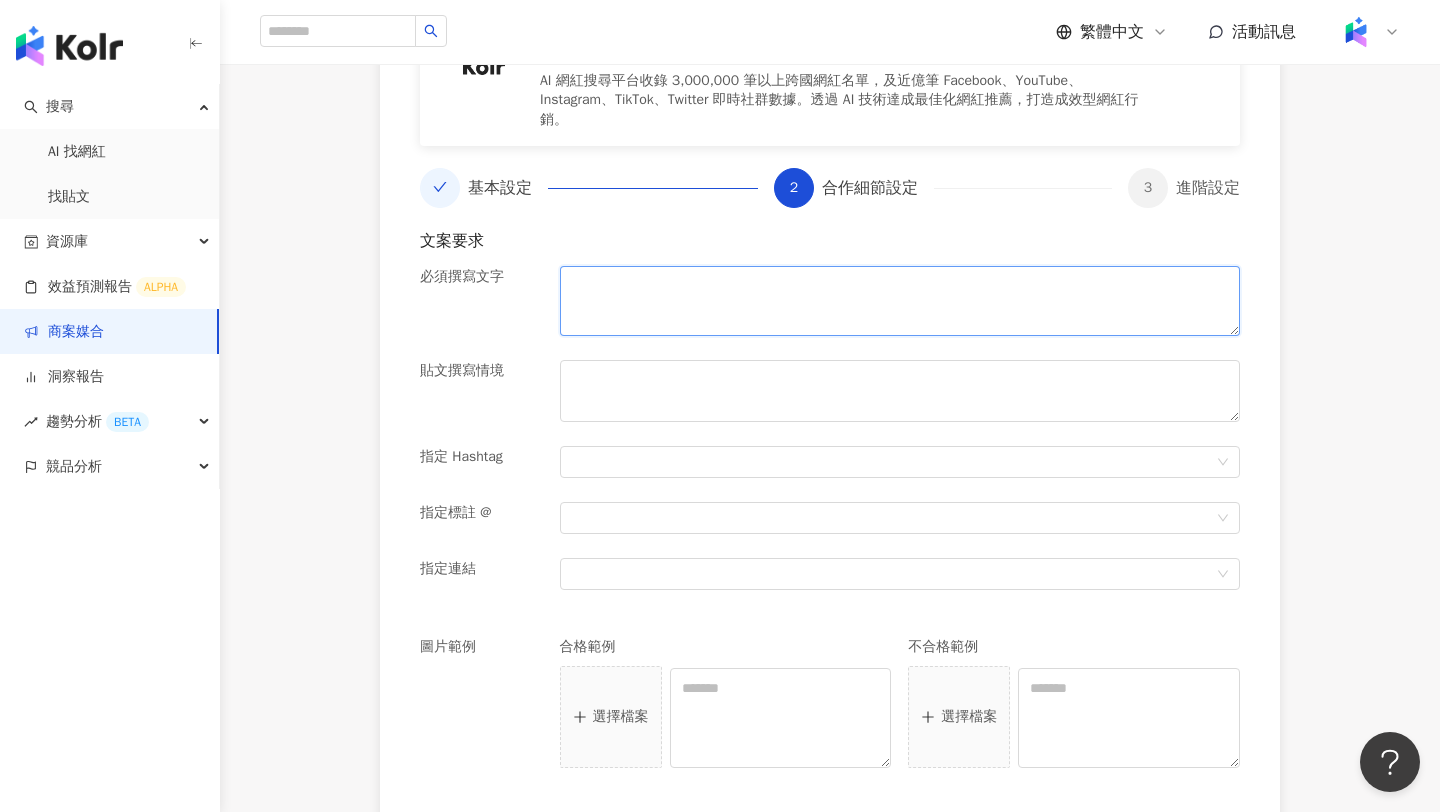 click at bounding box center (900, 301) 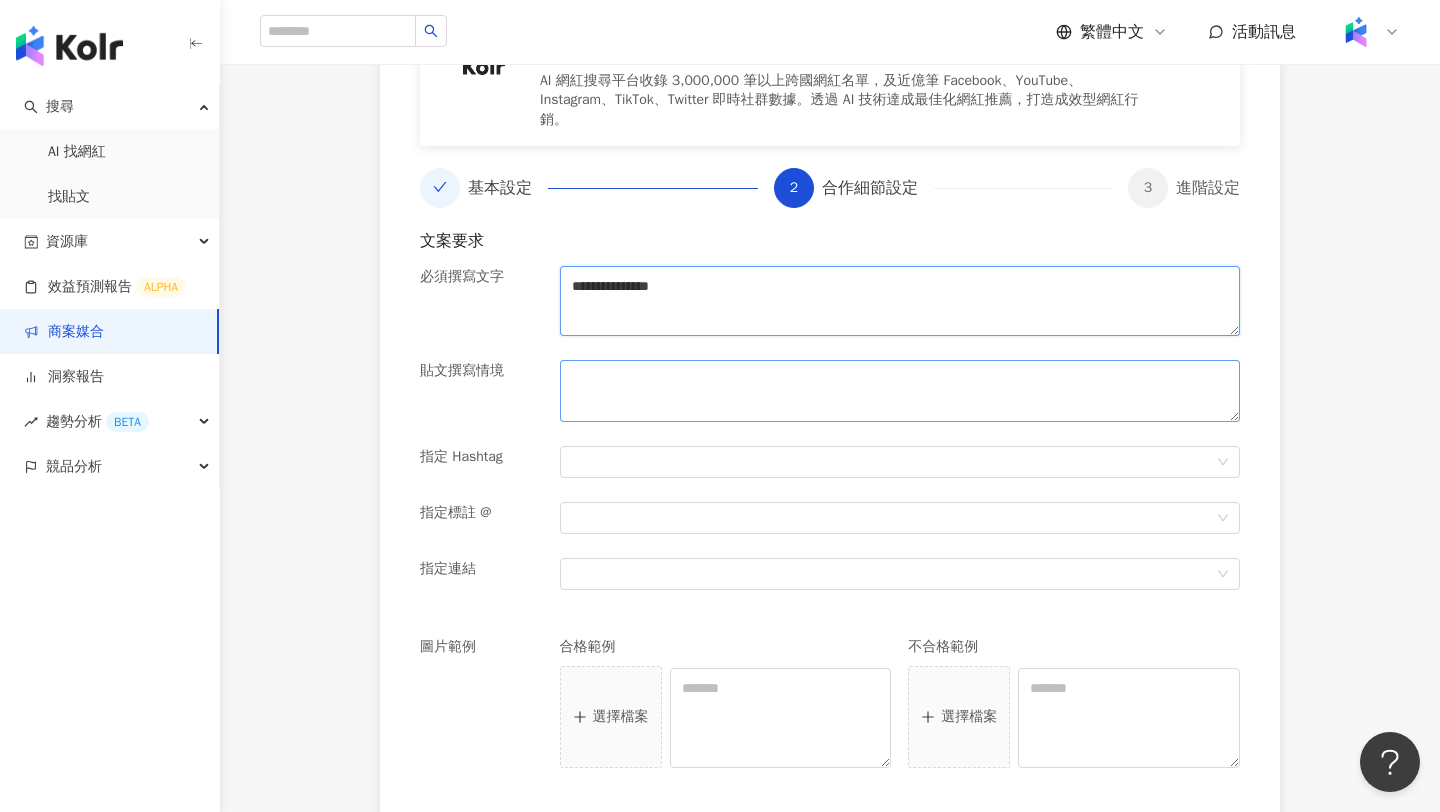 type on "**********" 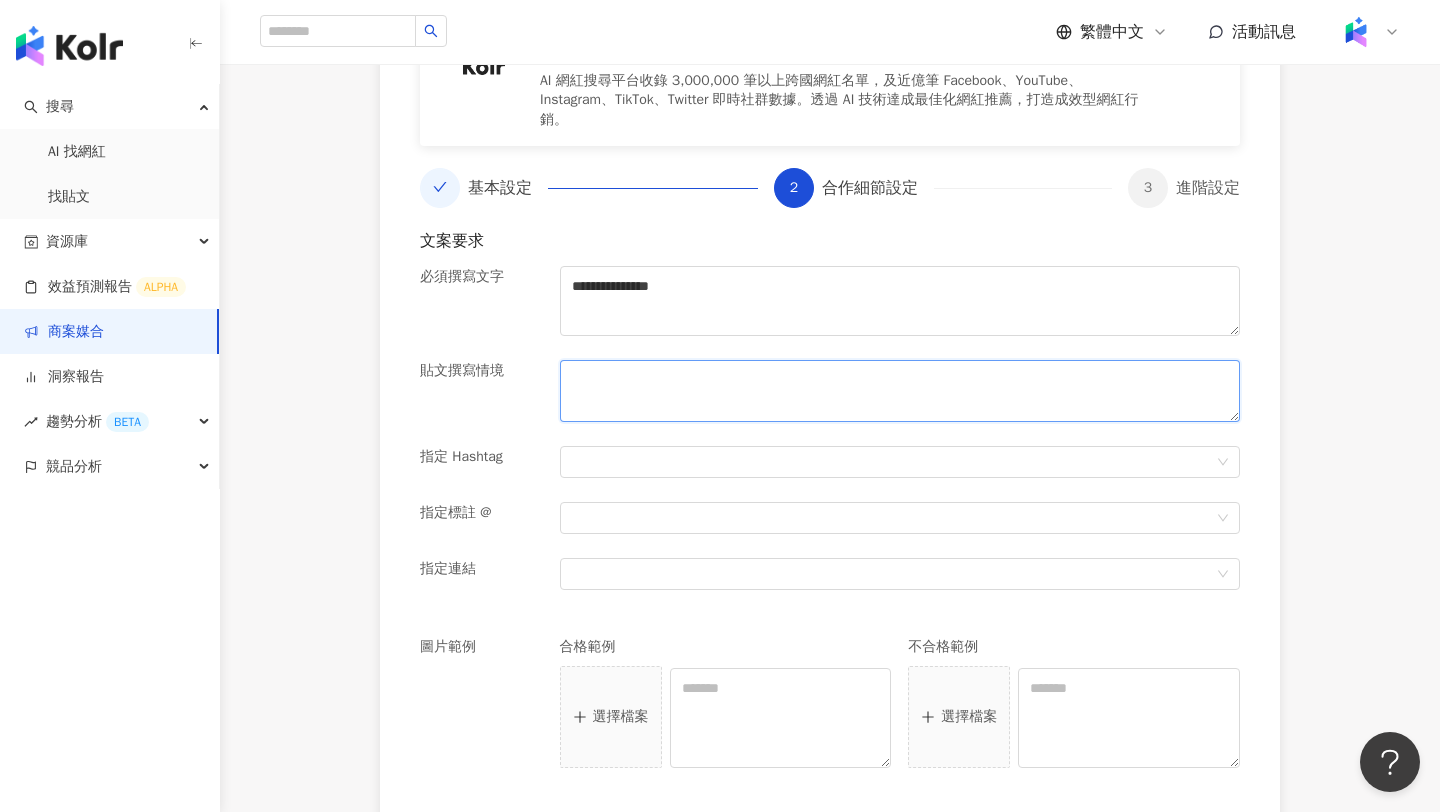 click at bounding box center [900, 391] 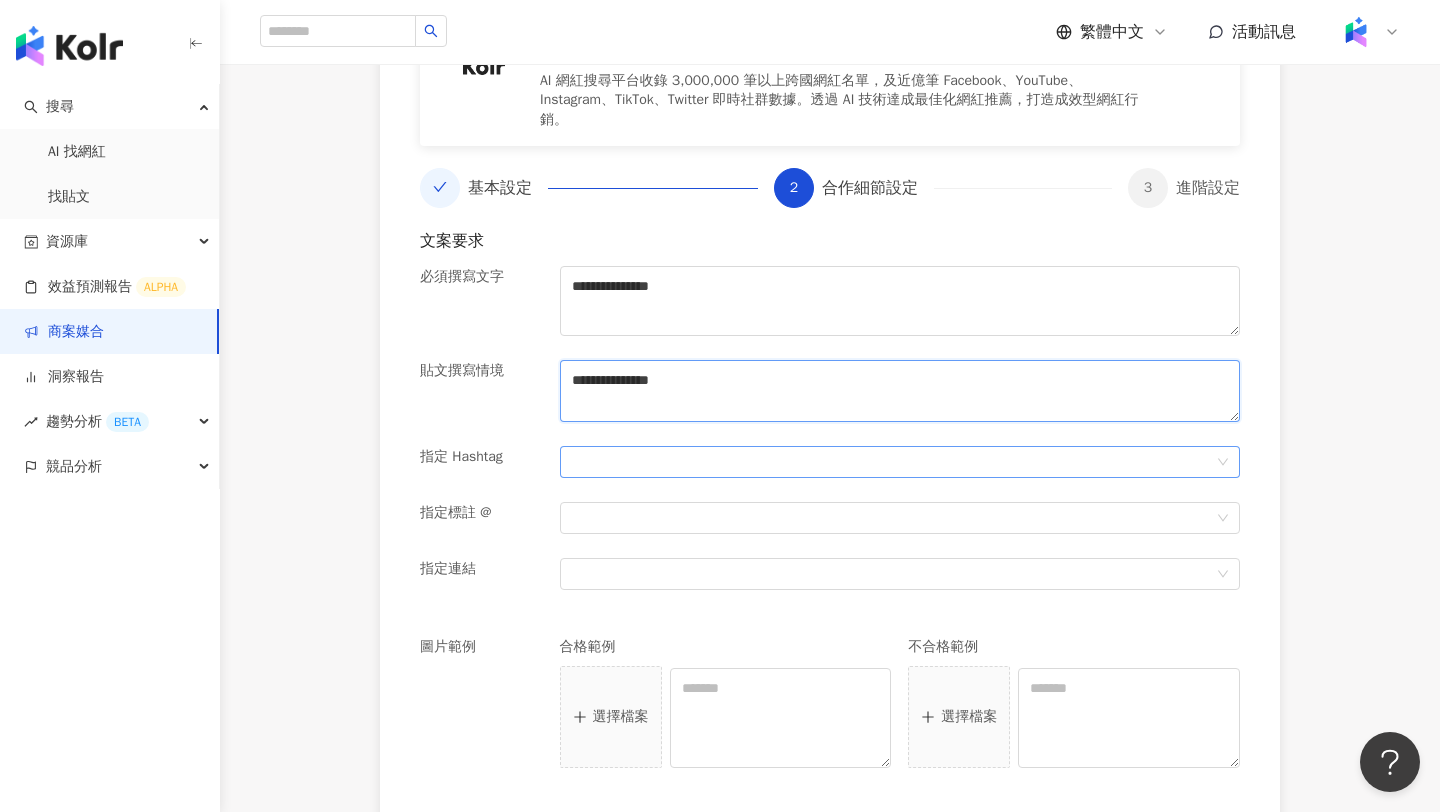 click at bounding box center [889, 461] 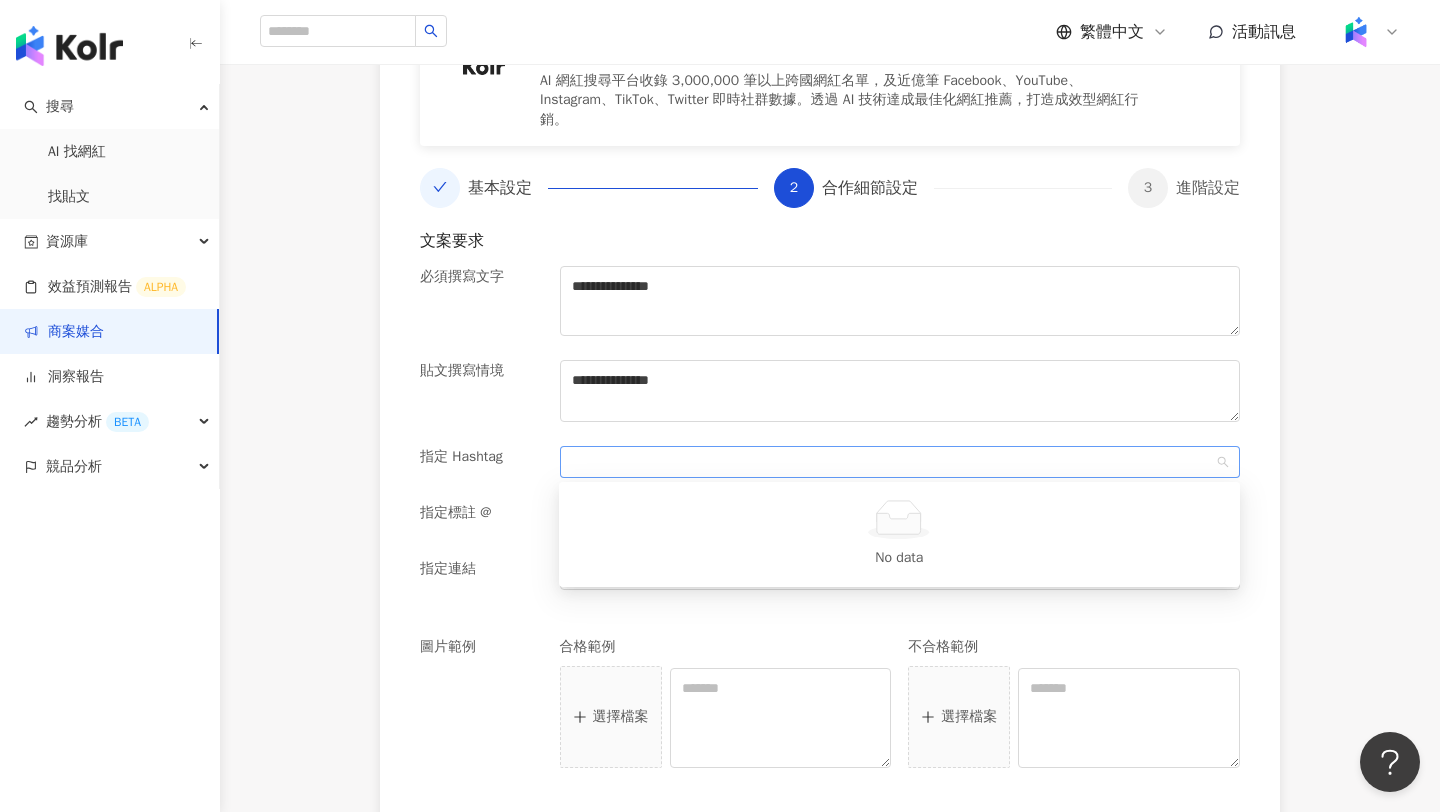 paste on "**********" 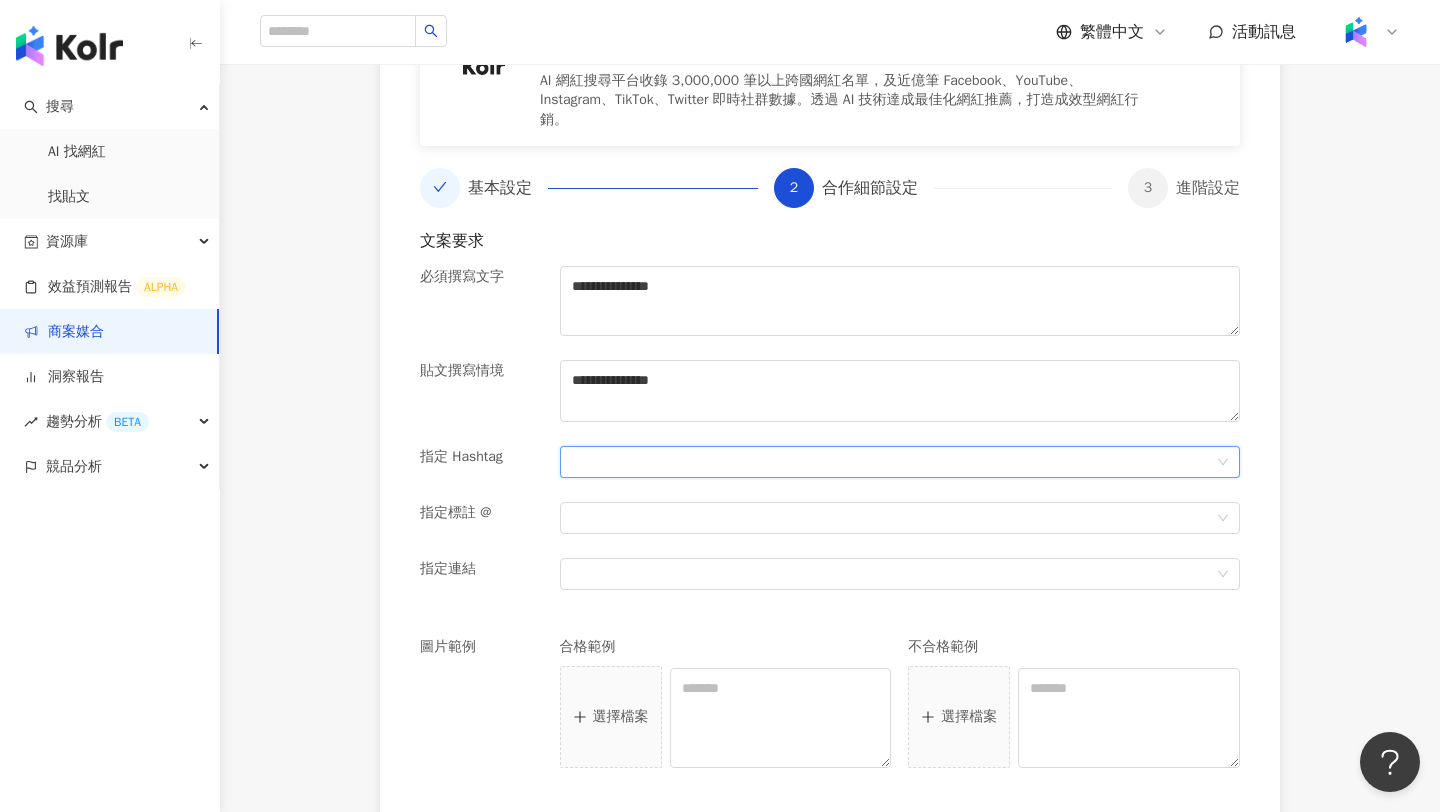 drag, startPoint x: 795, startPoint y: 459, endPoint x: 698, endPoint y: 457, distance: 97.020615 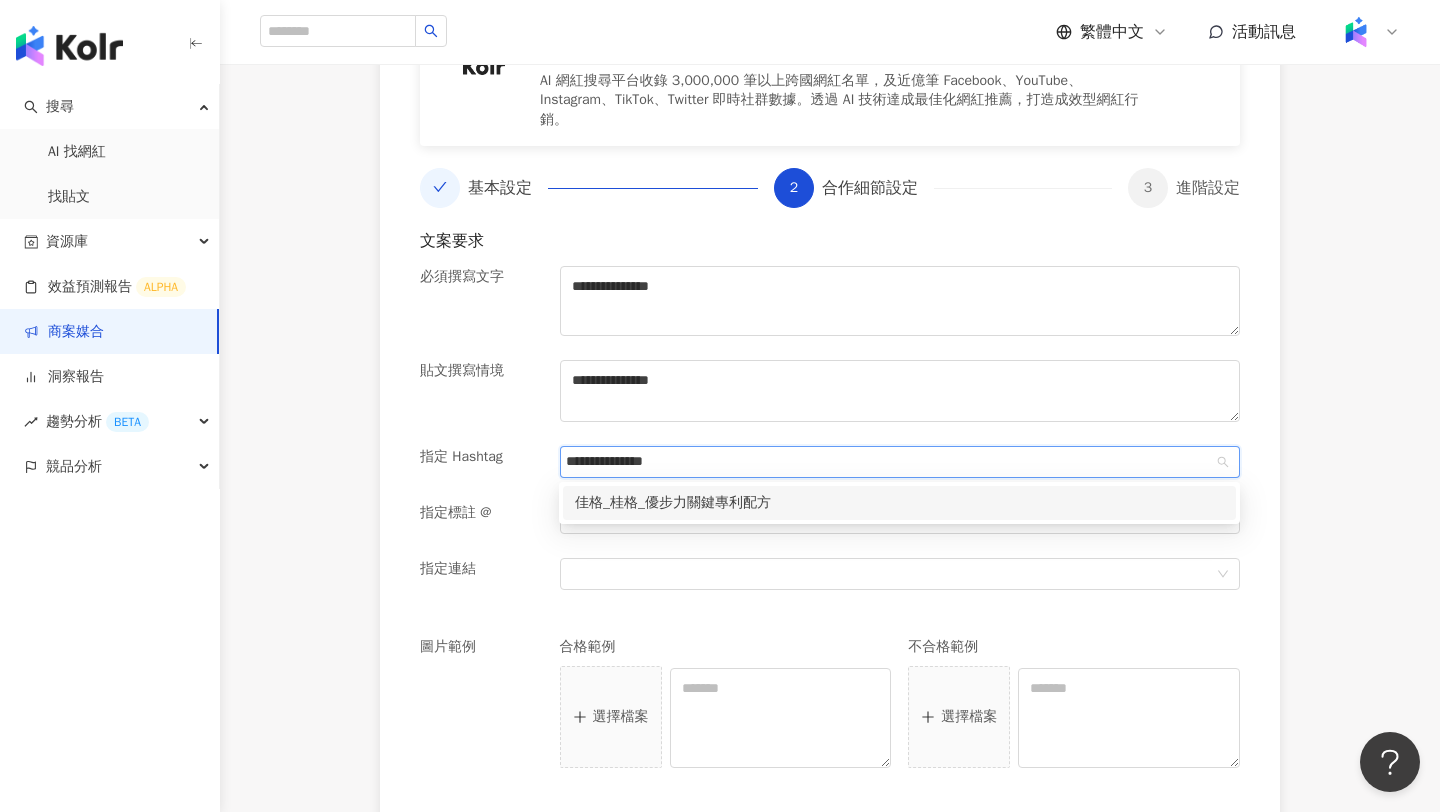 drag, startPoint x: 592, startPoint y: 462, endPoint x: 876, endPoint y: 467, distance: 284.044 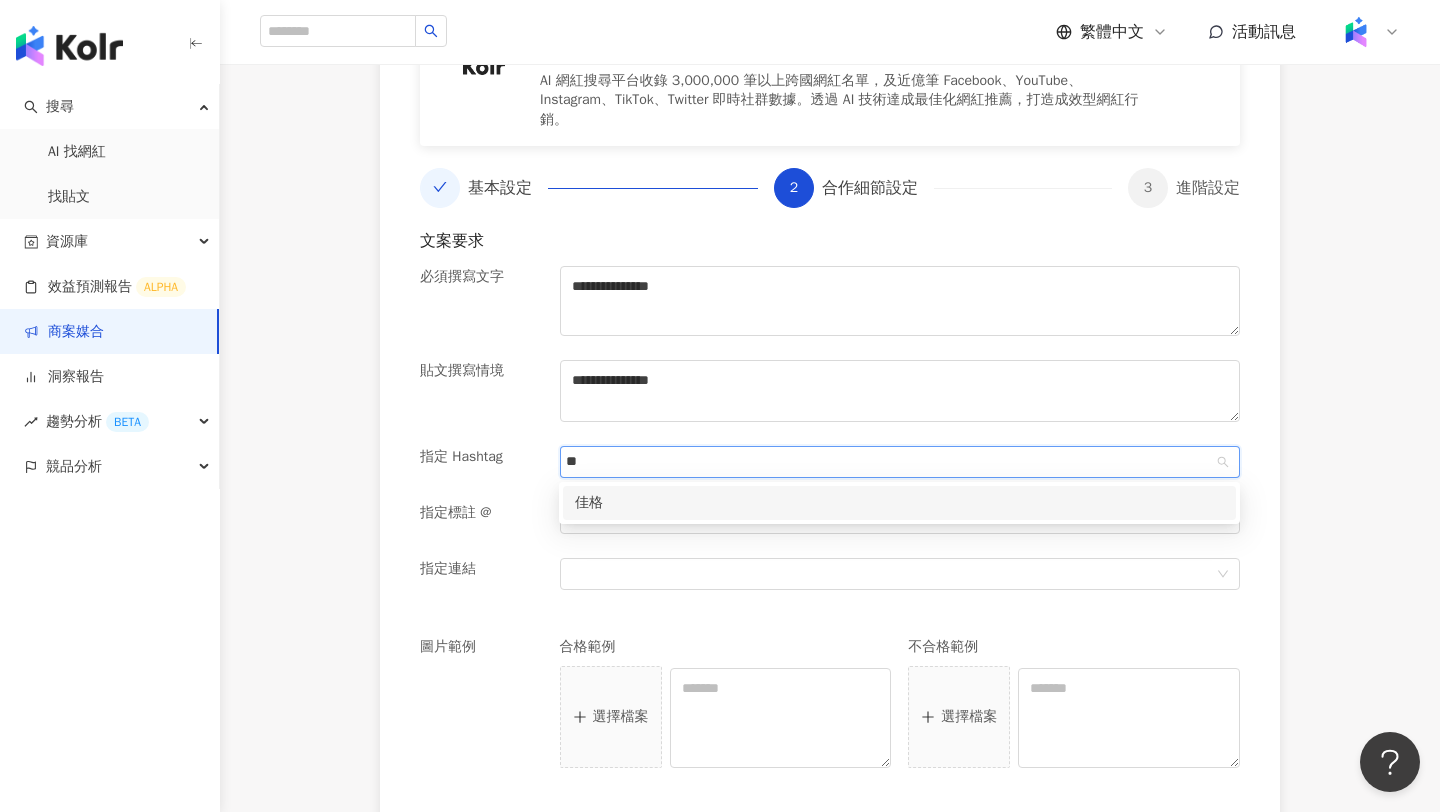 type 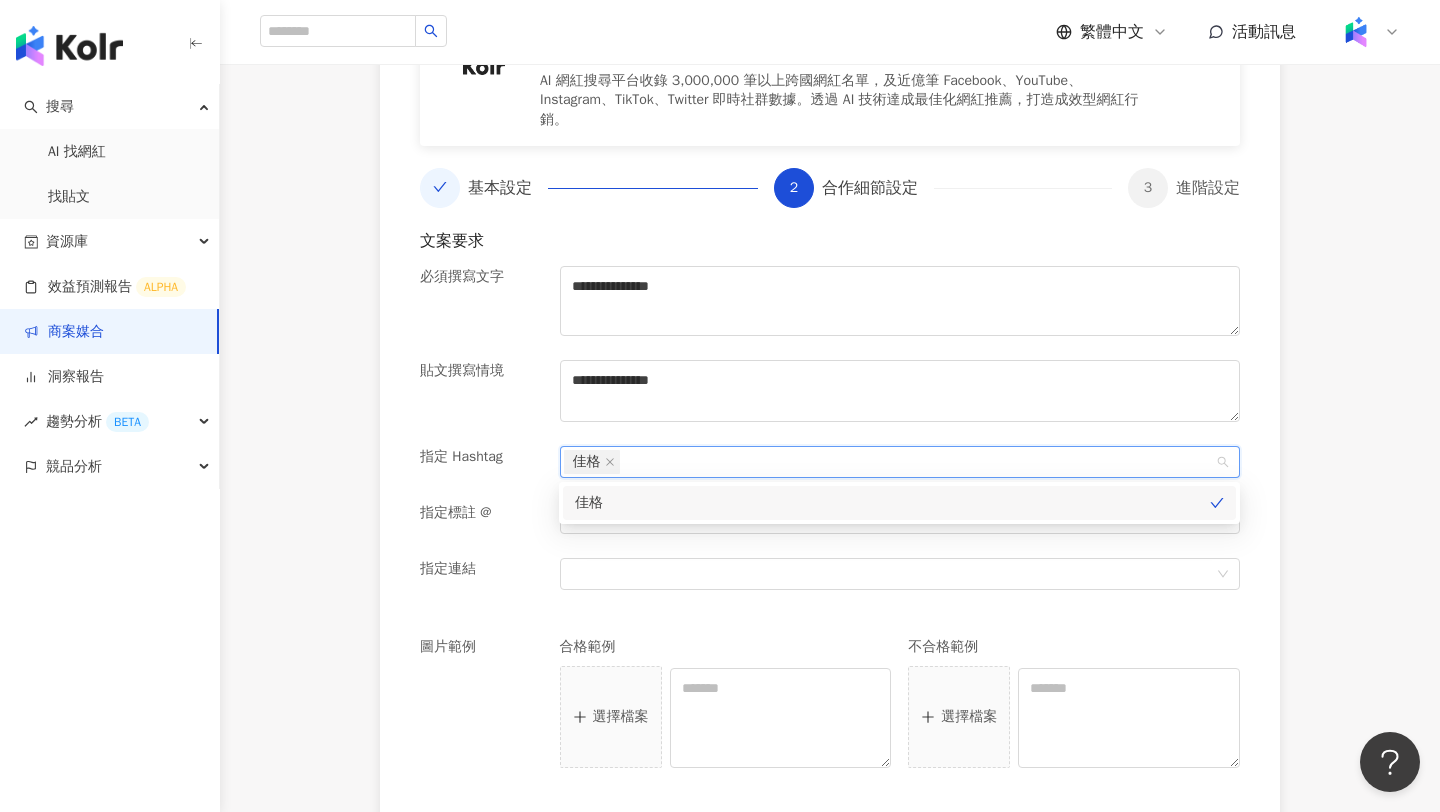 scroll, scrollTop: 490, scrollLeft: 0, axis: vertical 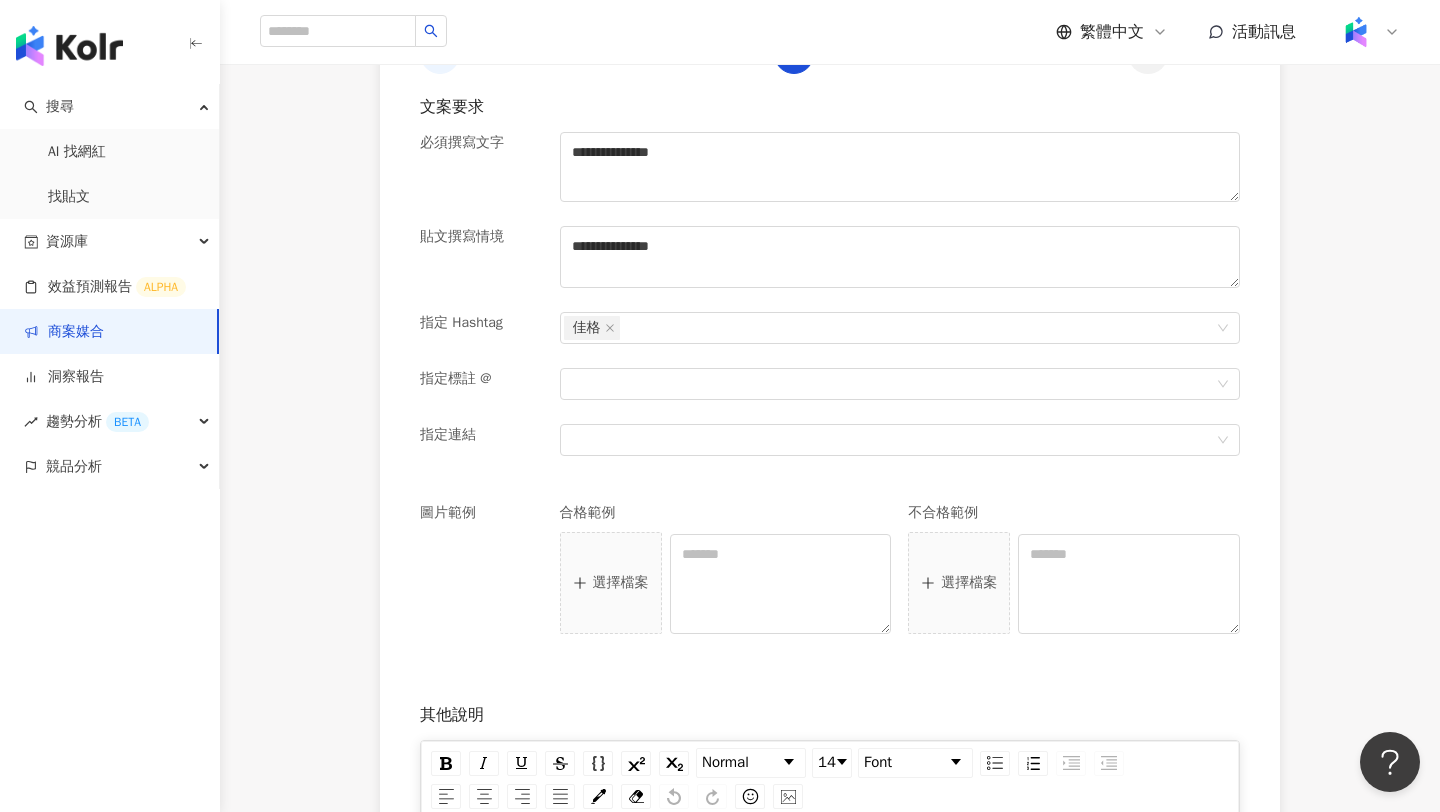 click at bounding box center [899, 452] 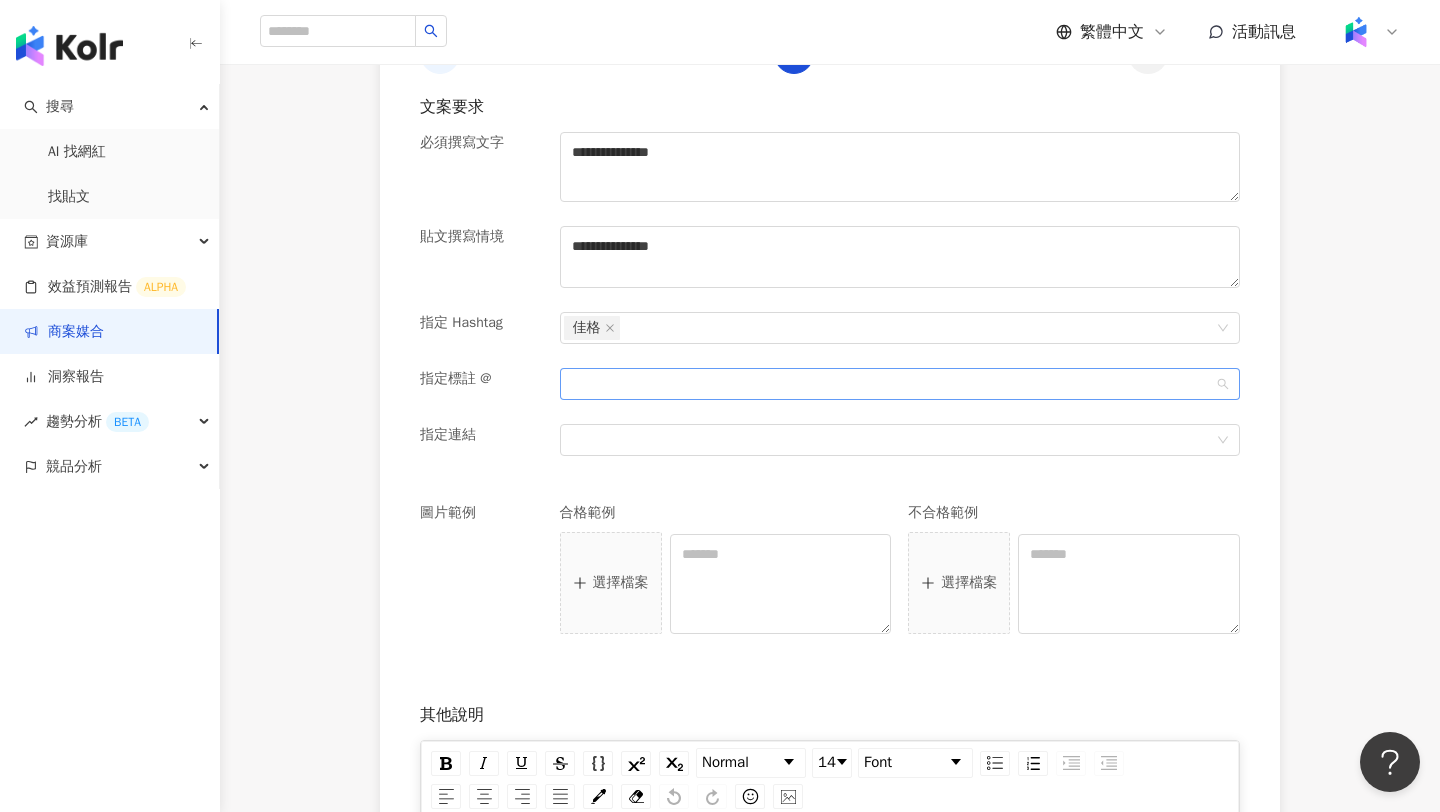 click at bounding box center [889, 383] 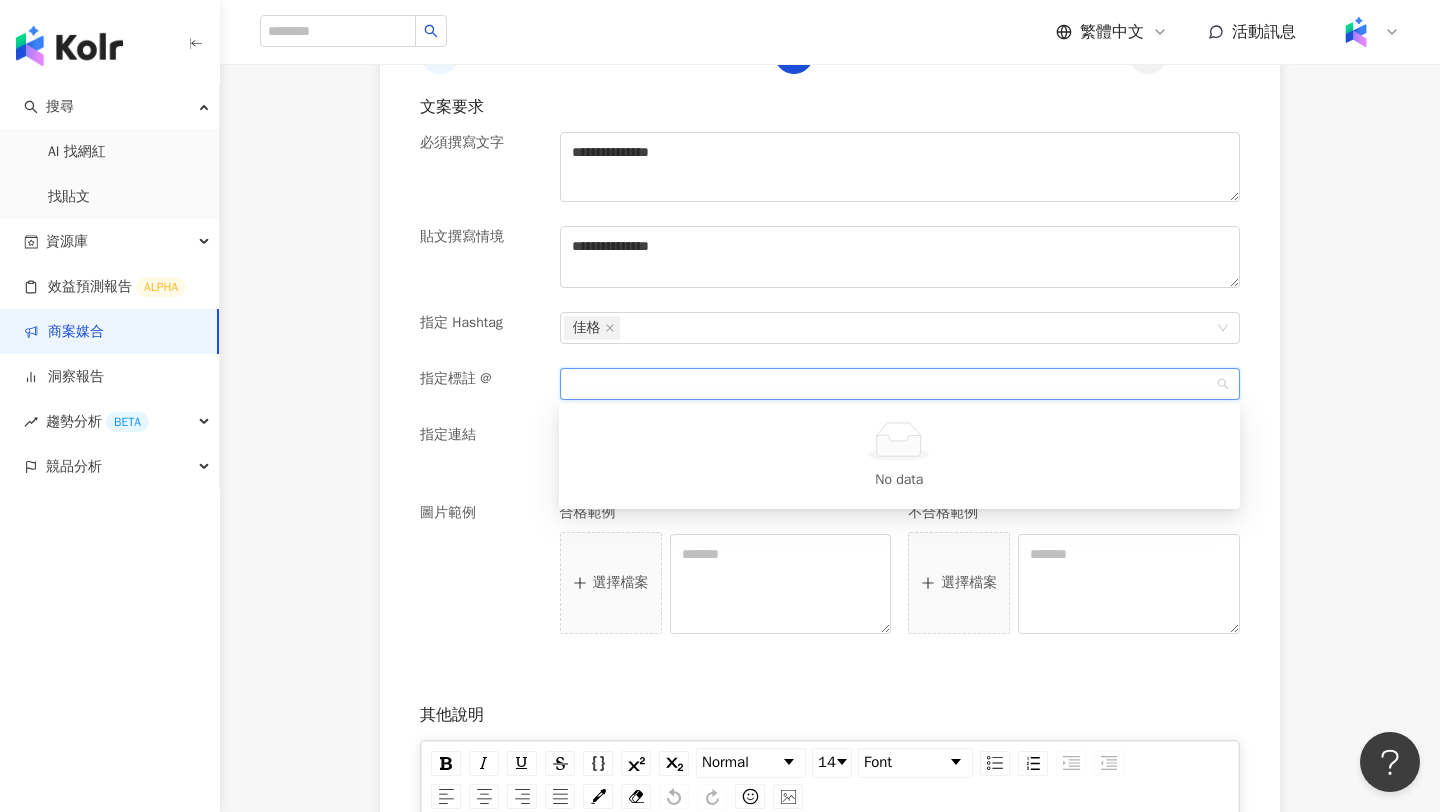 paste on "**********" 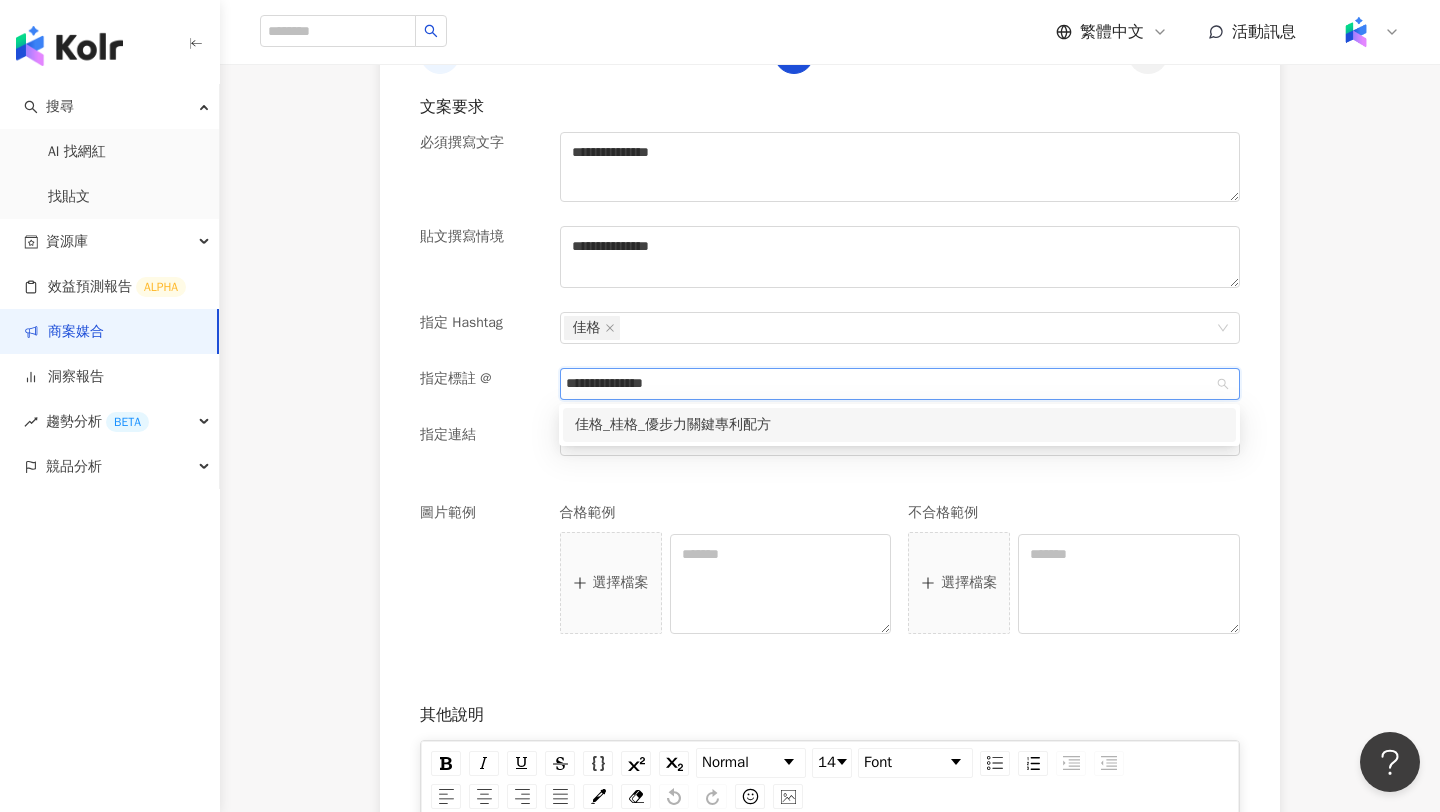 drag, startPoint x: 591, startPoint y: 389, endPoint x: 868, endPoint y: 395, distance: 277.06497 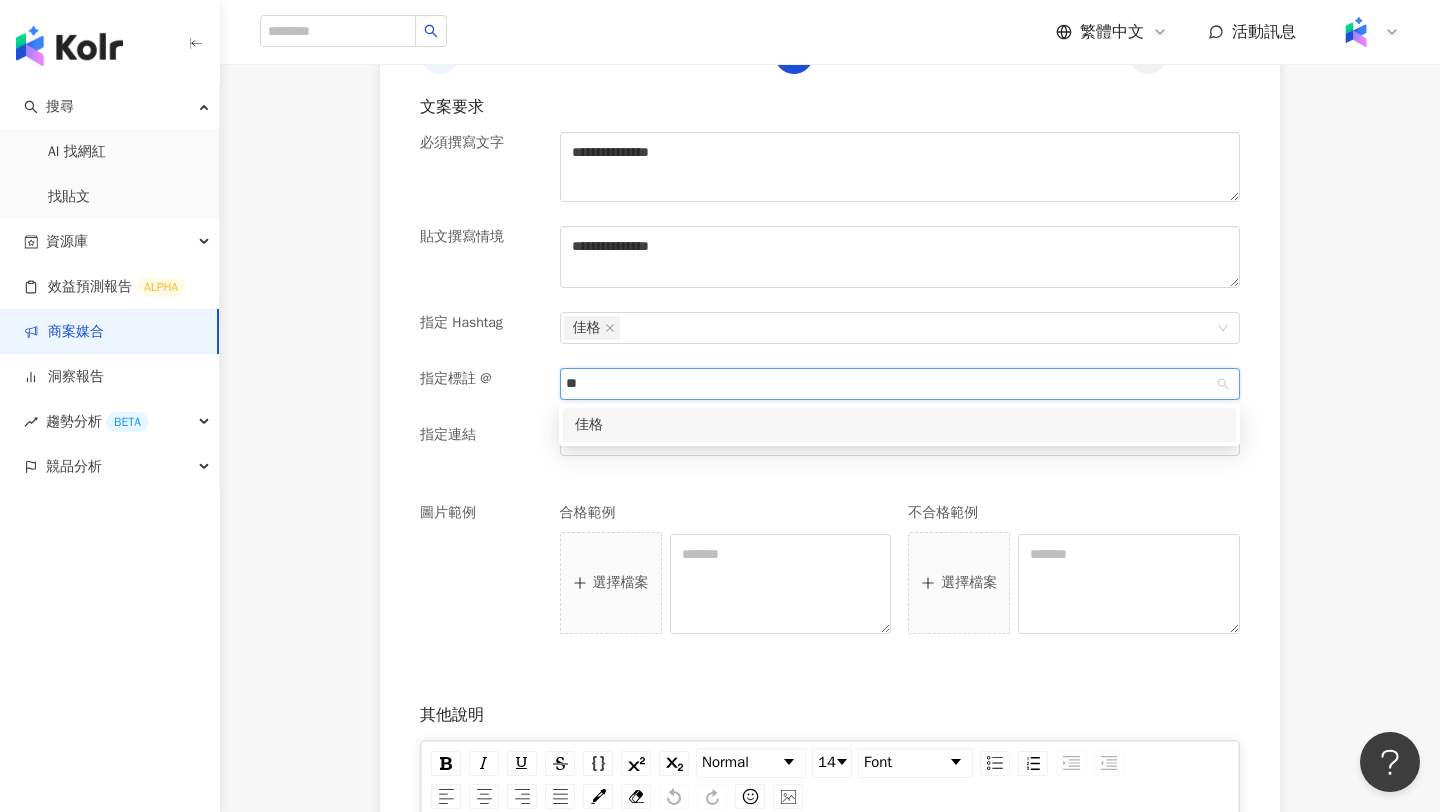 type 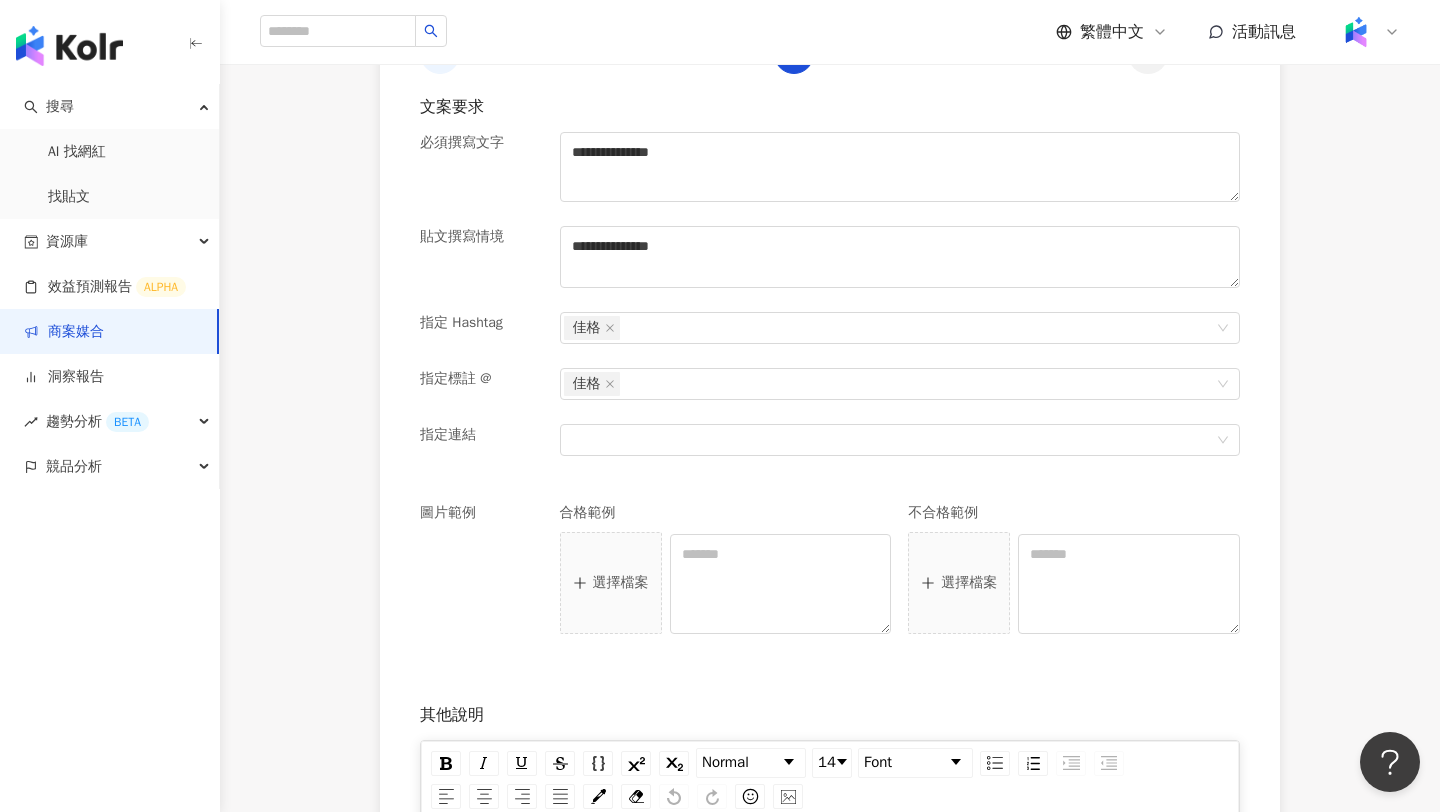 click on "指定連結" at bounding box center [482, 452] 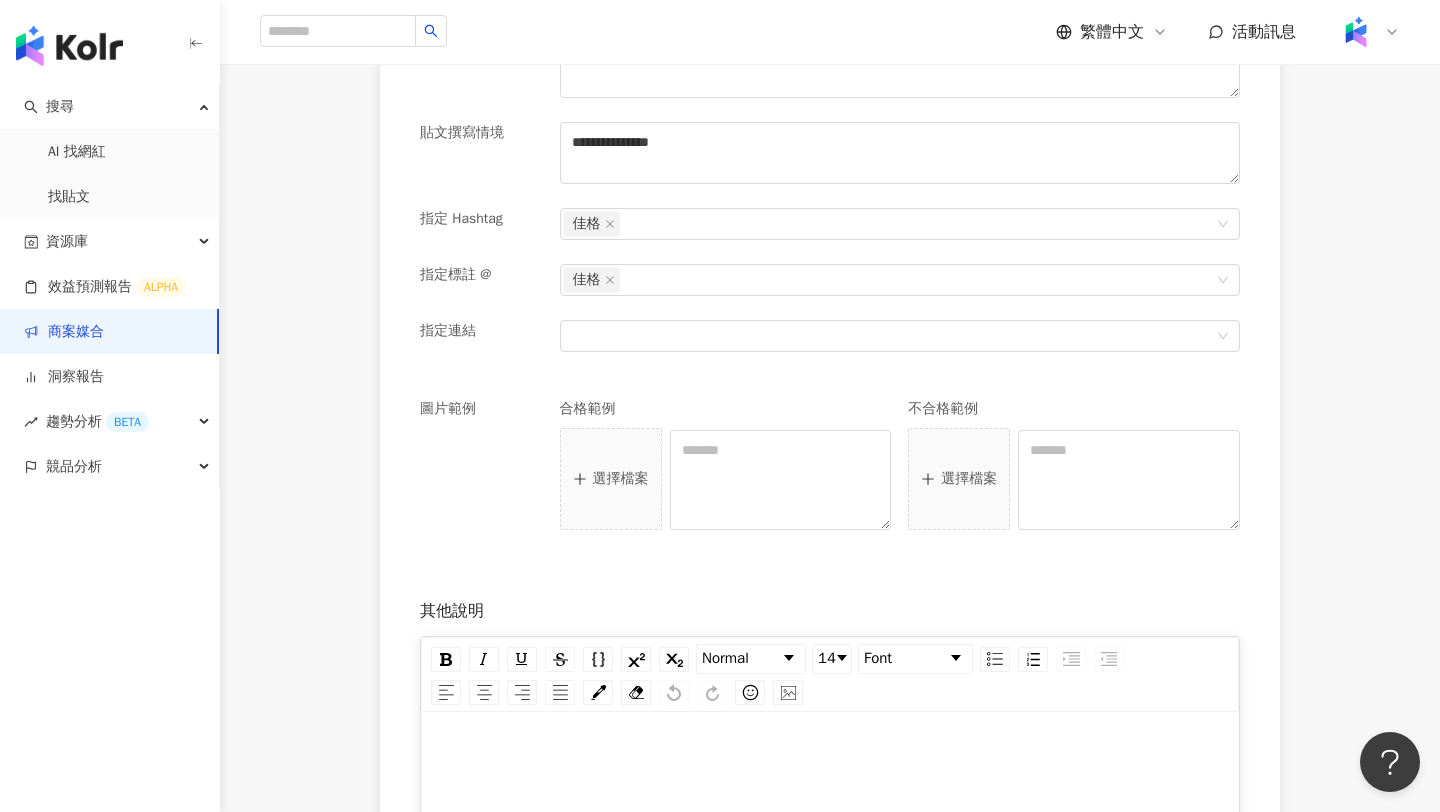 scroll, scrollTop: 592, scrollLeft: 0, axis: vertical 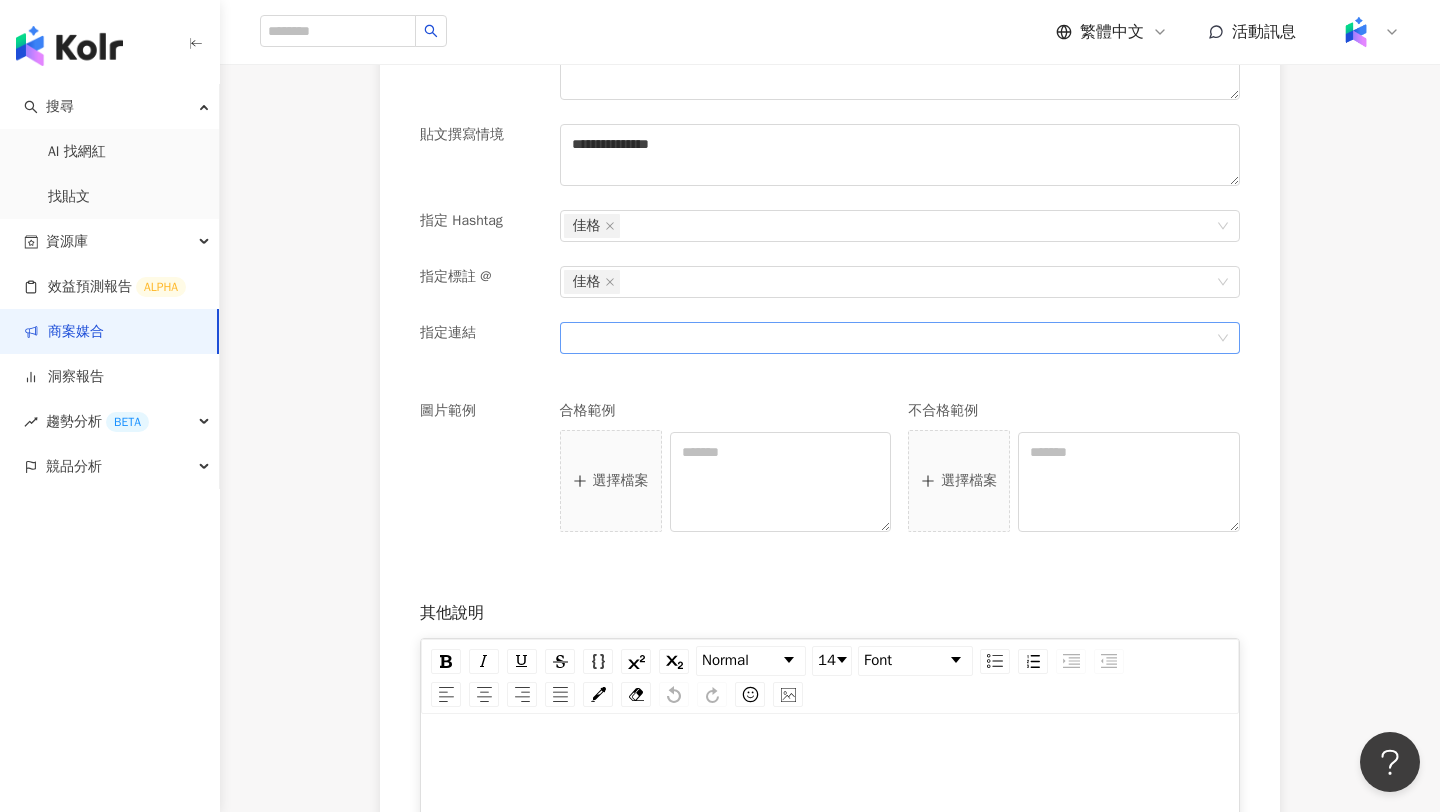 click at bounding box center (889, 337) 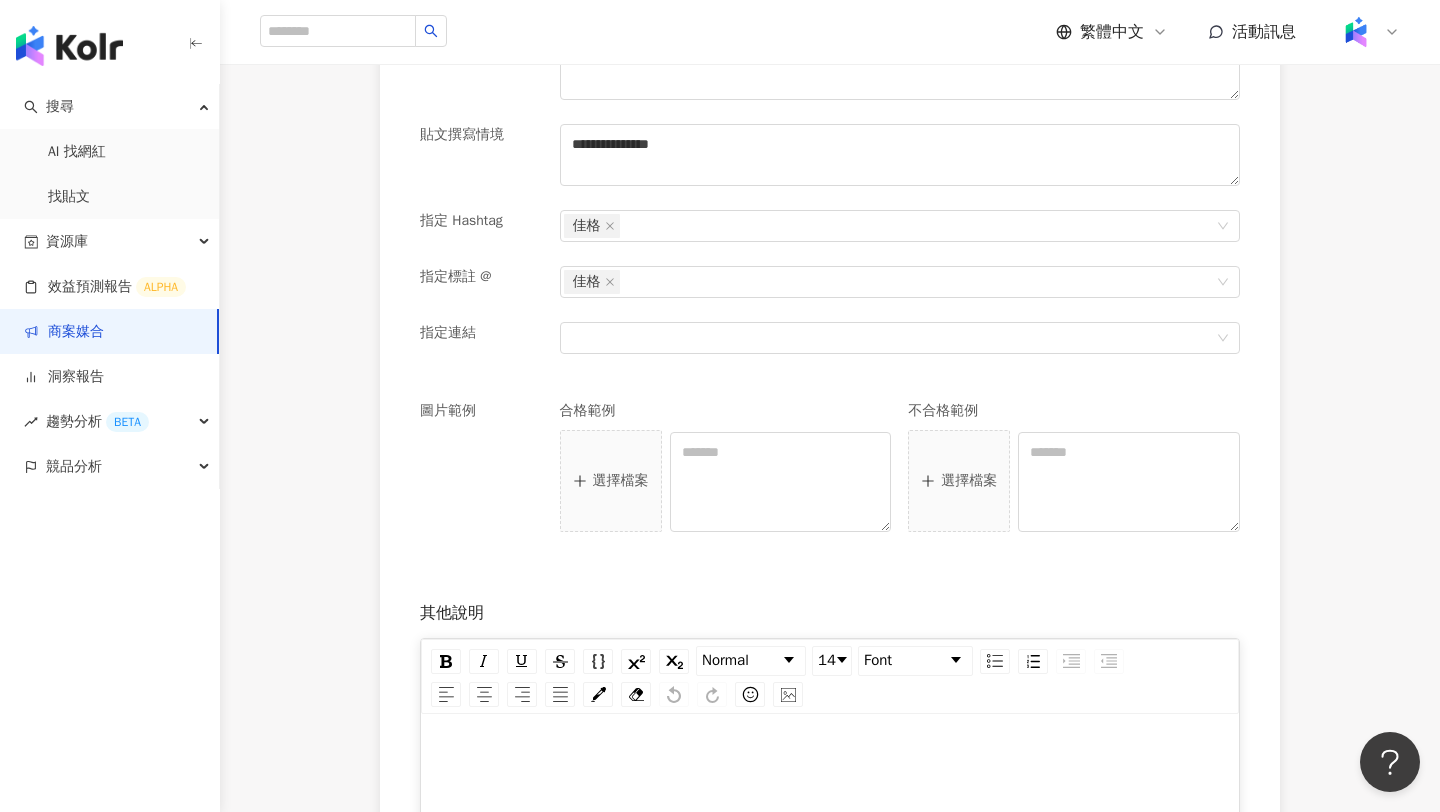 click on "圖片範例 合格範例 選擇檔案 不合格範例 選擇檔案" at bounding box center (830, 490) 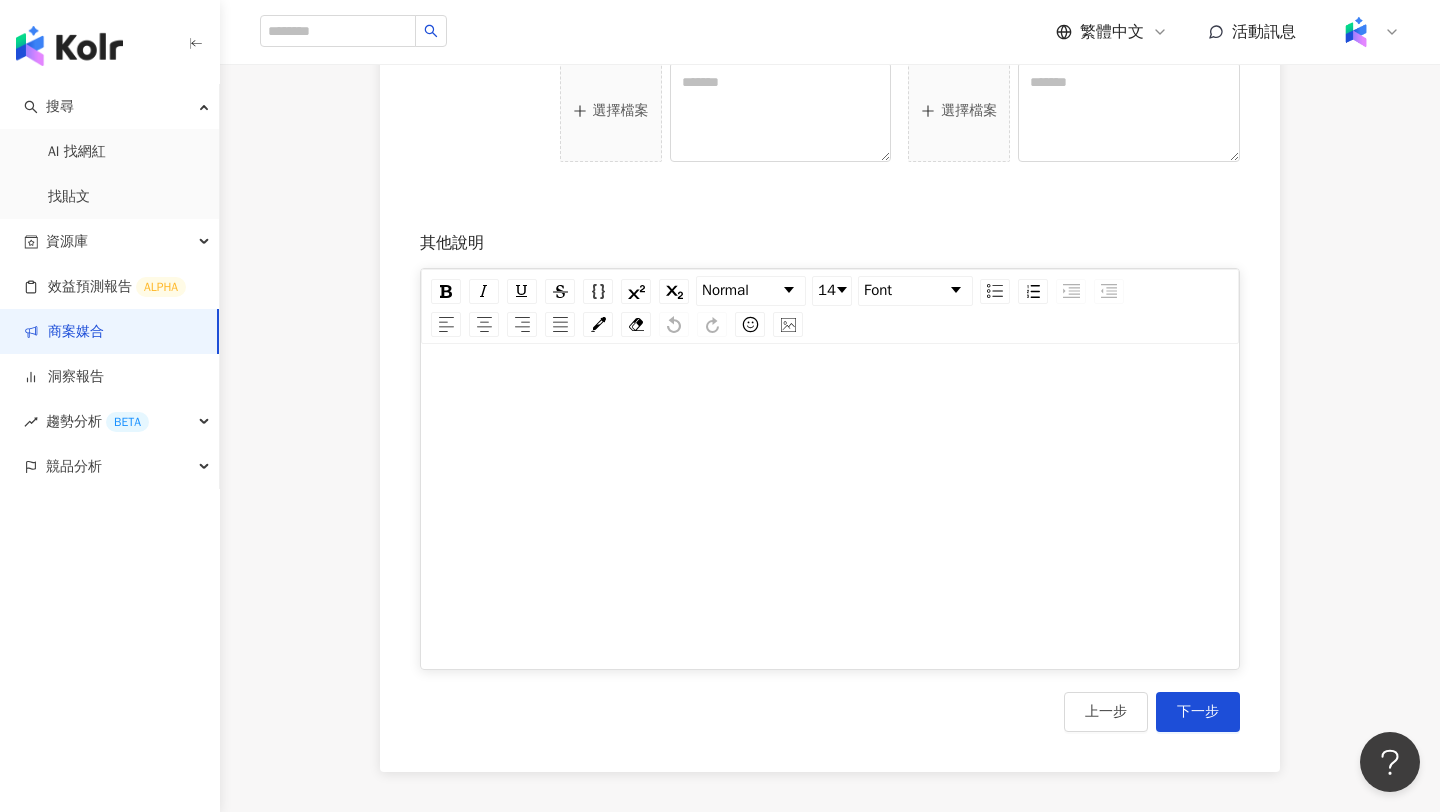 click at bounding box center [830, 513] 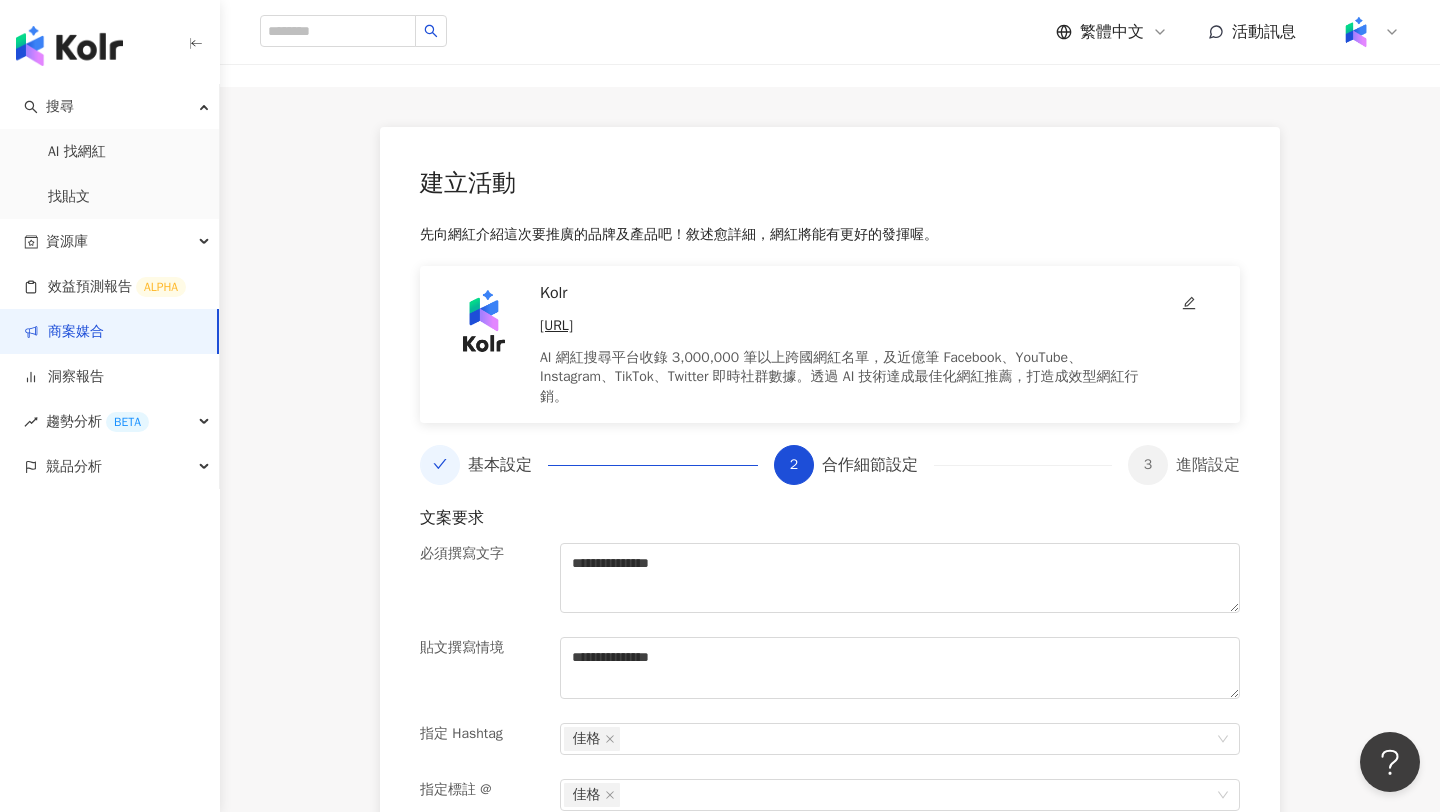 scroll, scrollTop: 1147, scrollLeft: 0, axis: vertical 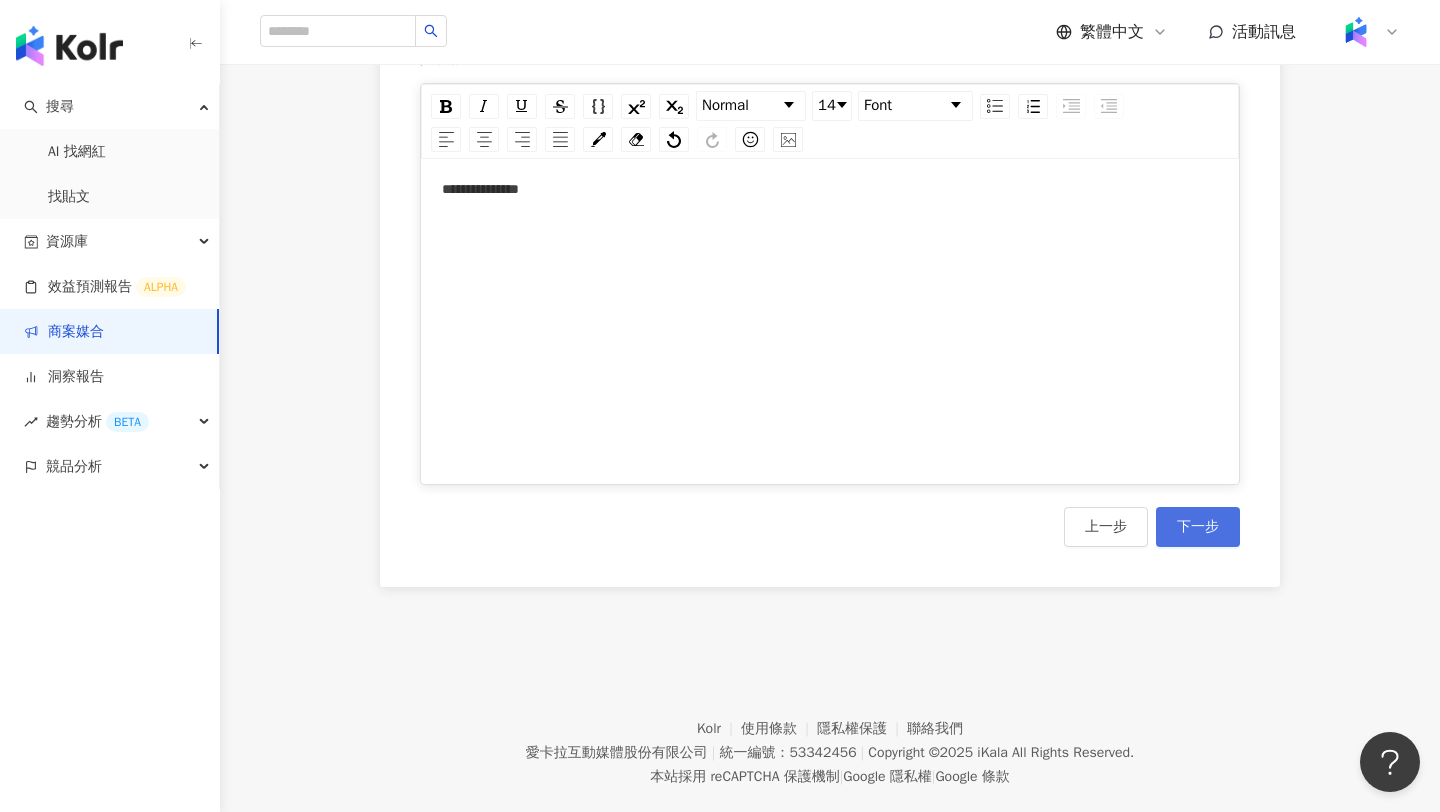 click on "下一步" at bounding box center (1198, 527) 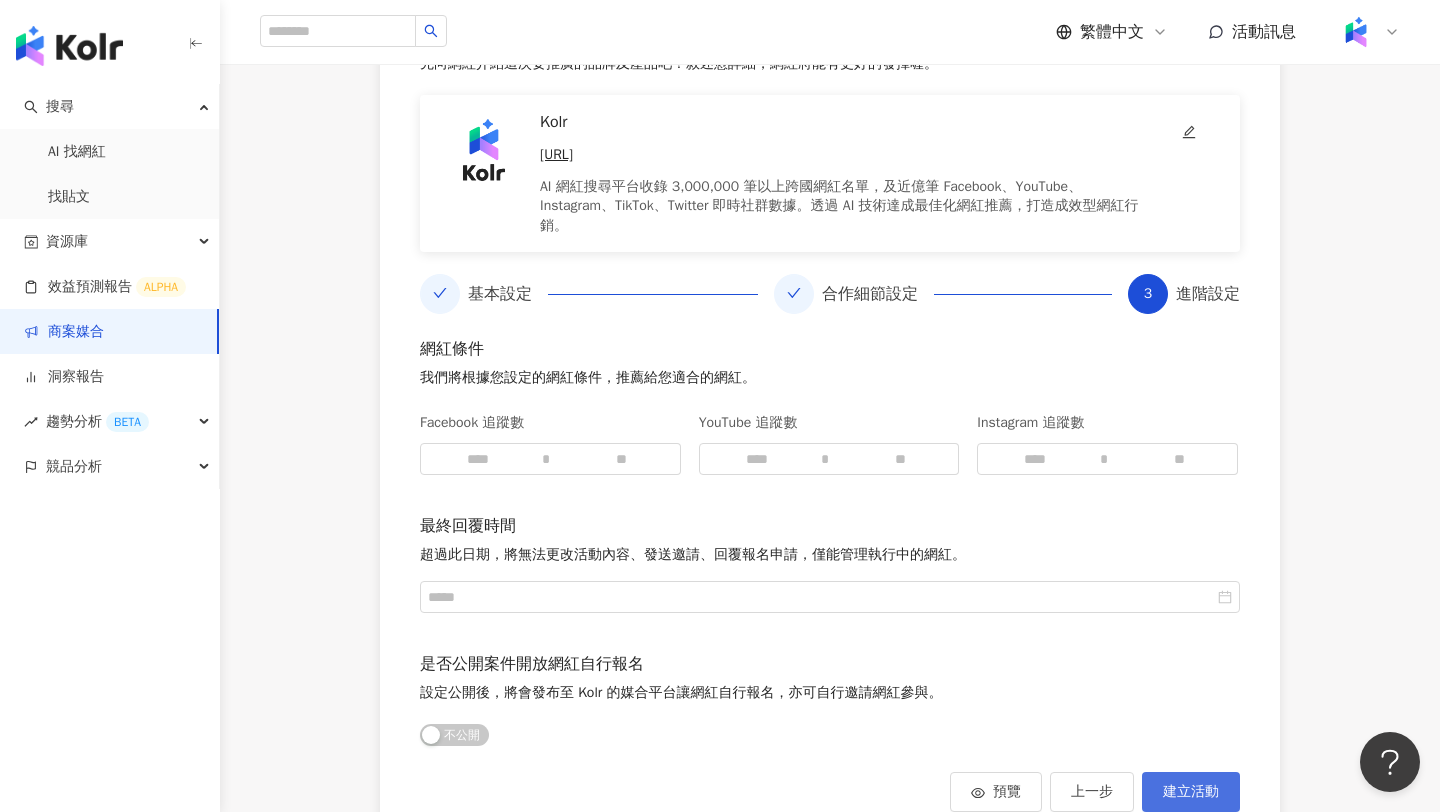 scroll, scrollTop: 263, scrollLeft: 0, axis: vertical 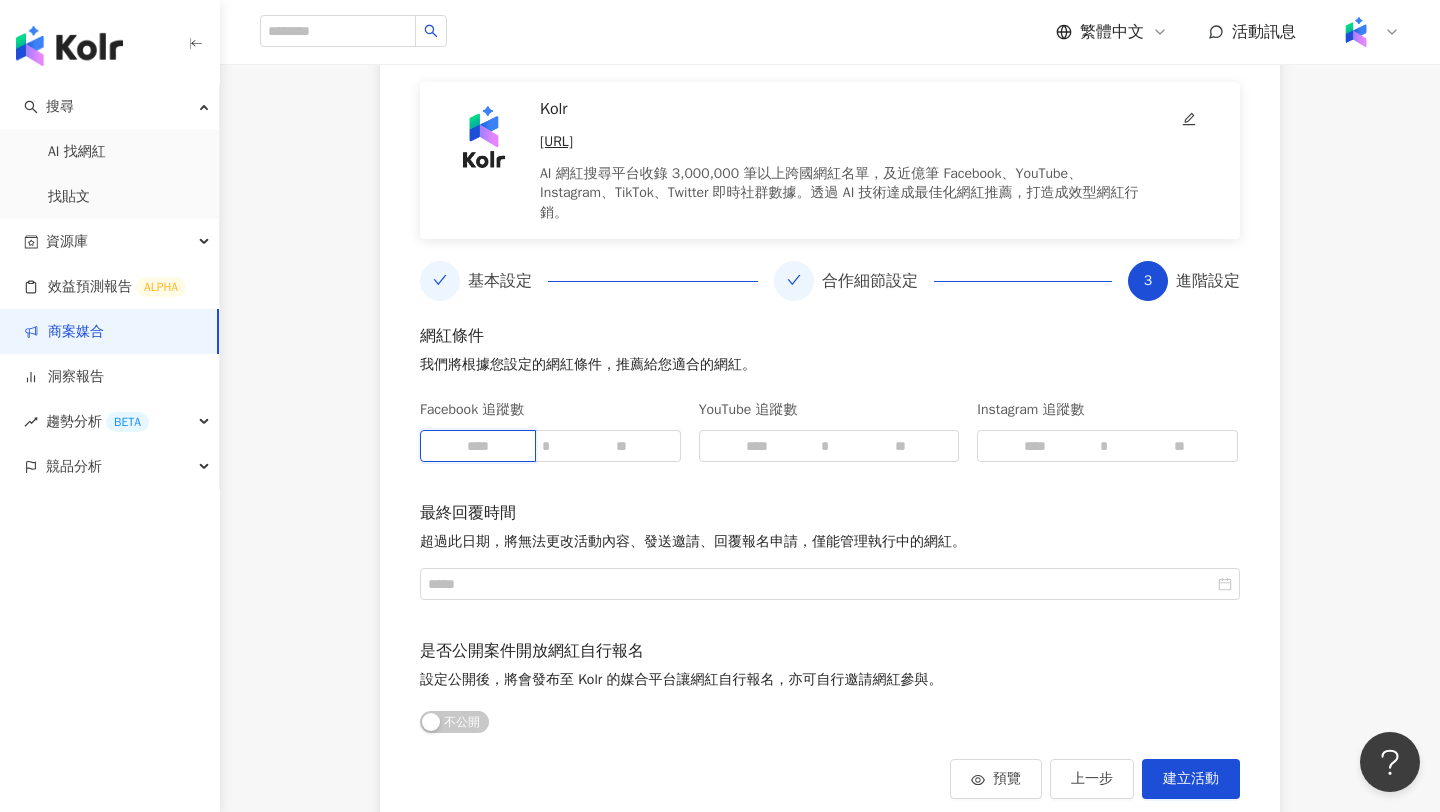 click at bounding box center [478, 446] 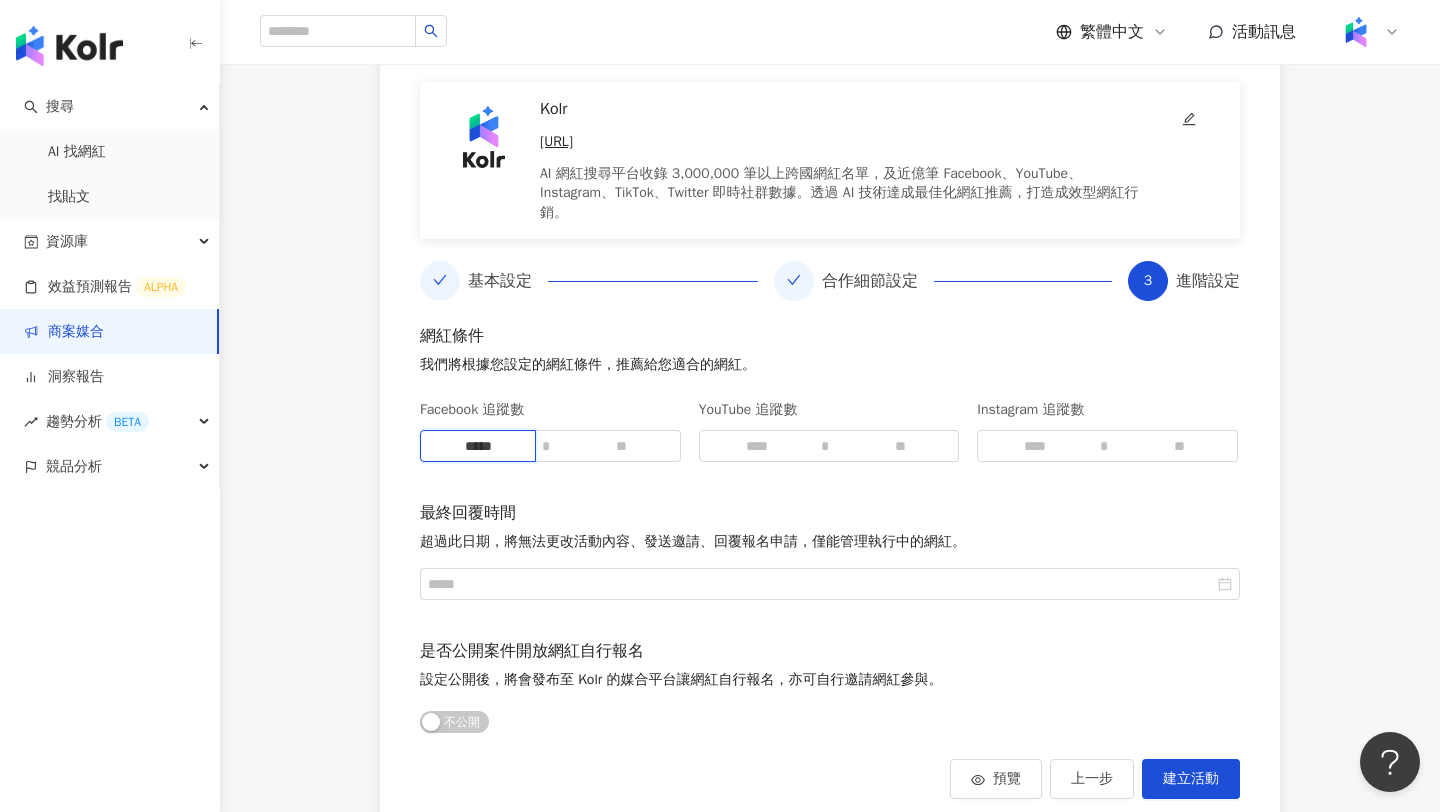 type on "*****" 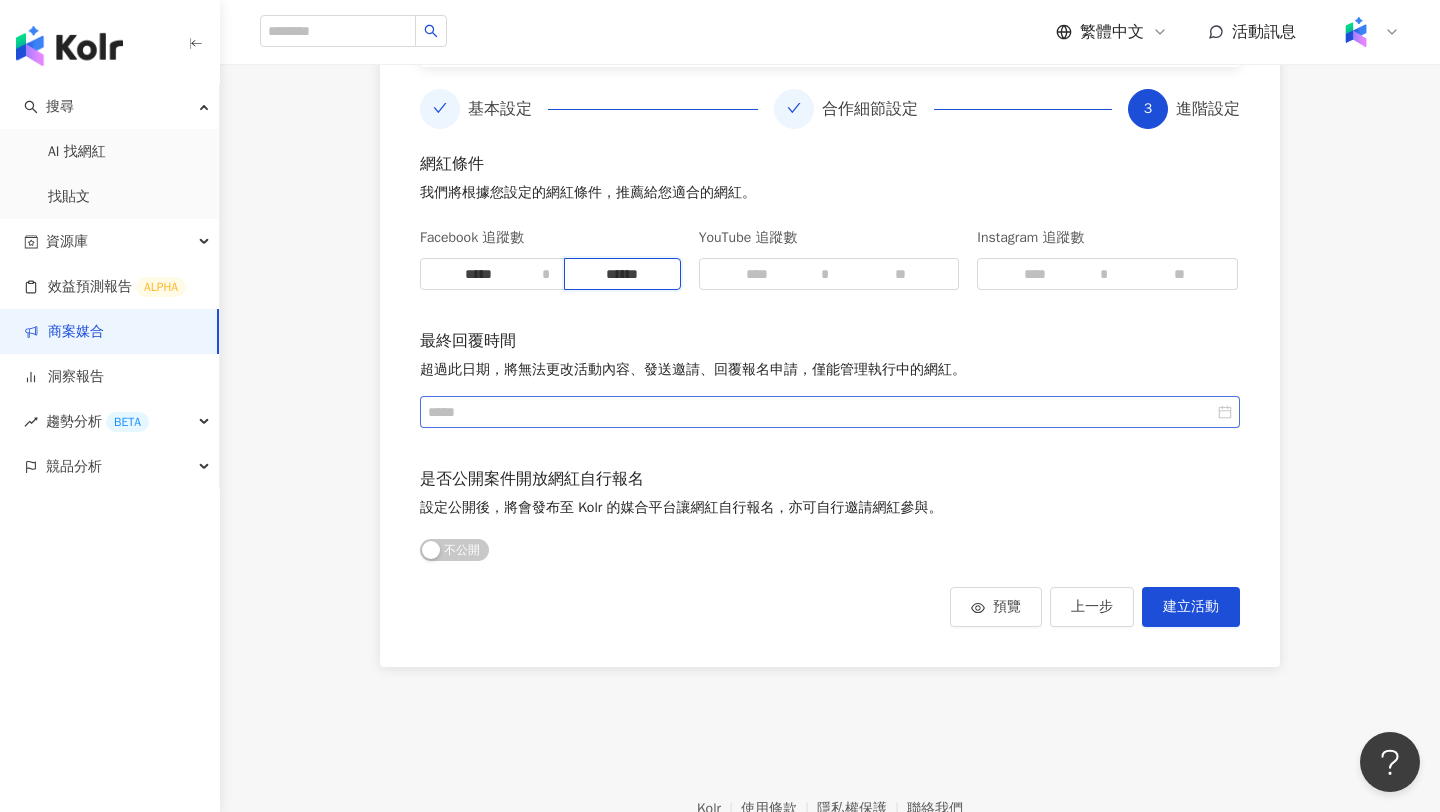 scroll, scrollTop: 449, scrollLeft: 0, axis: vertical 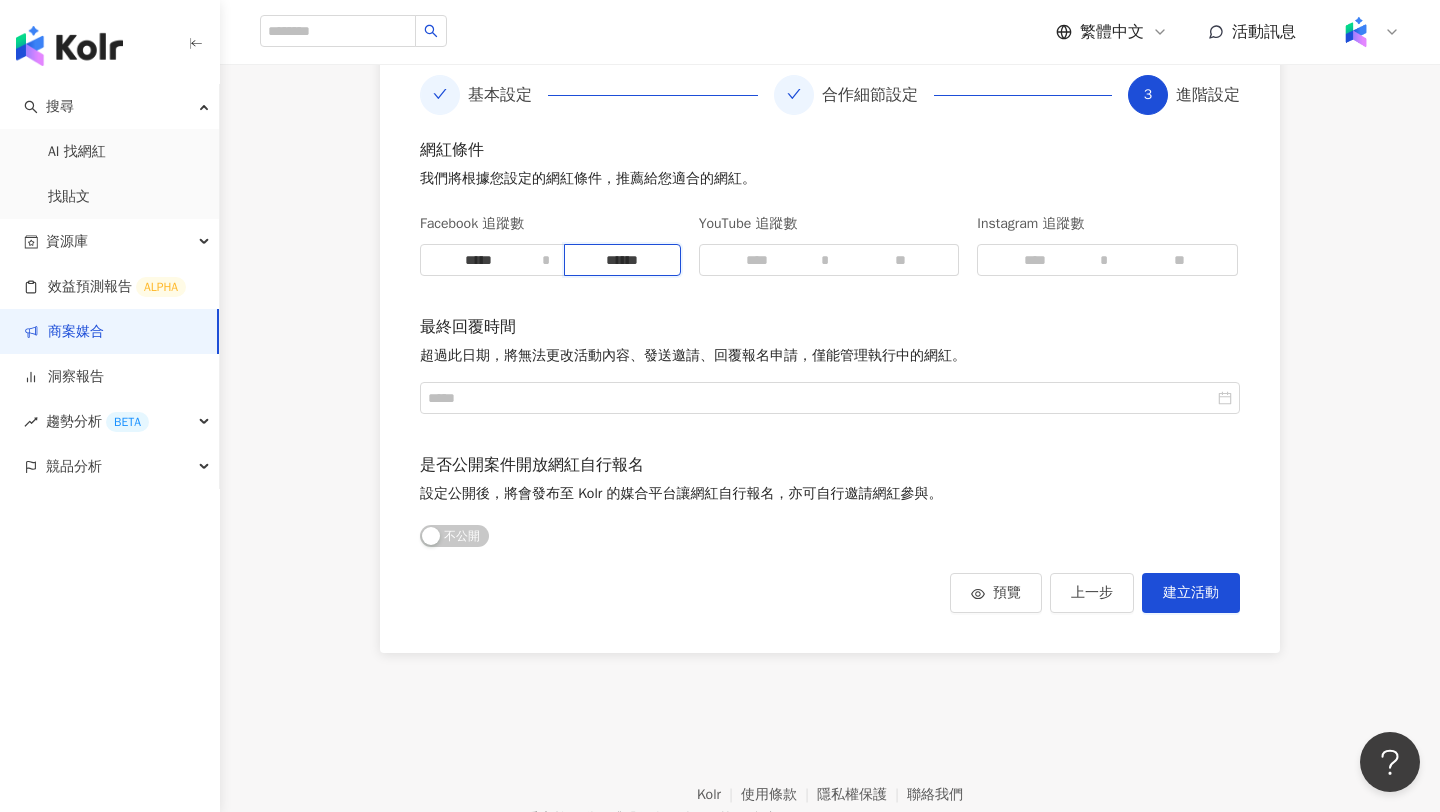 type on "******" 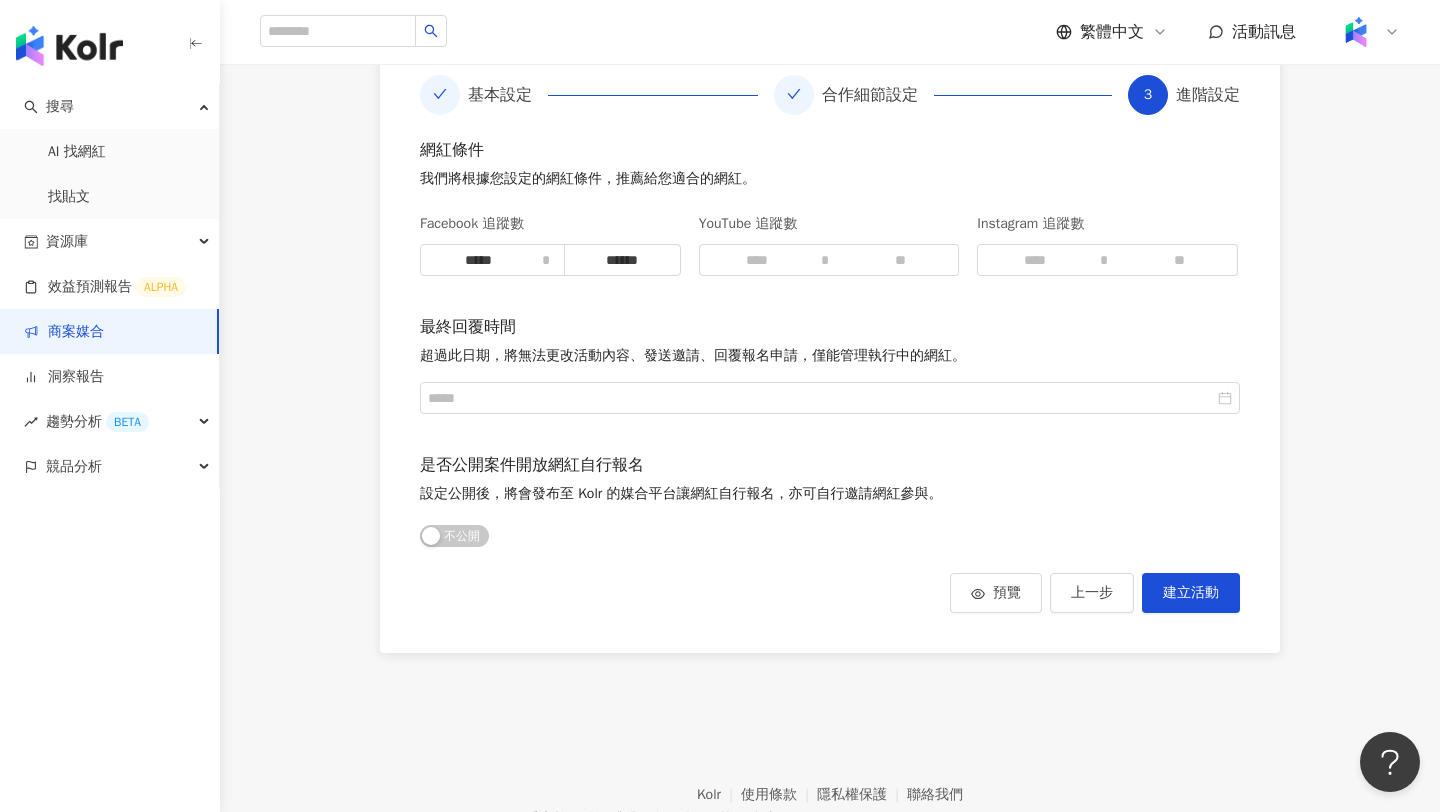 click on "網紅條件 我們將根據您設定的網紅條件，推薦給您適合的網紅。 Facebook 追蹤數 ***** ****** YouTube 追蹤數 Instagram 追蹤數 最終回覆時間 超過此日期，將無法更改活動內容、發送邀請、回覆報名申請，僅能管理執行中的網紅。 是否公開案件開放網紅自行報名 設定公開後，將會發布至 Kolr 的媒合平台讓網紅自行報名，亦可自行邀請網紅參與。 公開 不公開" at bounding box center [830, 345] 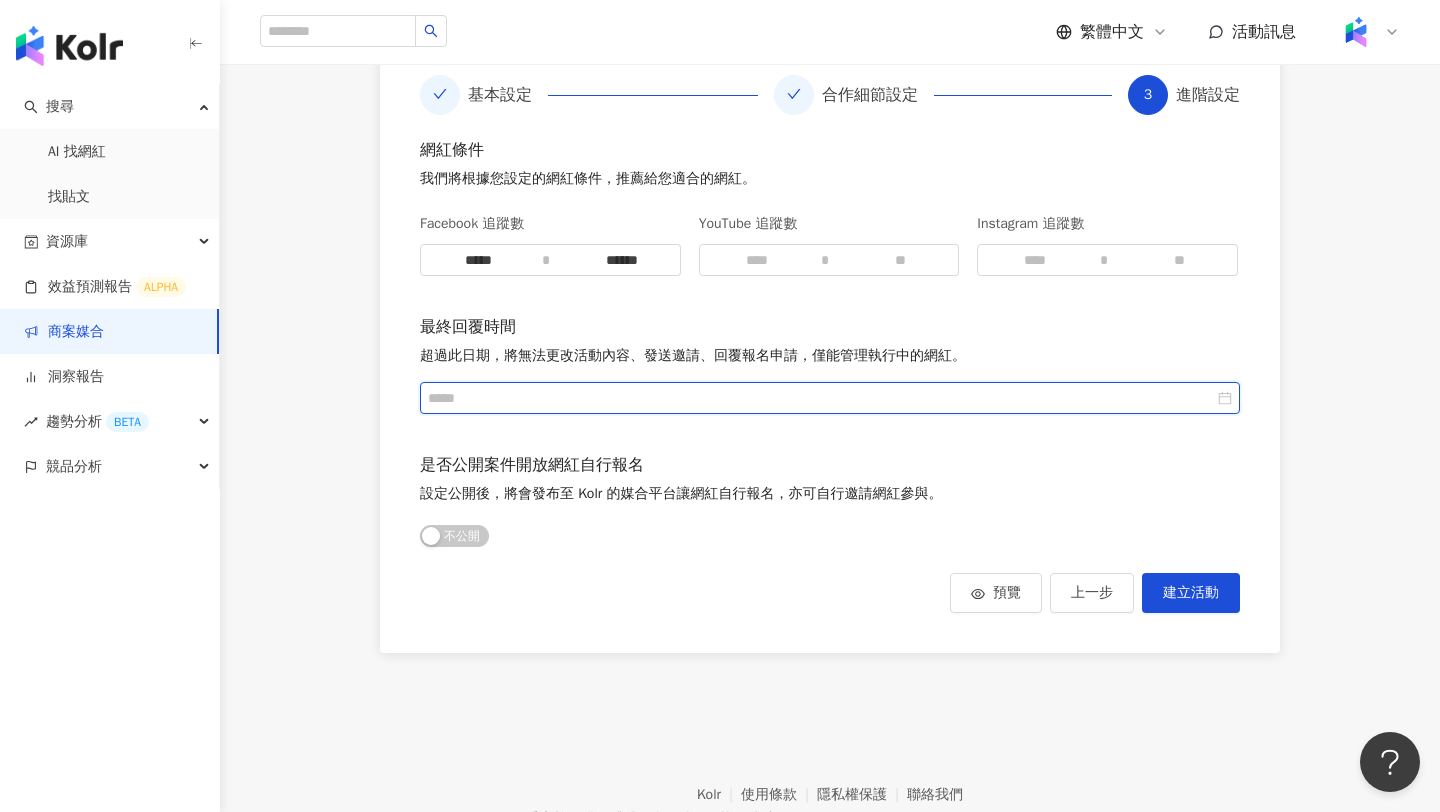 click at bounding box center (821, 398) 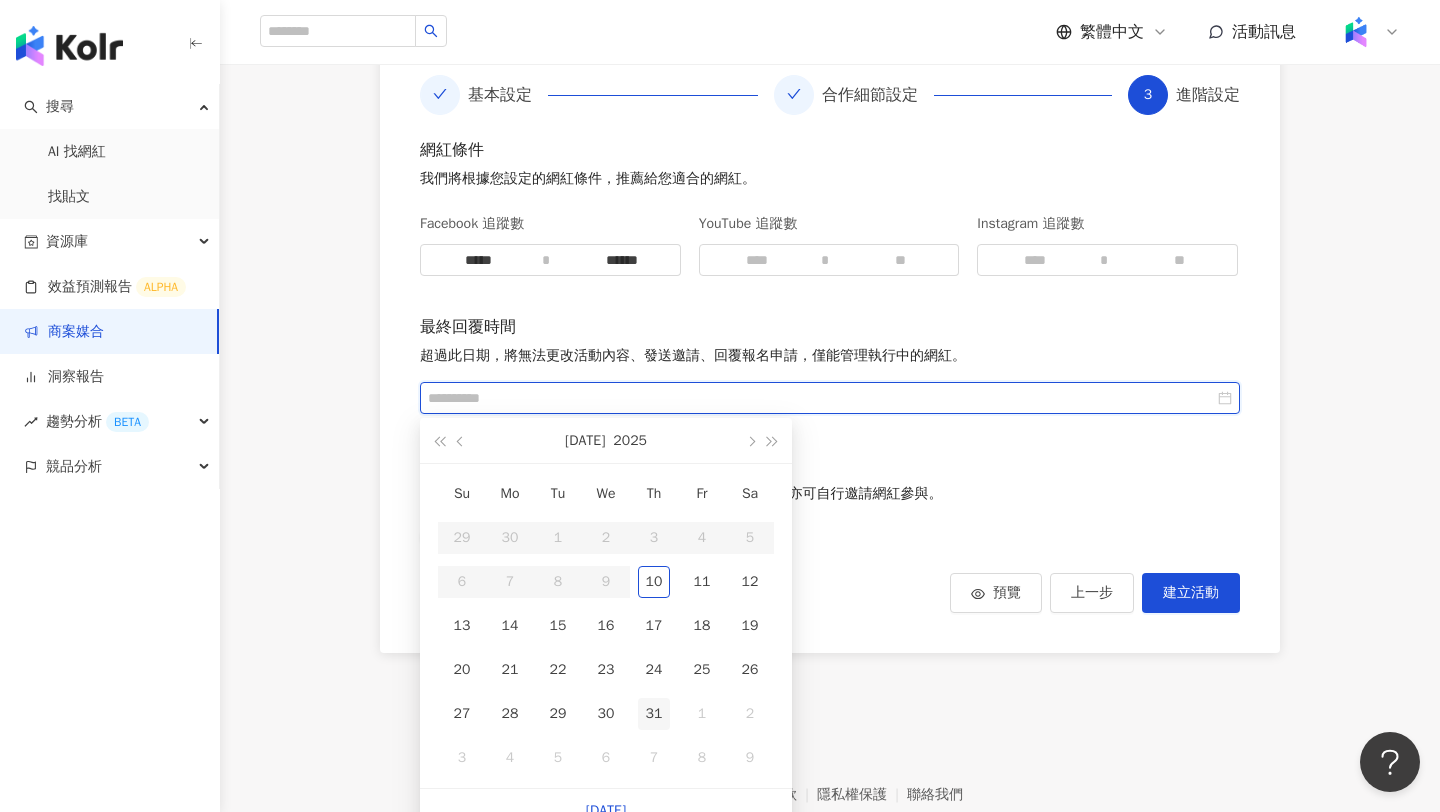 type on "**********" 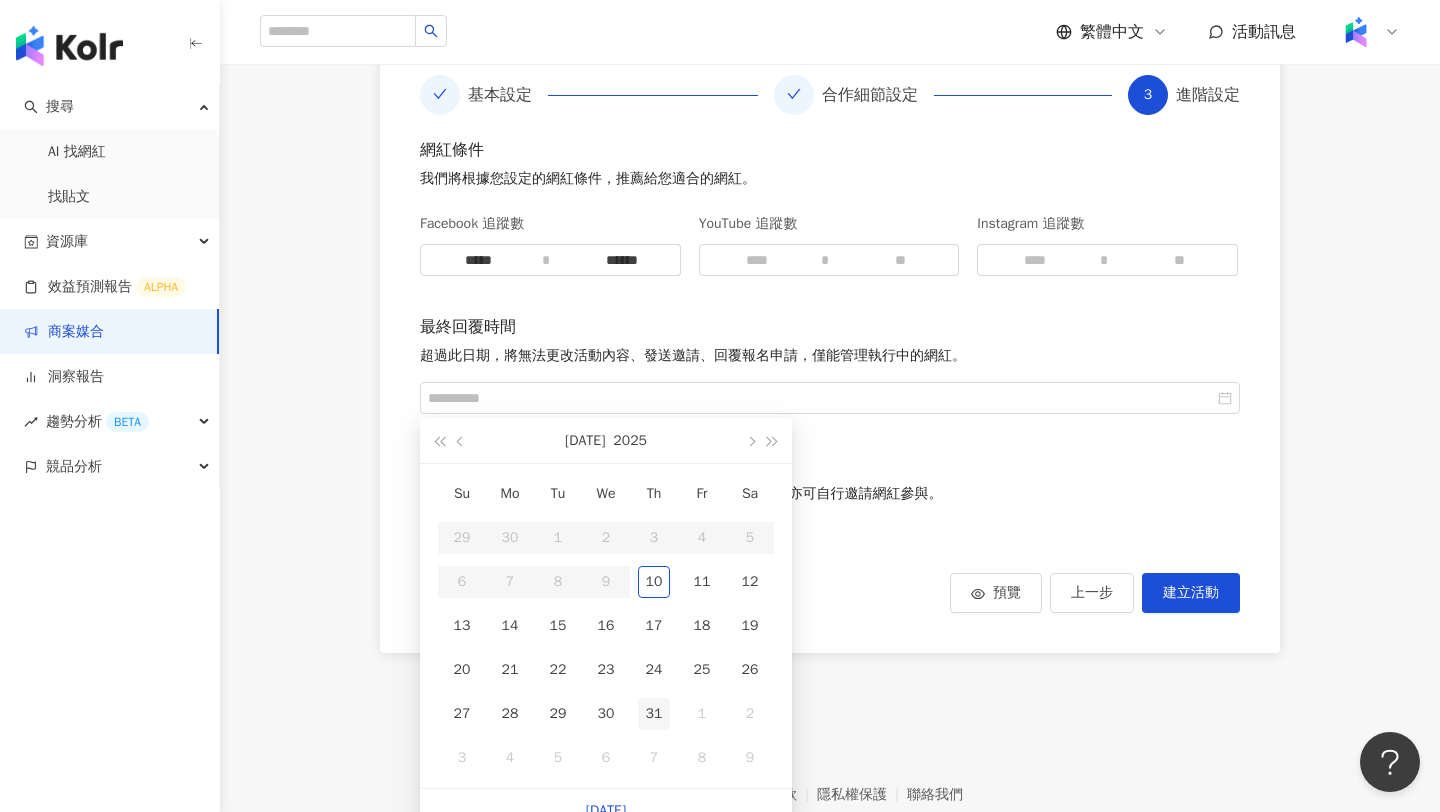 click on "31" at bounding box center [654, 714] 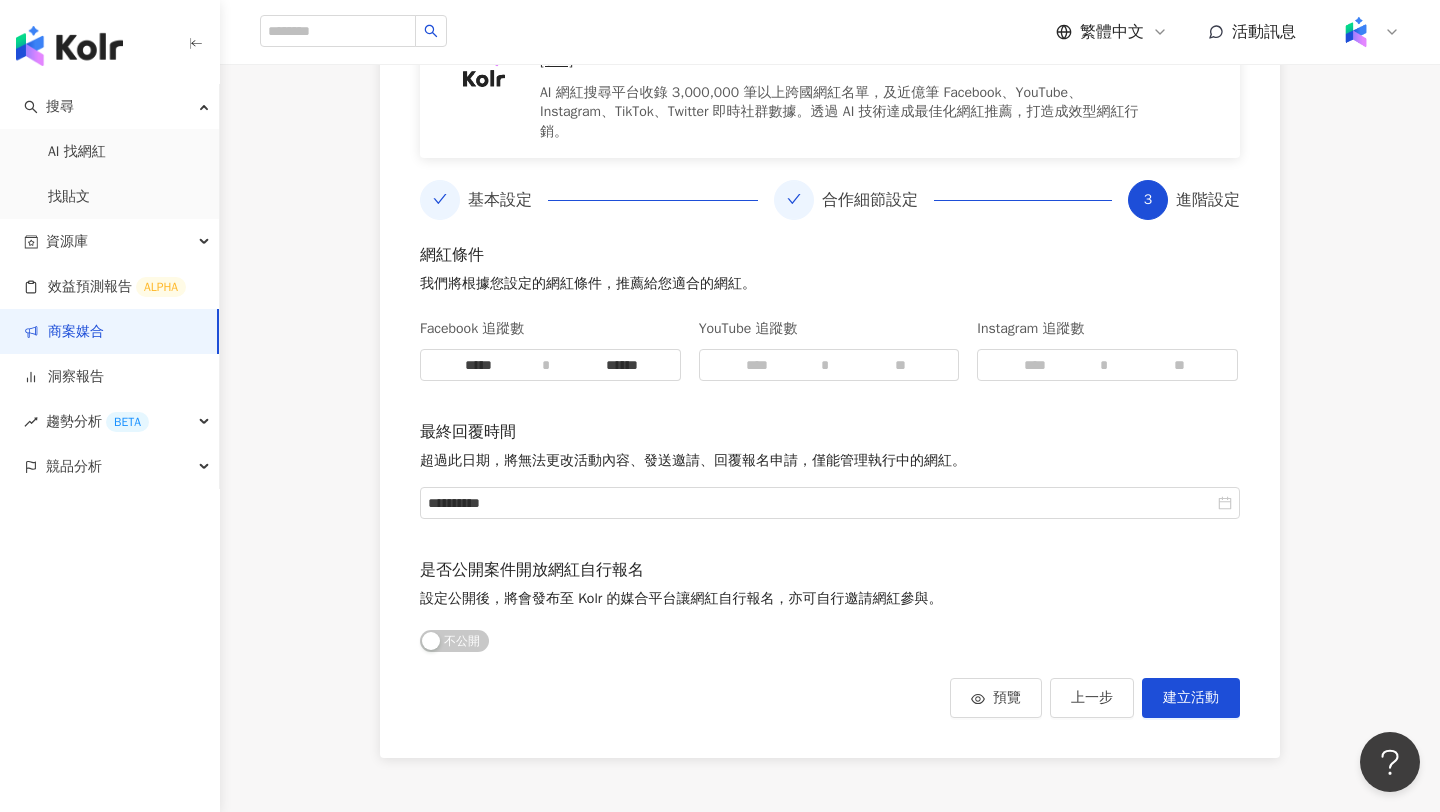 scroll, scrollTop: 347, scrollLeft: 0, axis: vertical 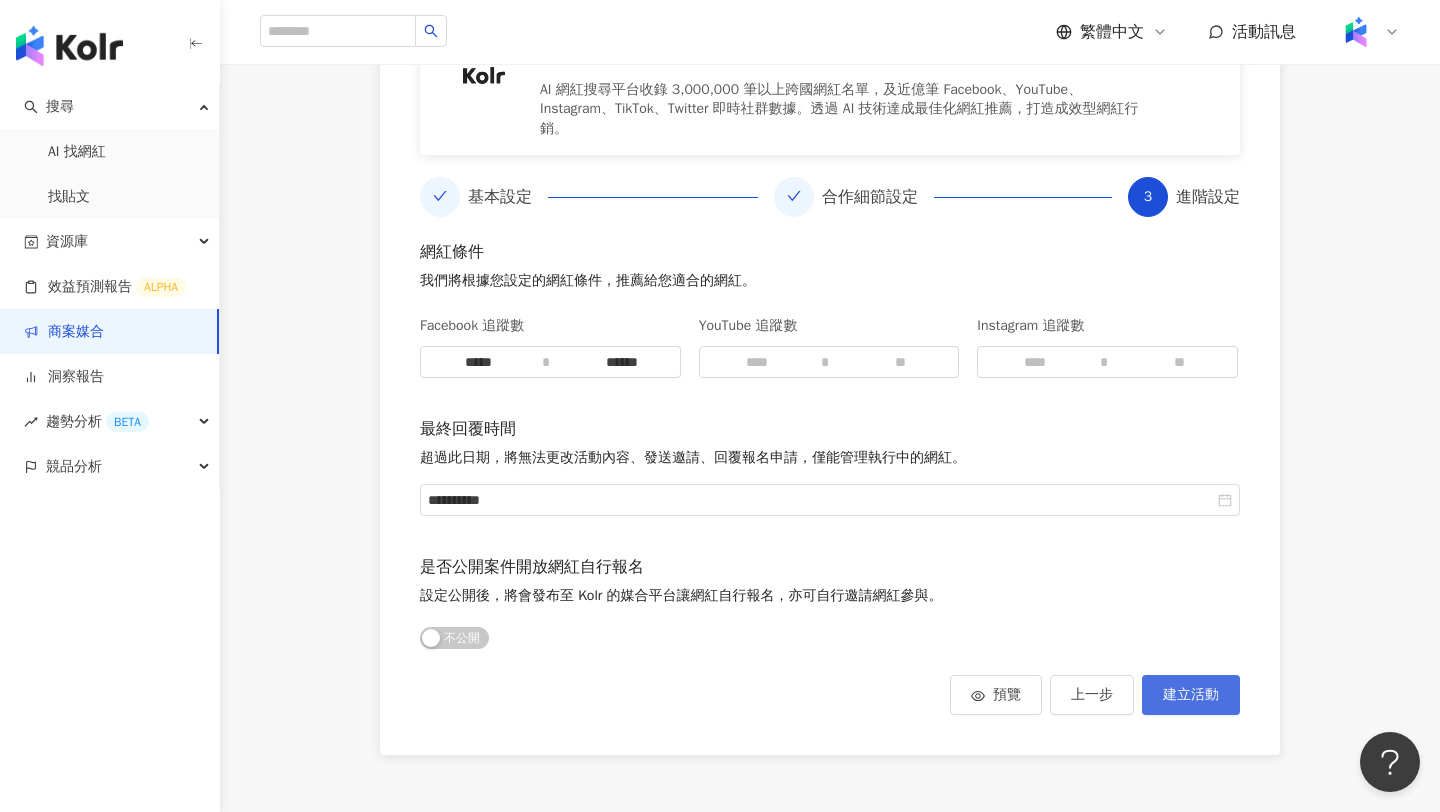 click on "建立活動" at bounding box center (1191, 695) 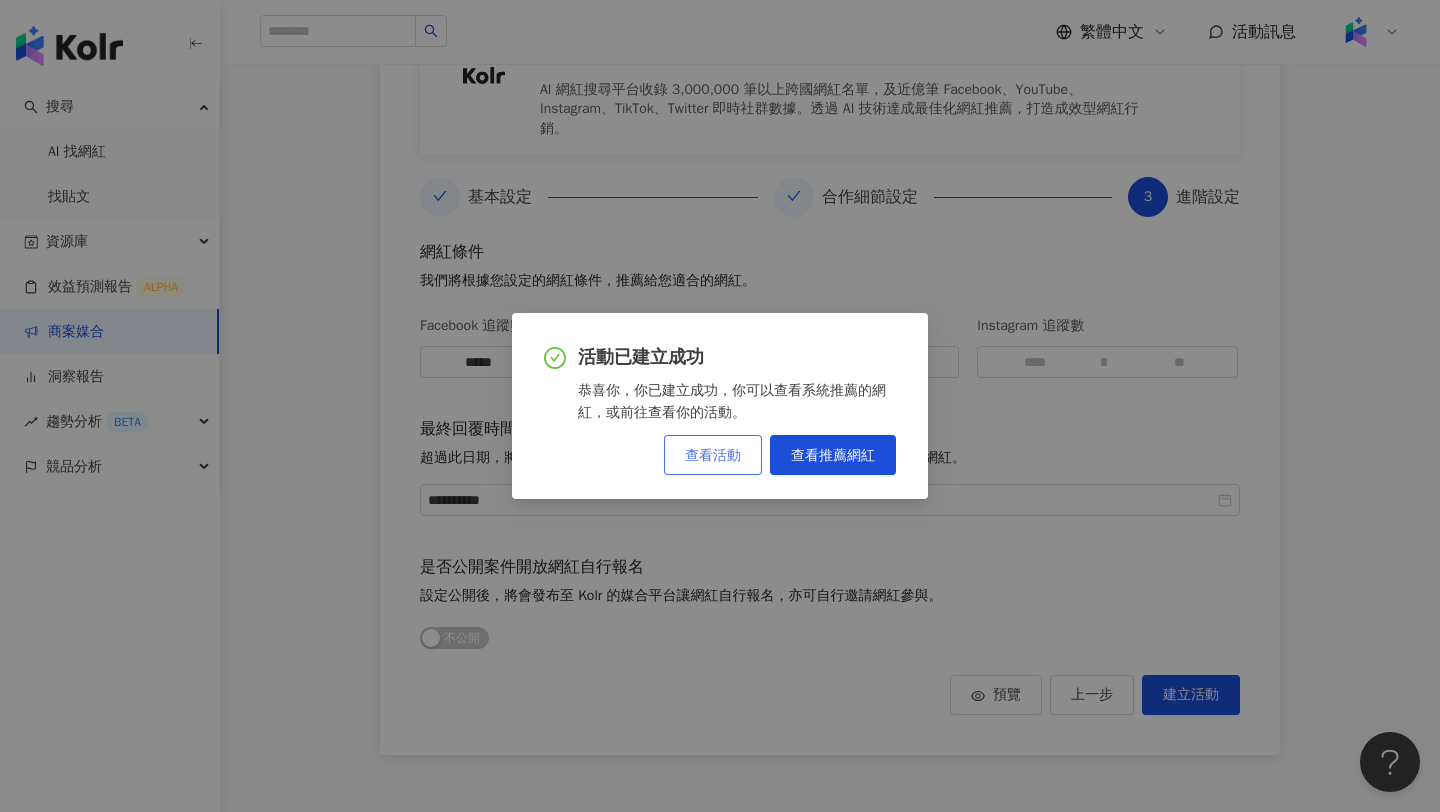 click on "查看活動" at bounding box center [713, 455] 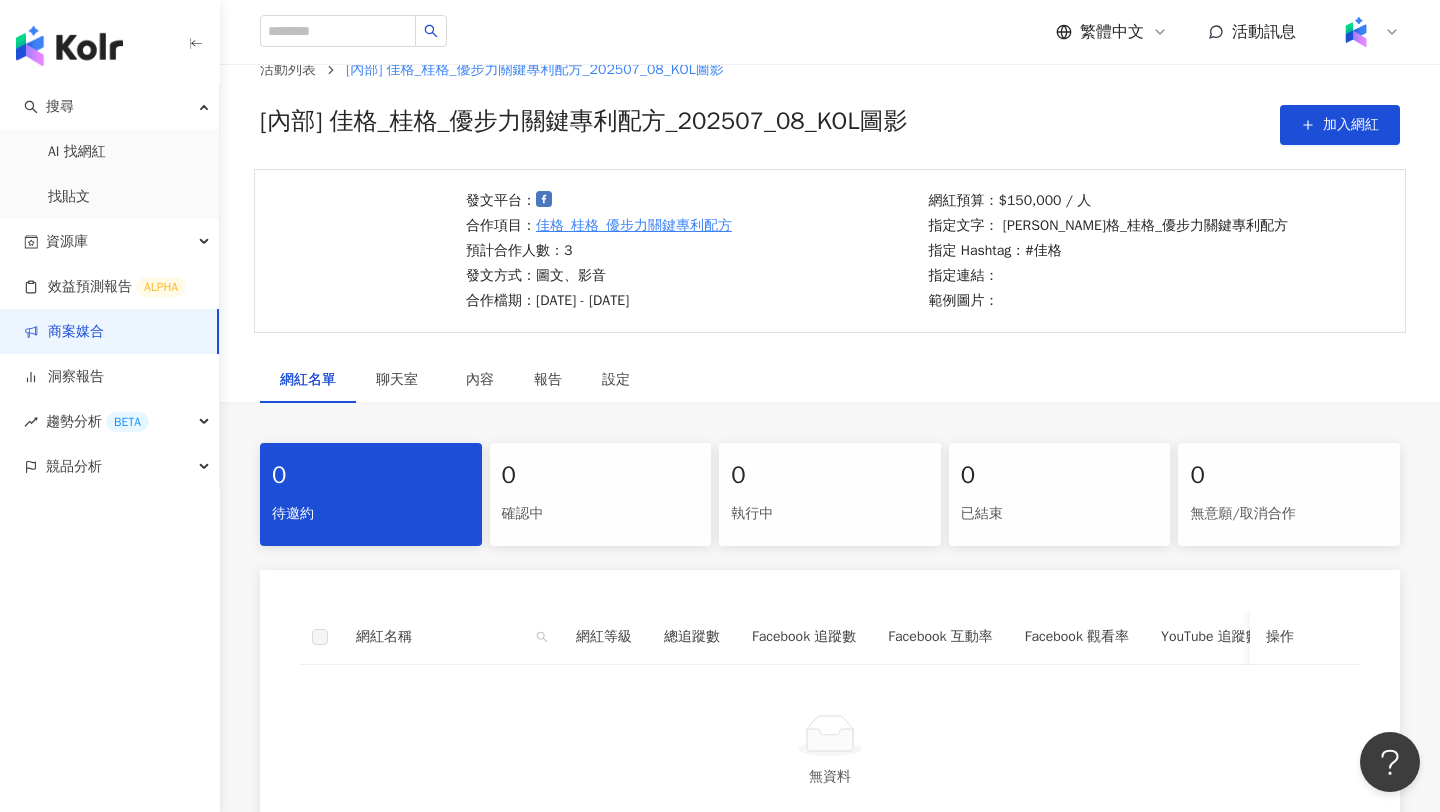 scroll, scrollTop: 31, scrollLeft: 0, axis: vertical 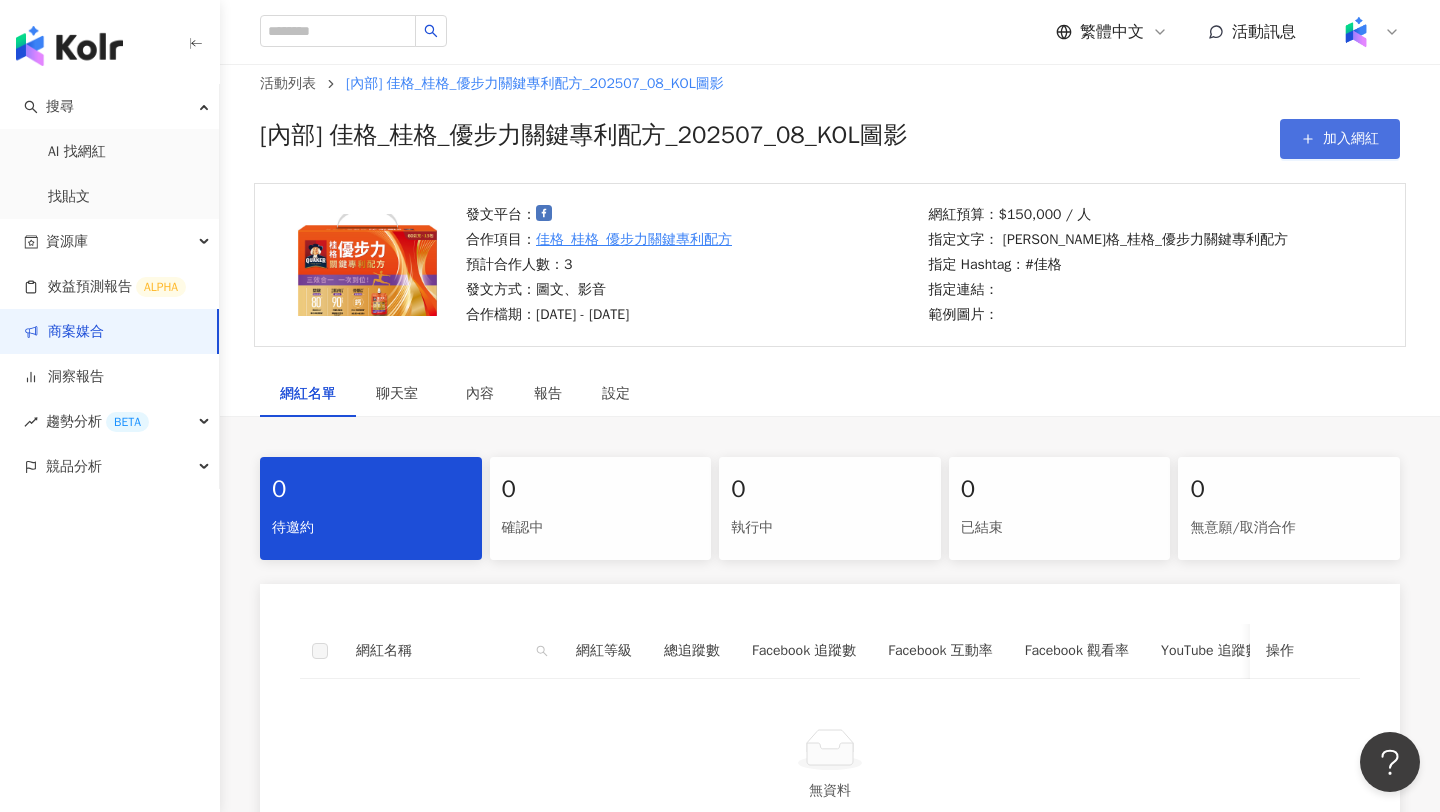 click on "加入網紅" at bounding box center (1340, 139) 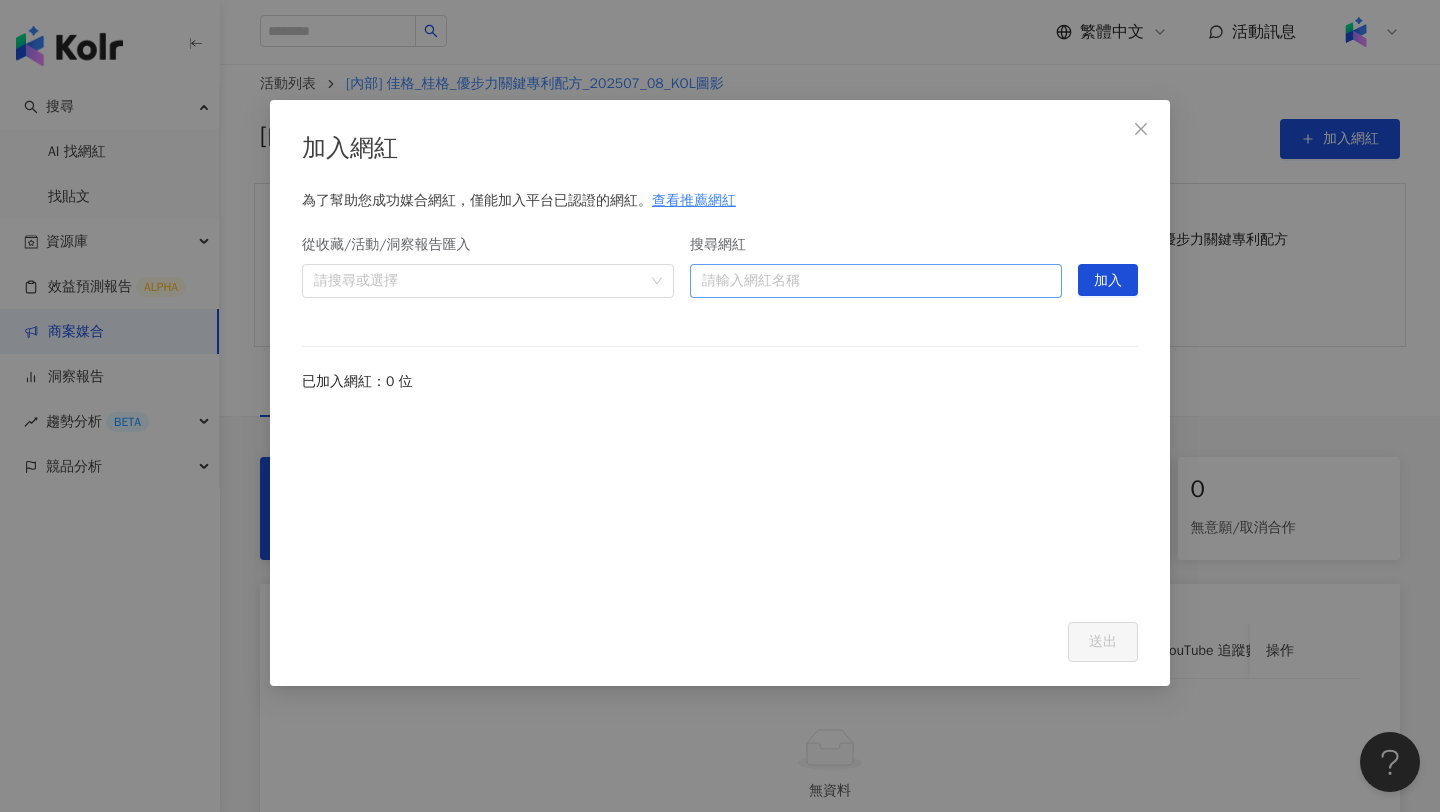 click on "搜尋網紅" at bounding box center (876, 281) 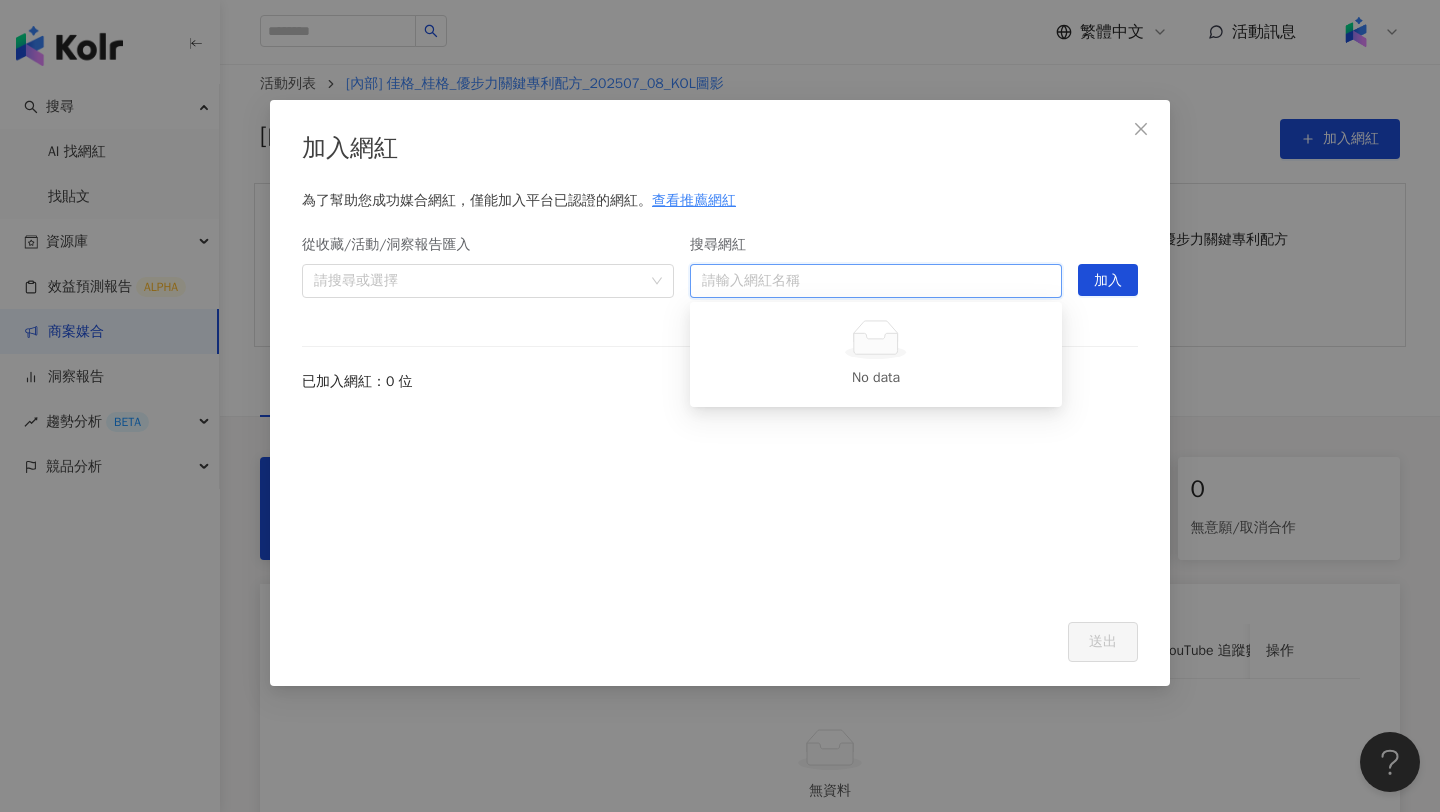 paste on "***" 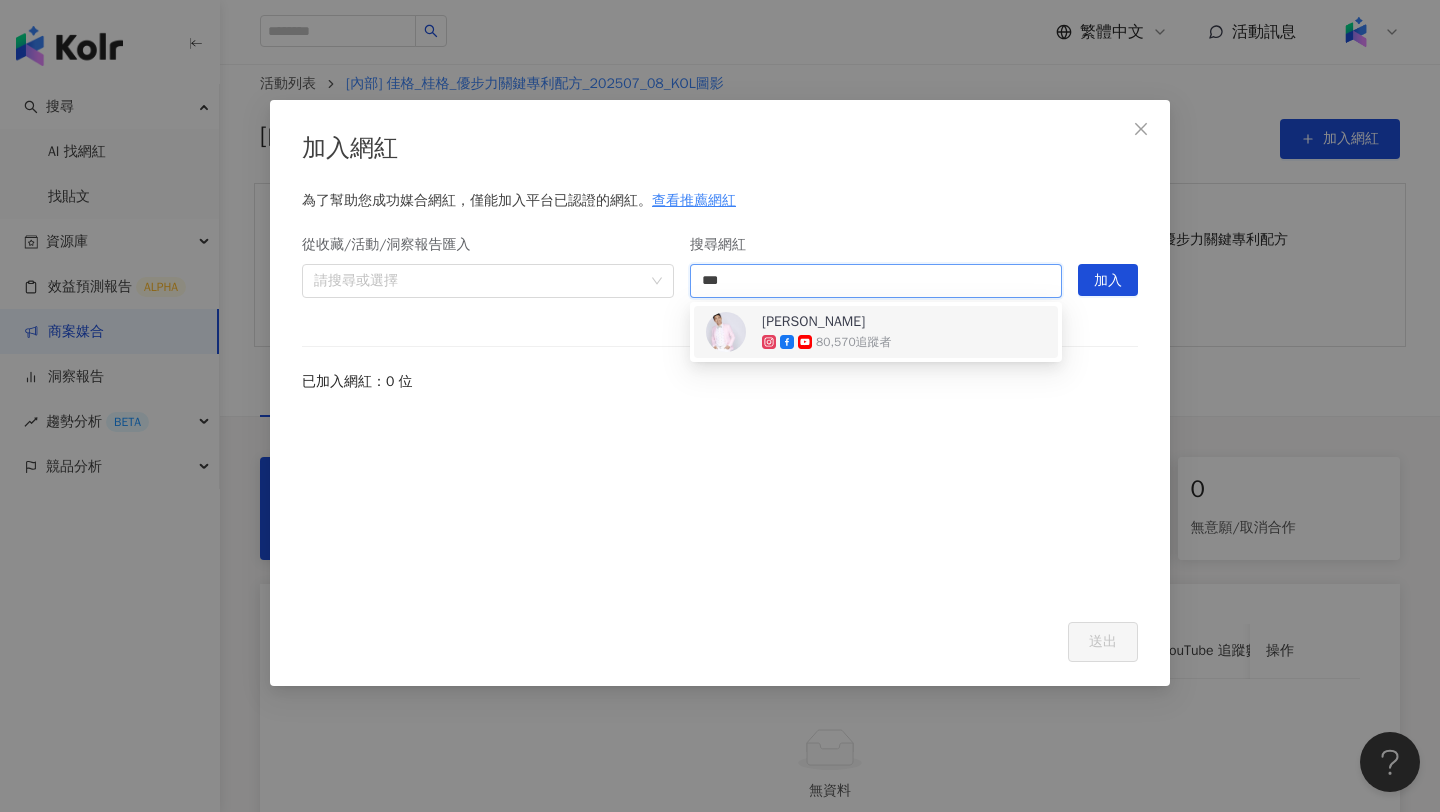 click on "[PERSON_NAME] 80,570 追蹤者" at bounding box center [876, 332] 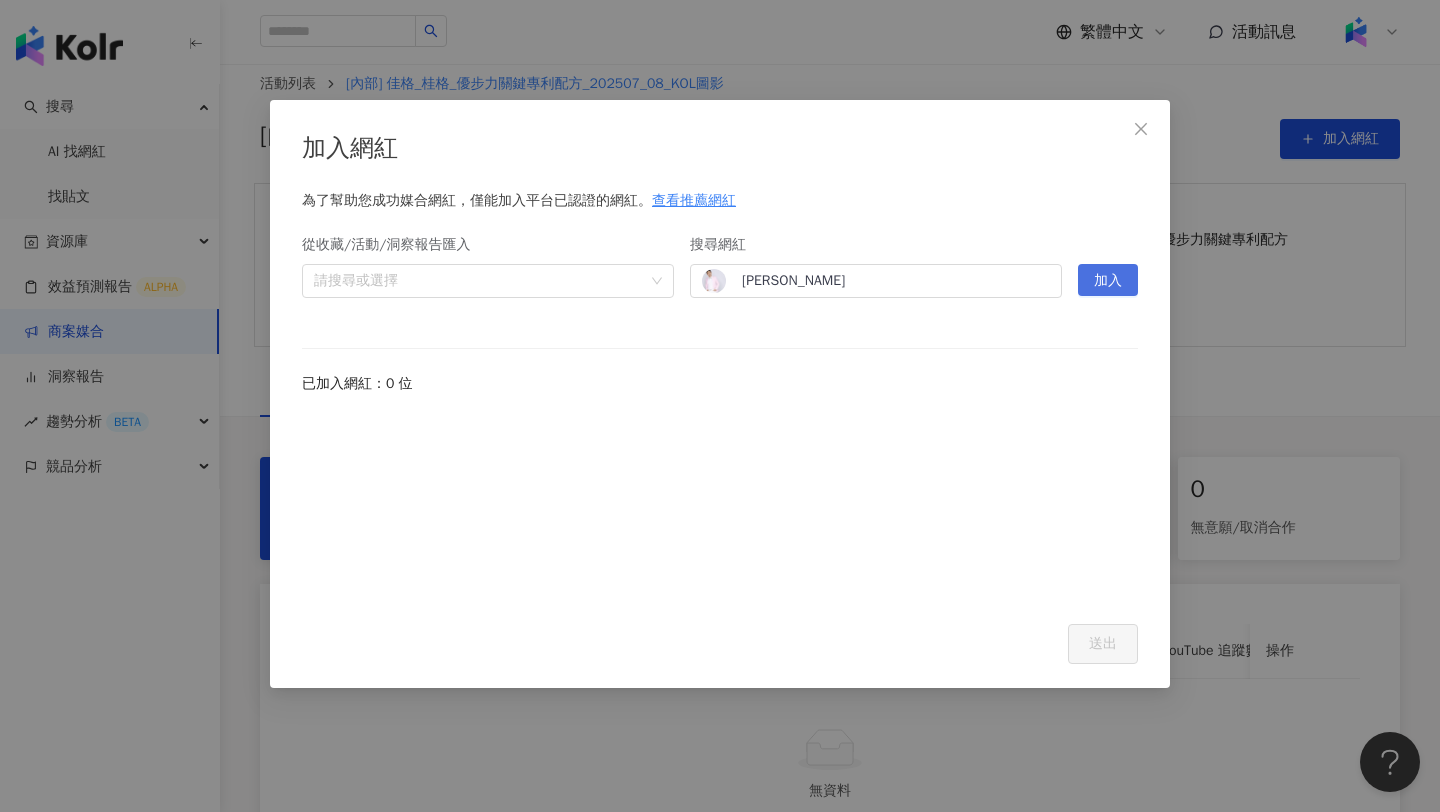 click on "加入" at bounding box center (1108, 281) 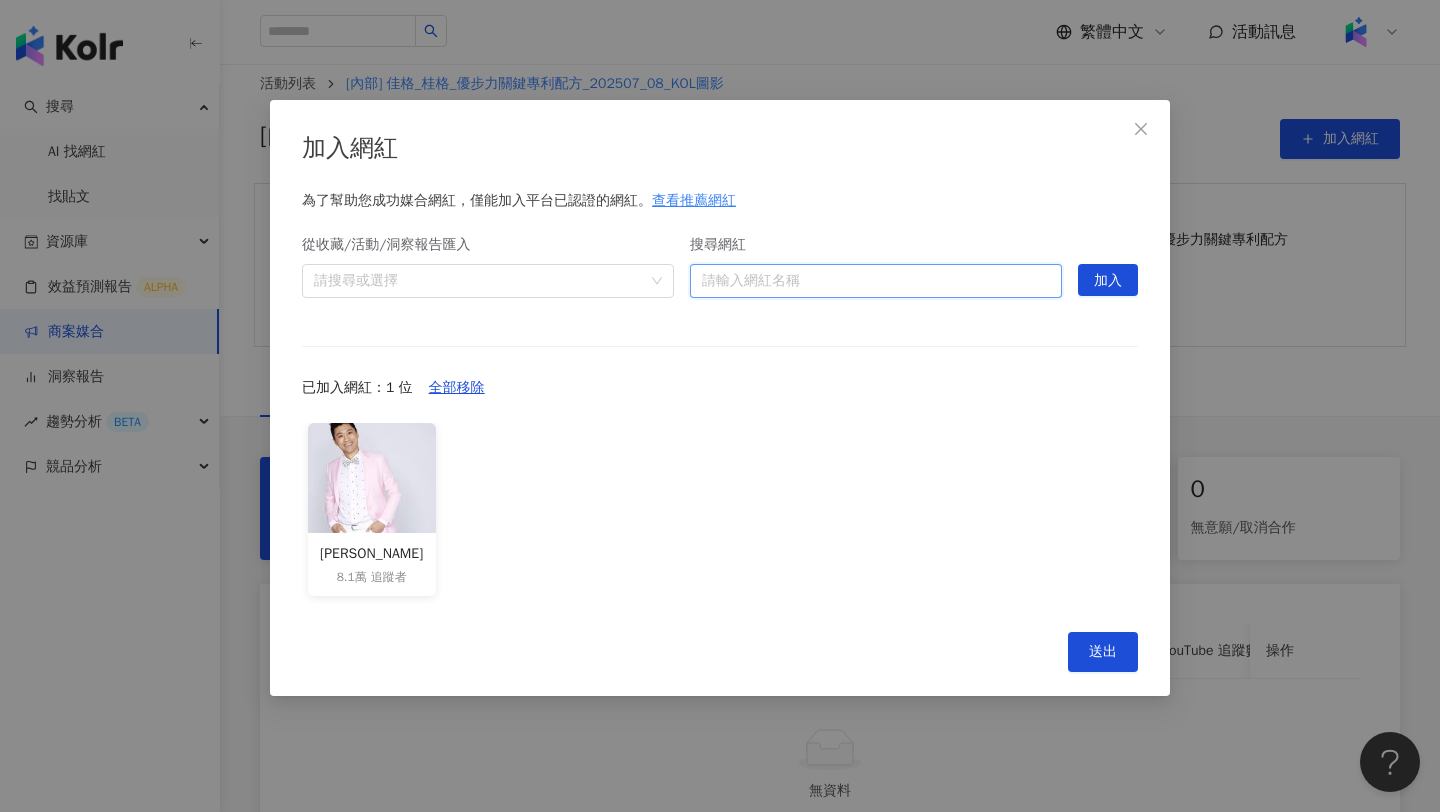 click on "搜尋網紅" at bounding box center [876, 281] 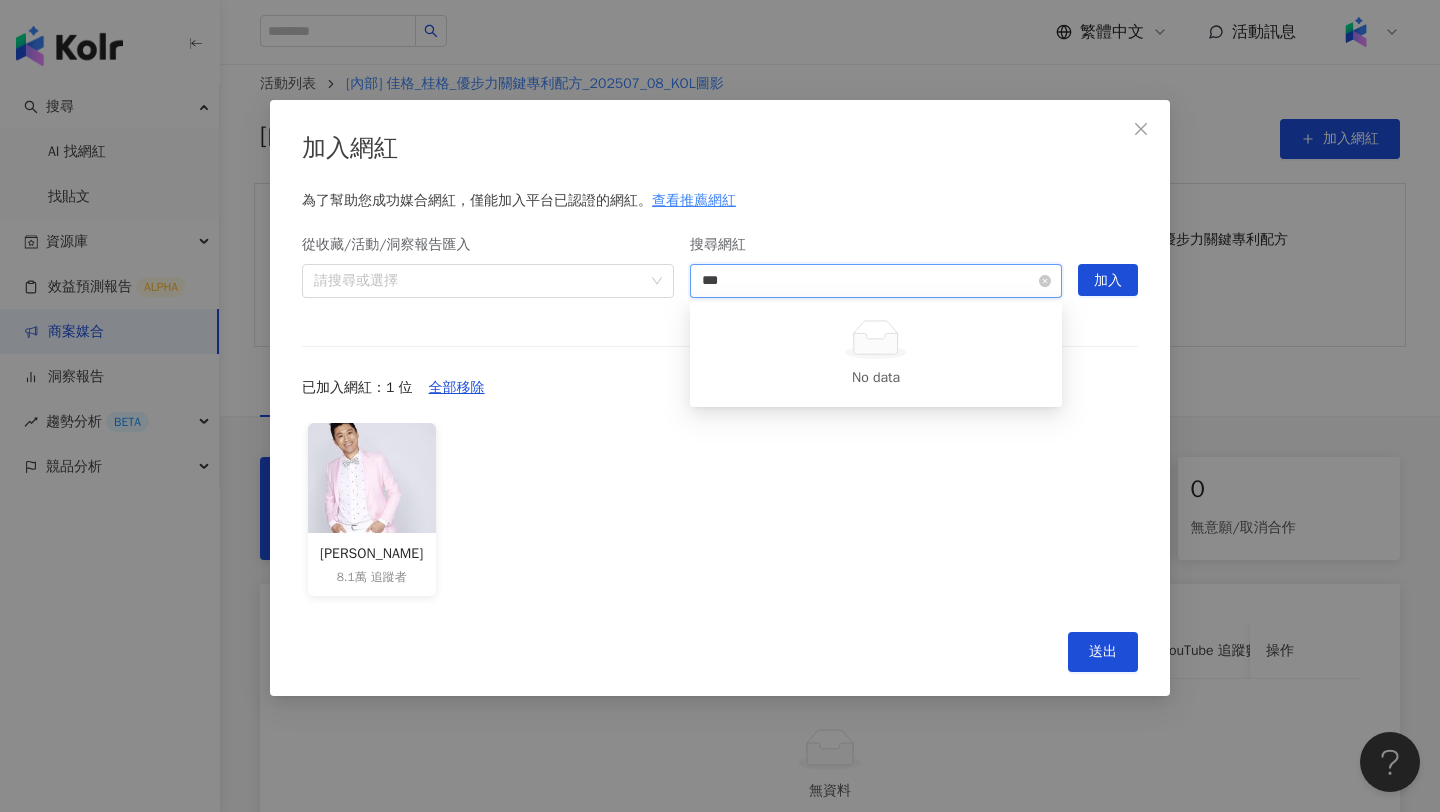 type on "***" 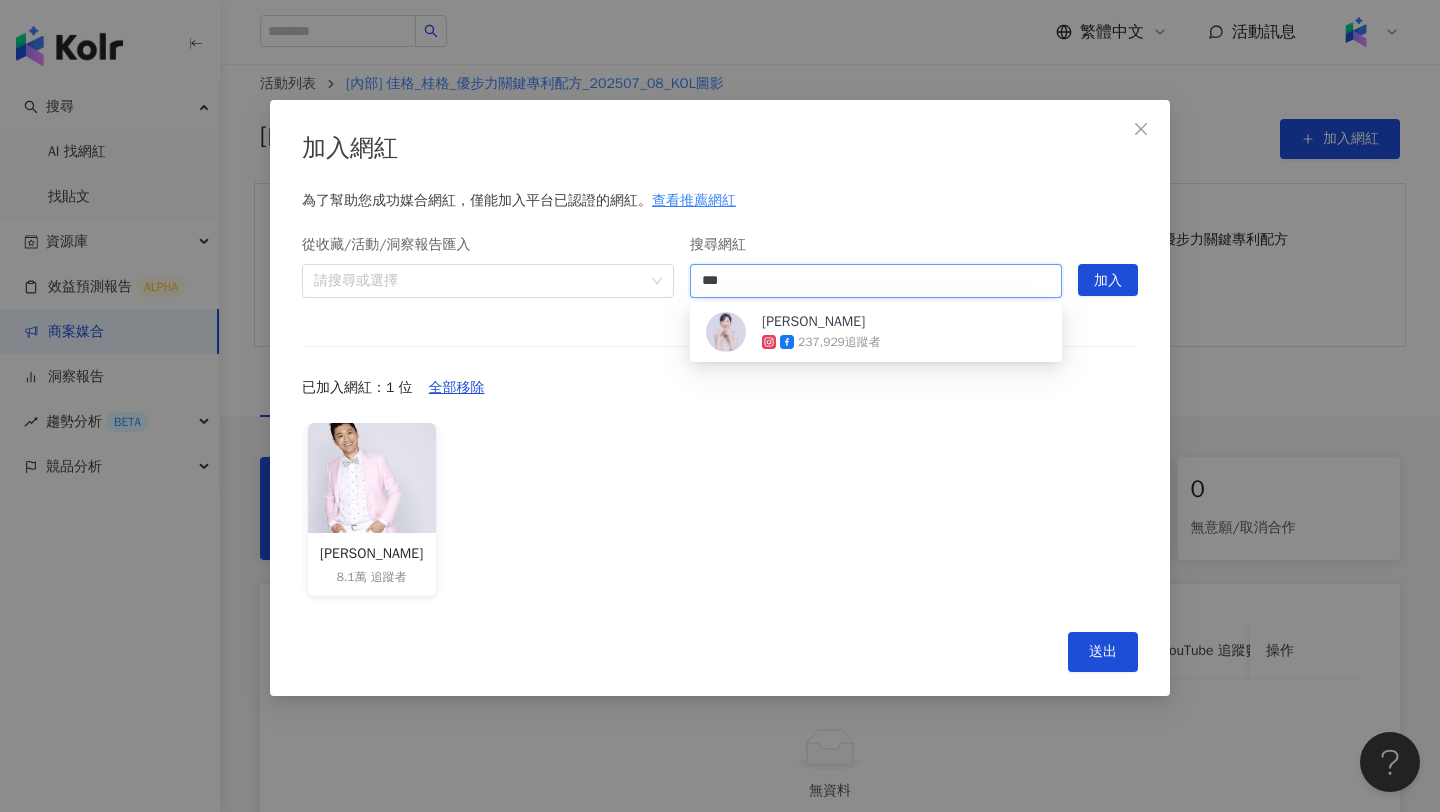 click on "237,929 追蹤者" at bounding box center (839, 342) 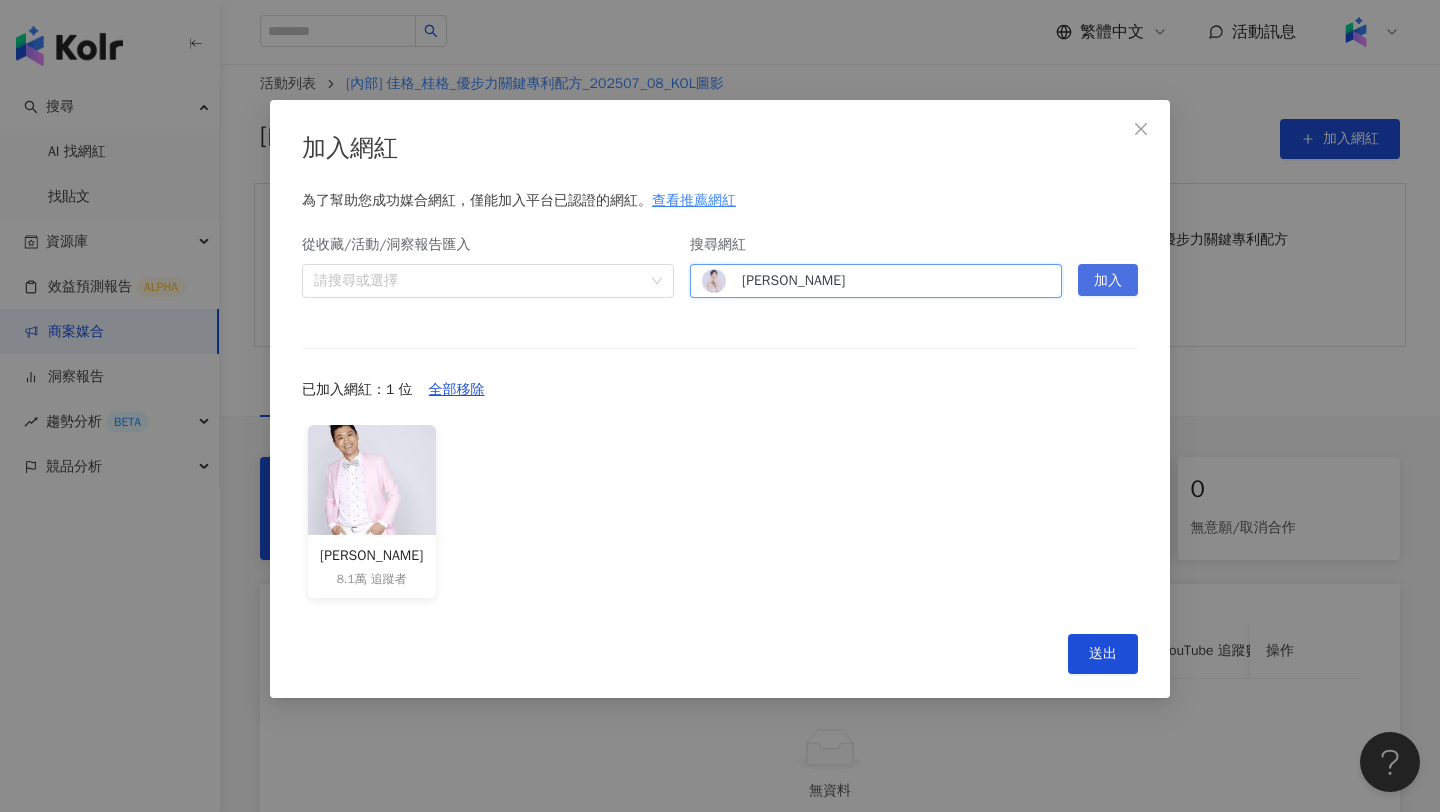 click on "加入" at bounding box center [1108, 281] 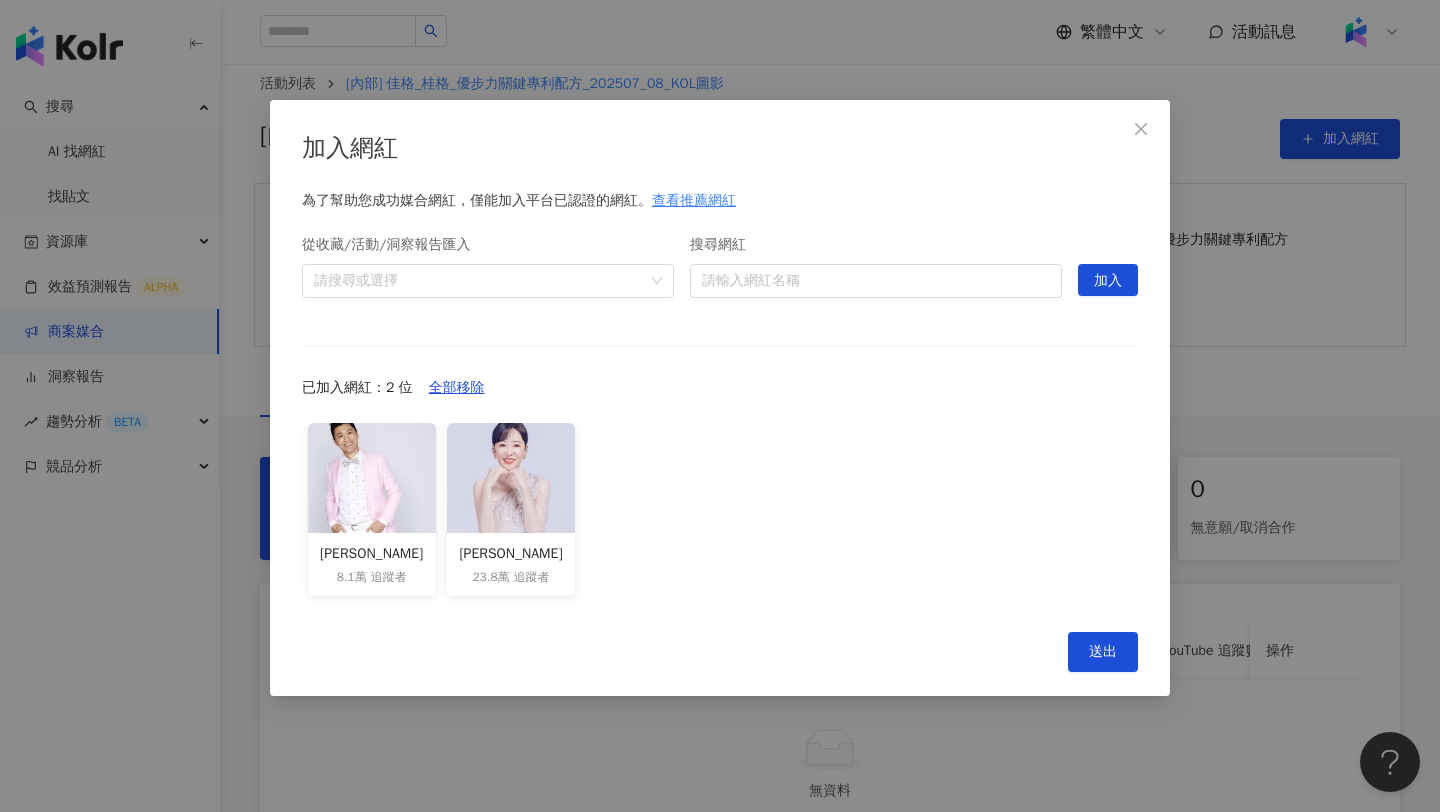 type 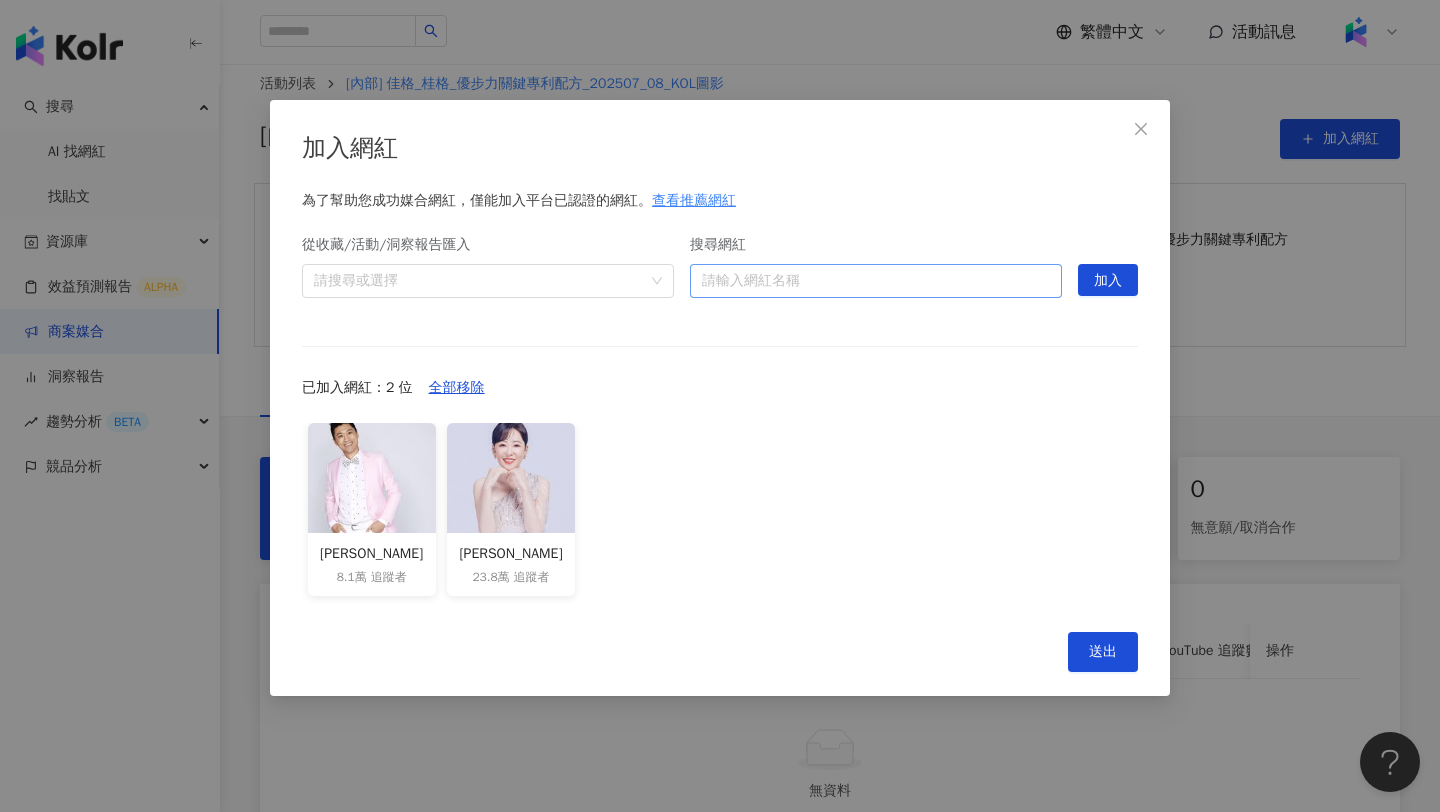click on "搜尋網紅" at bounding box center [876, 281] 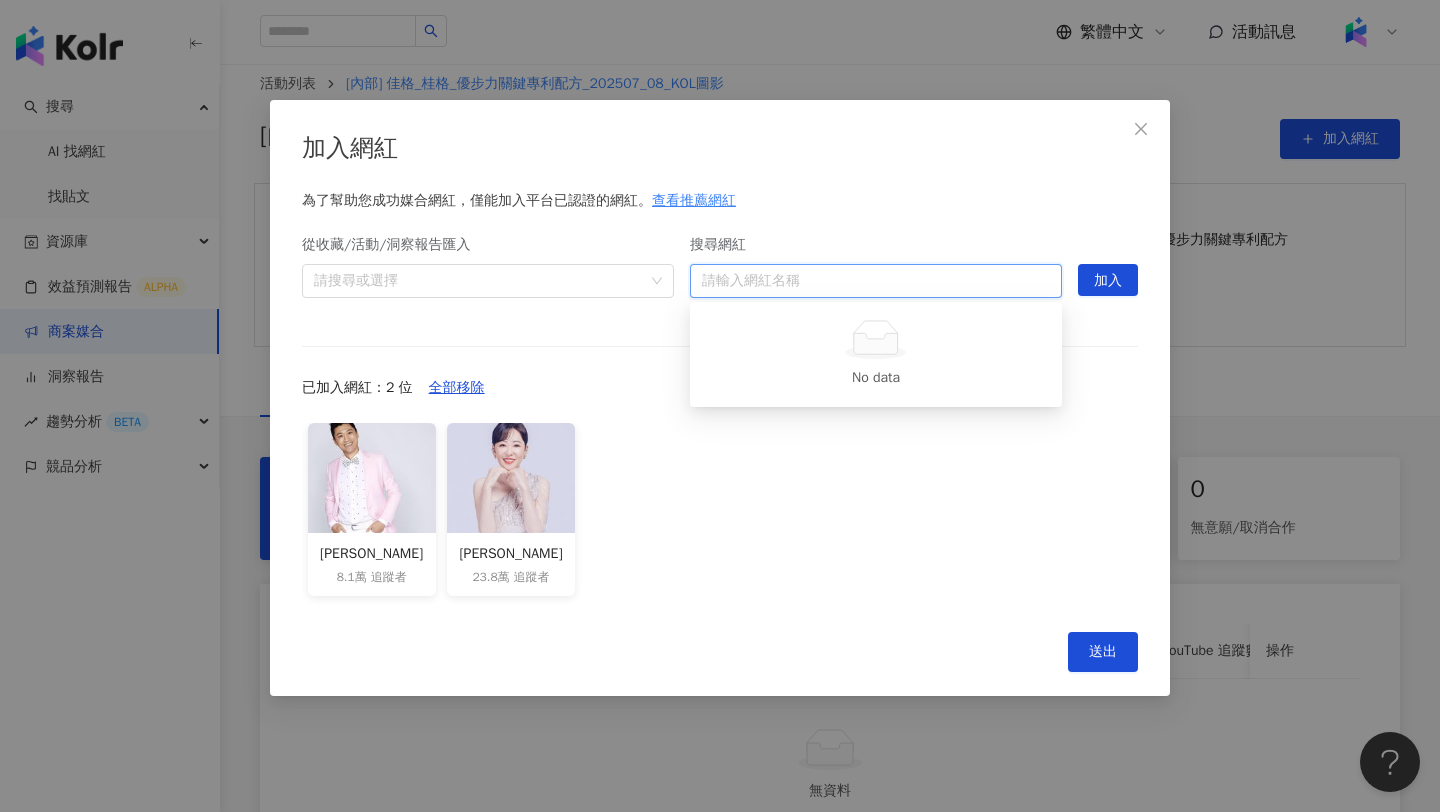 paste on "***" 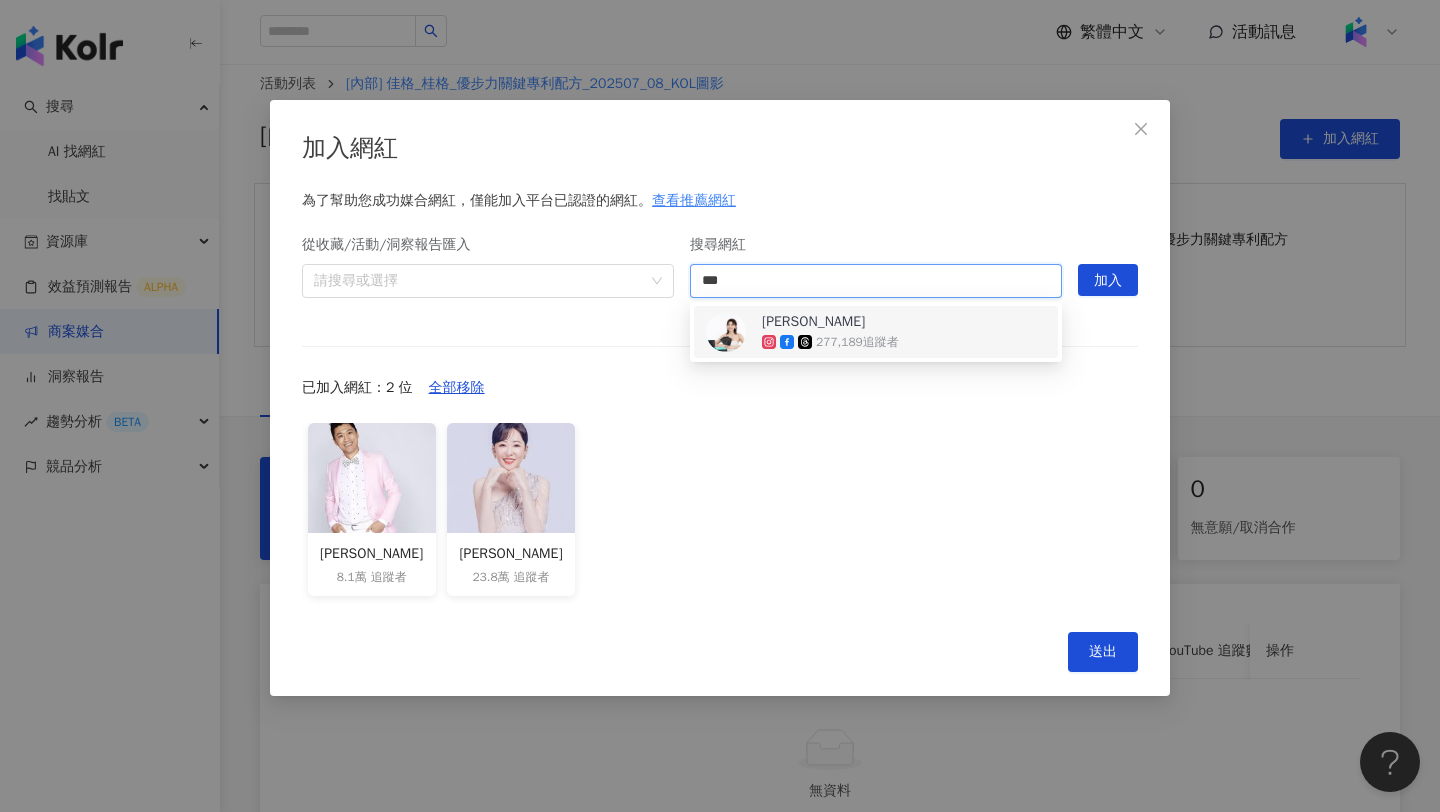 click on "[PERSON_NAME]277,189 追蹤者" at bounding box center (876, 332) 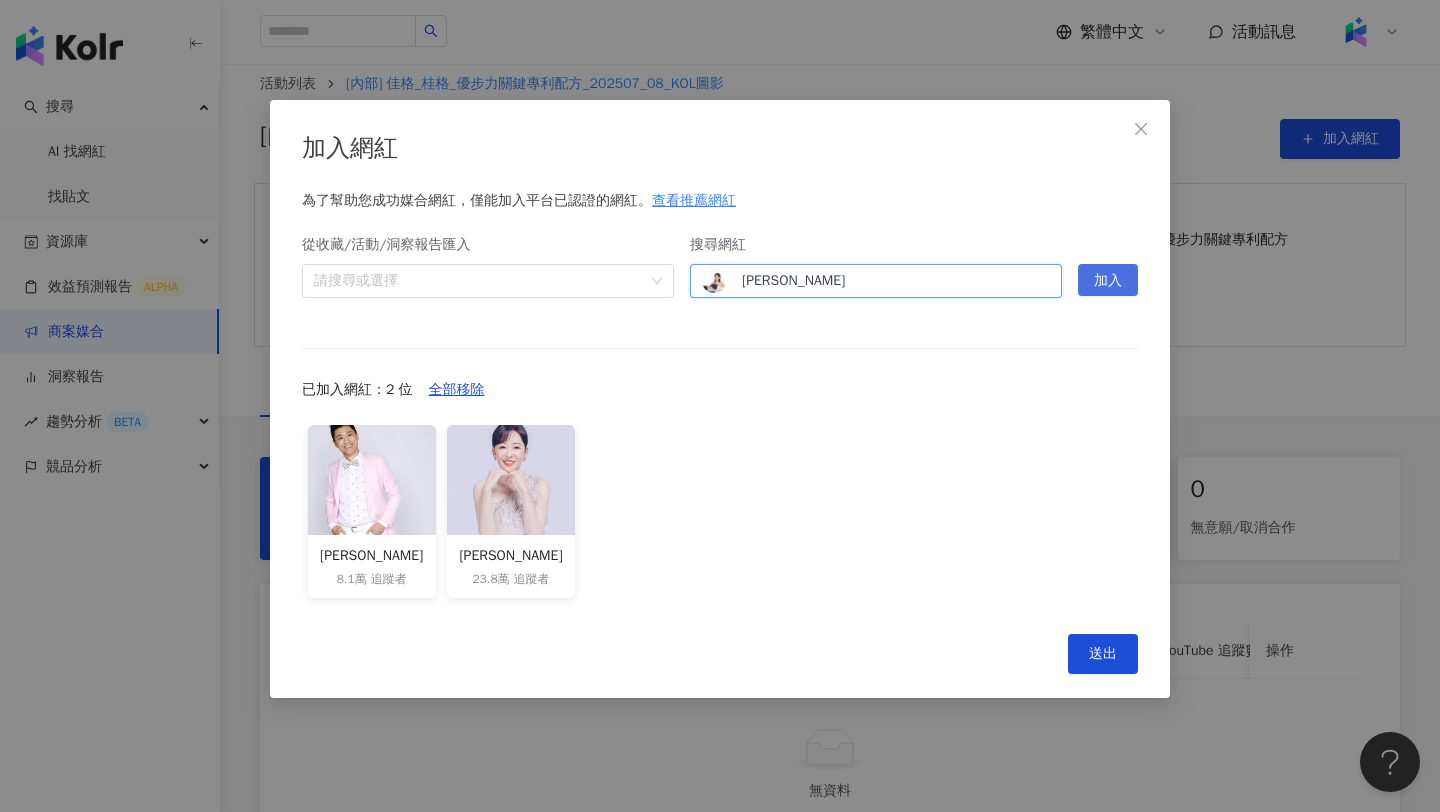 click on "加入" at bounding box center (1108, 281) 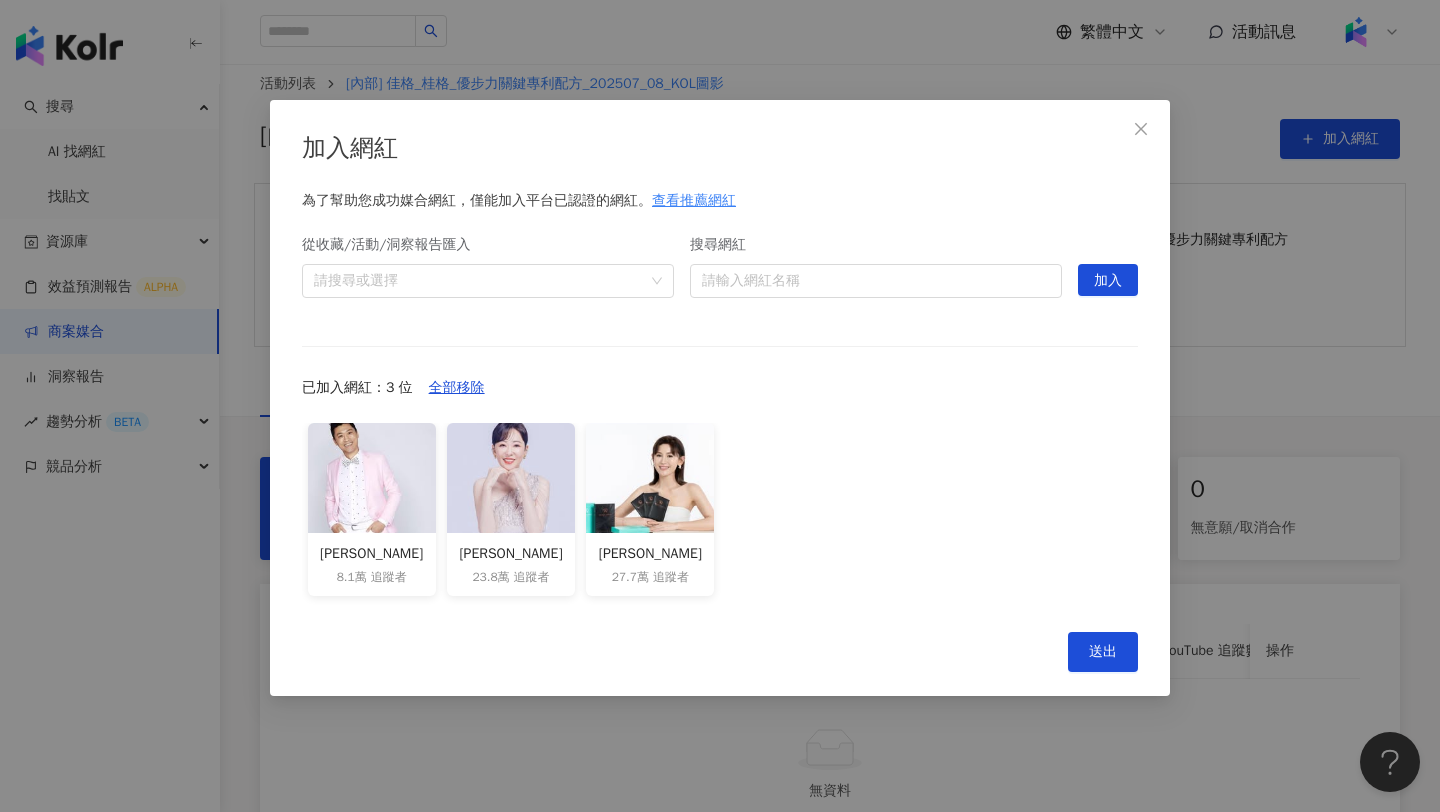click on "加入網紅 為了幫助您成功媒合網紅，僅能加入平台已認證的網紅。 查看推薦網紅 從收藏/活動/洞察報告匯入   請搜尋或選擇 搜尋網紅 請輸入網紅名稱 hidden 加入 已加入網紅：3 位 全部移除 侯昌明 8.1萬 追蹤者 [PERSON_NAME] 23.8萬 追蹤者 [PERSON_NAME] 27.7萬 追蹤者 Cancel 送出" at bounding box center [720, 398] 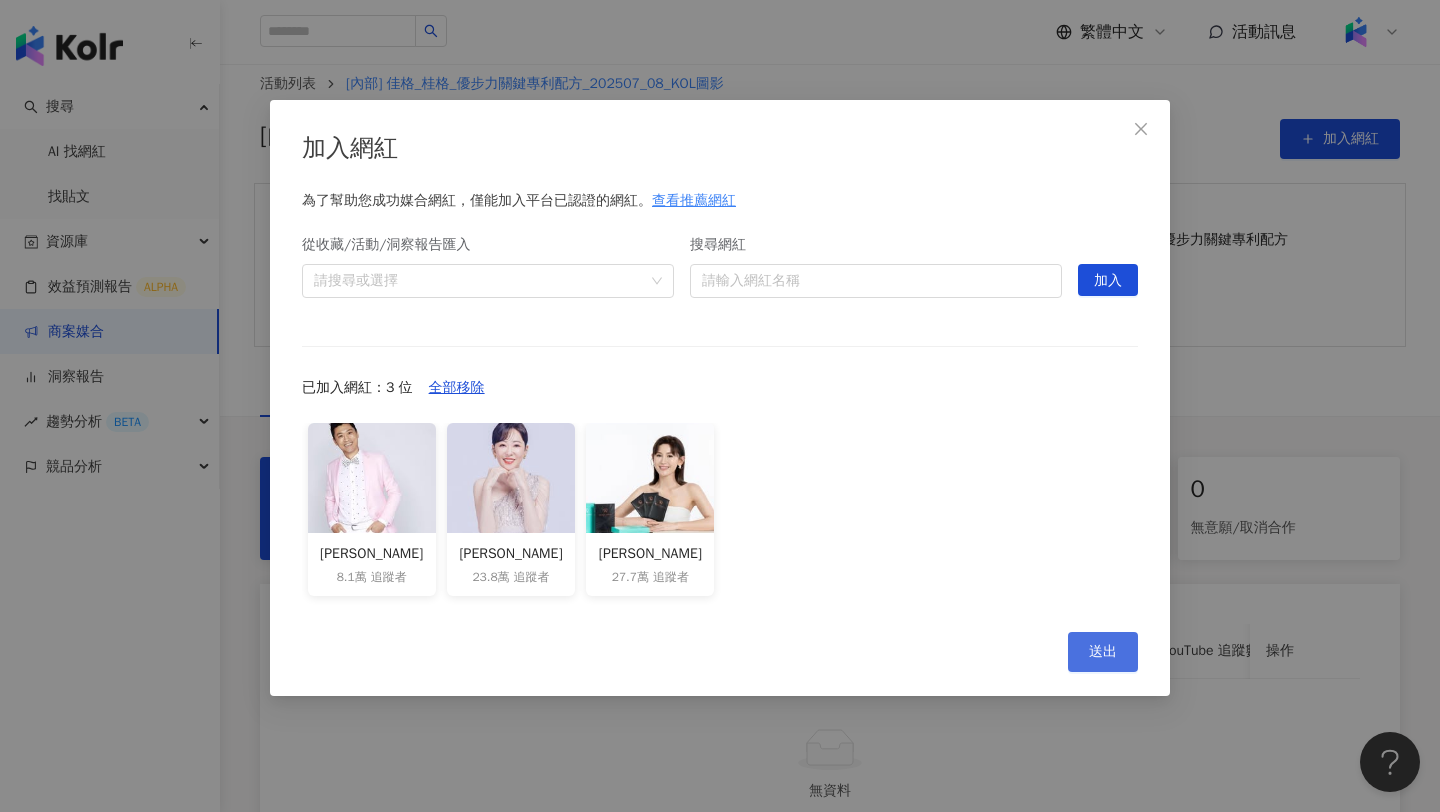 click on "送出" at bounding box center (1103, 652) 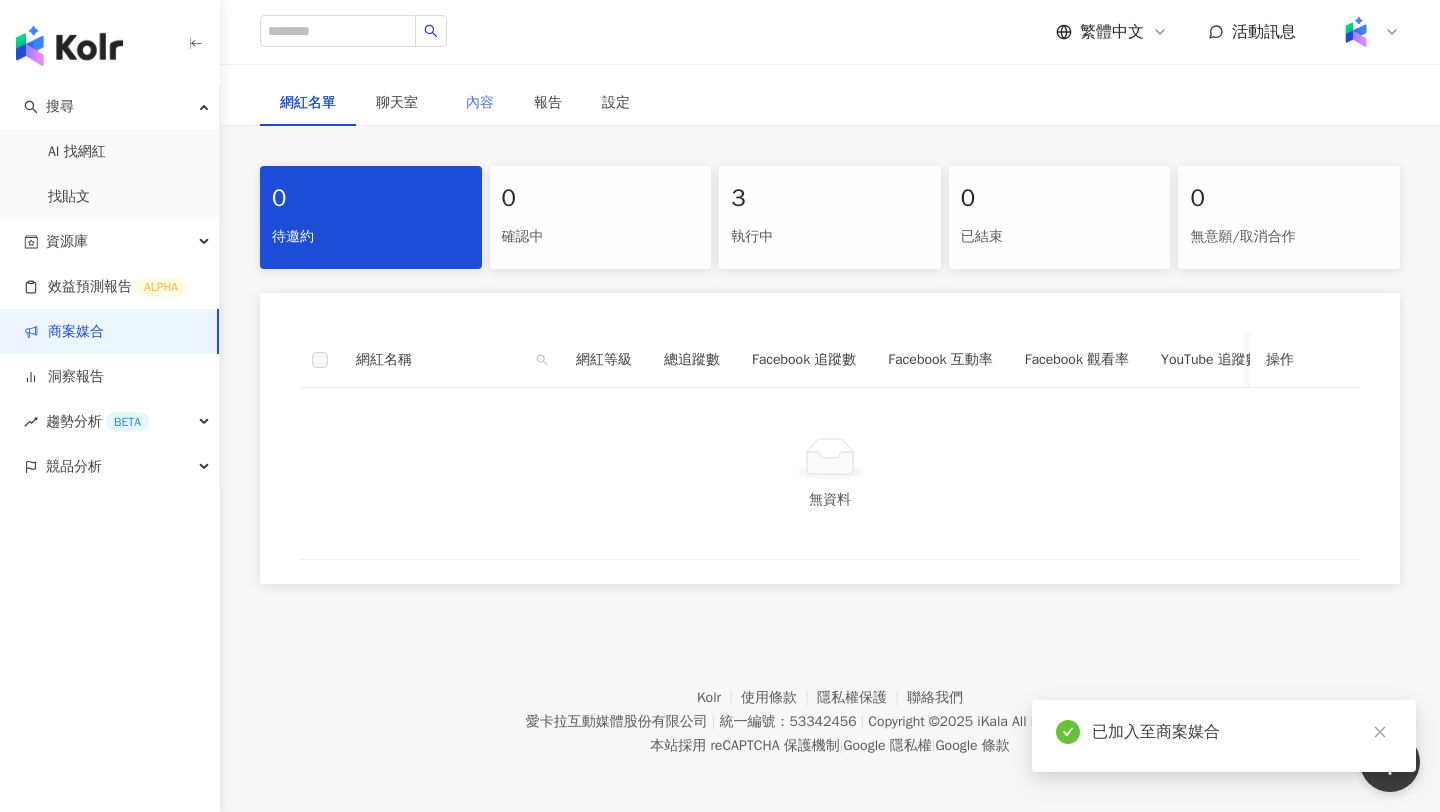 scroll, scrollTop: 328, scrollLeft: 0, axis: vertical 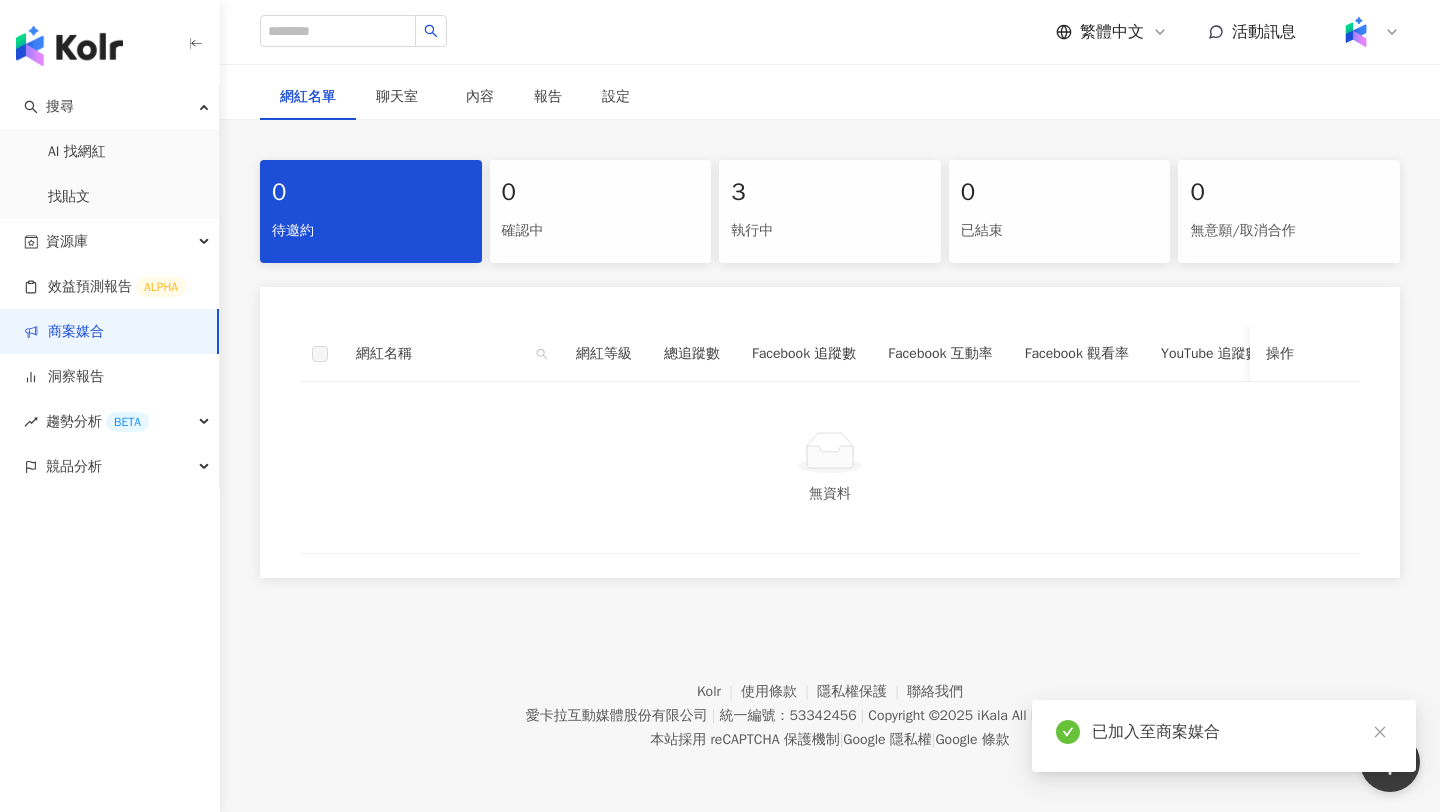 click on "3" at bounding box center [830, 193] 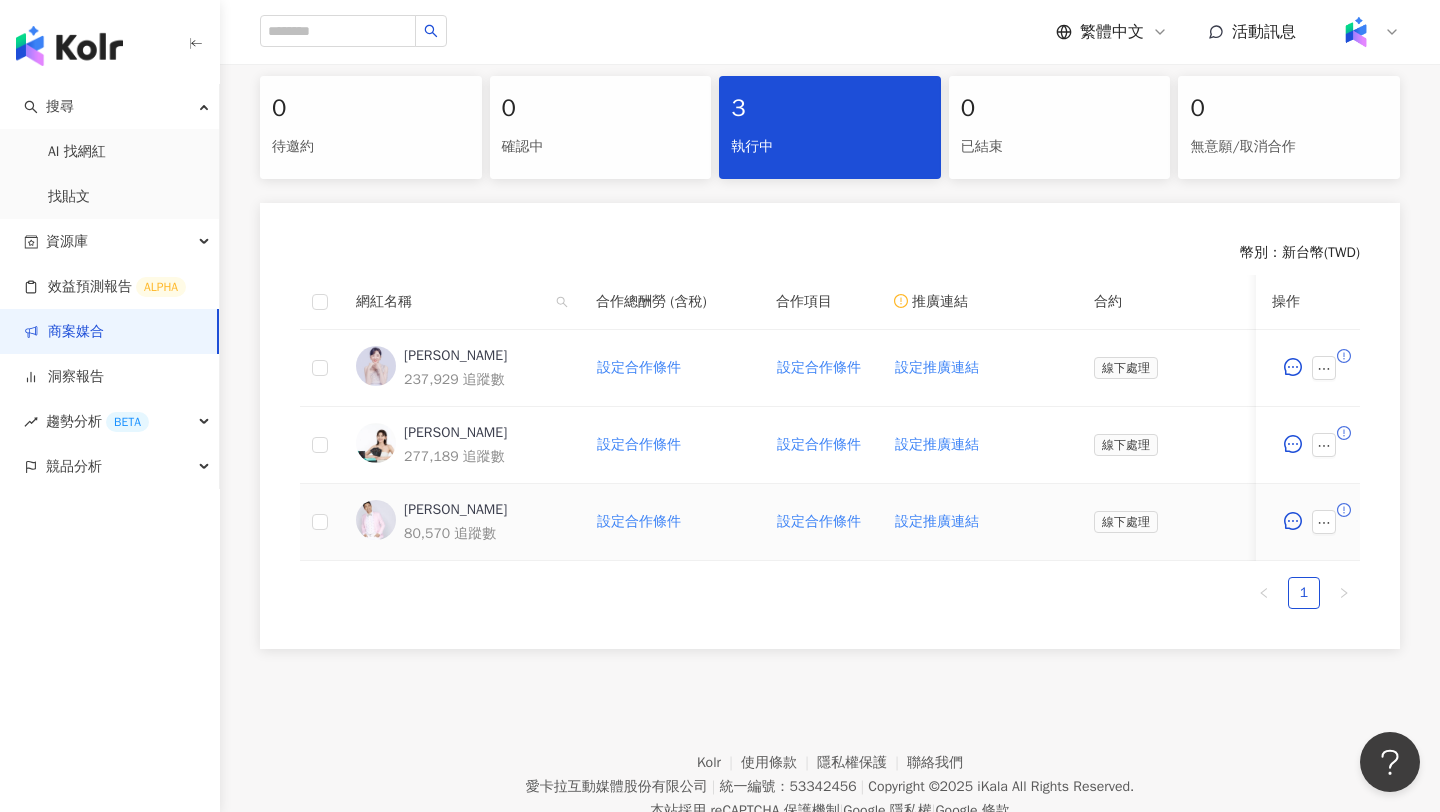 scroll, scrollTop: 426, scrollLeft: 0, axis: vertical 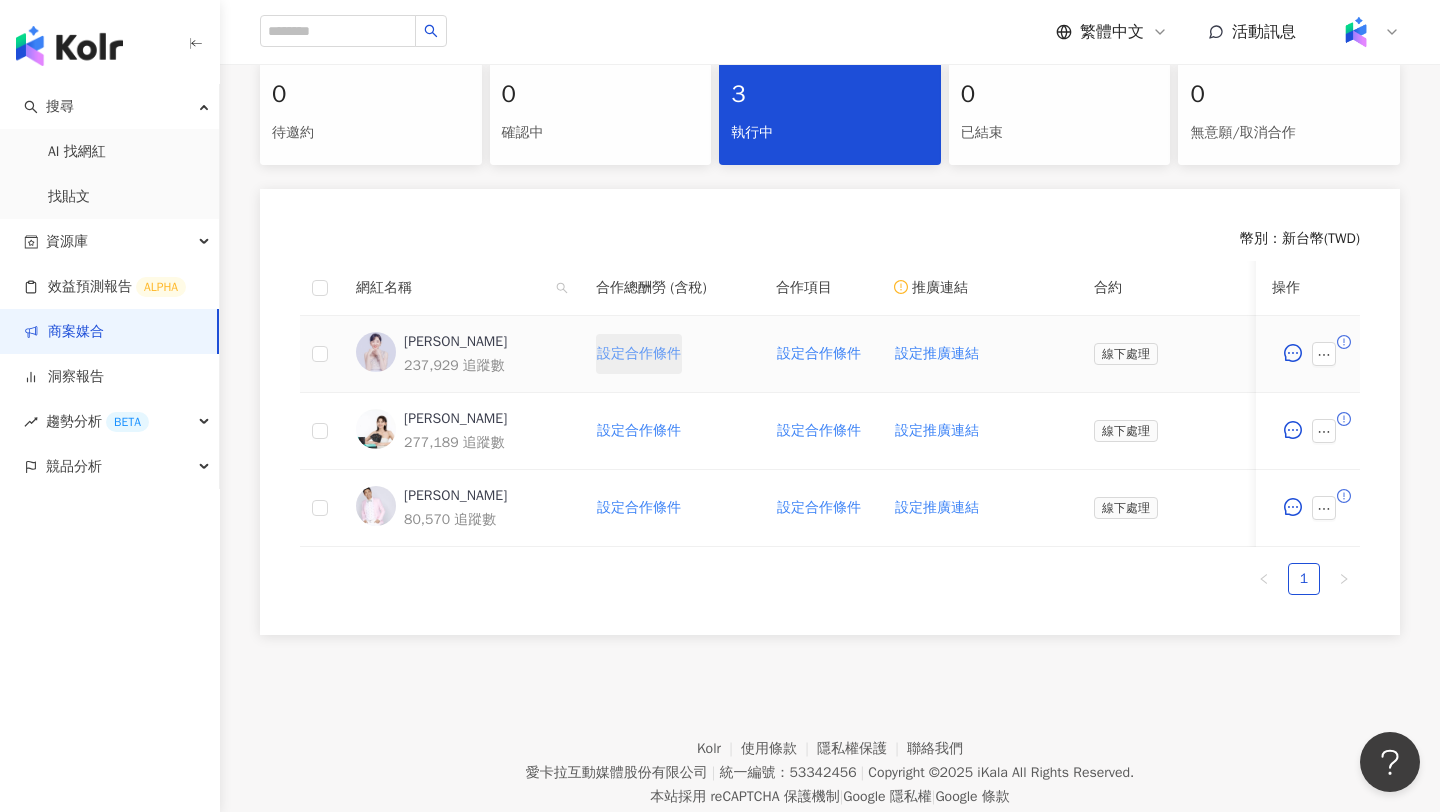 click on "設定合作條件" at bounding box center [639, 354] 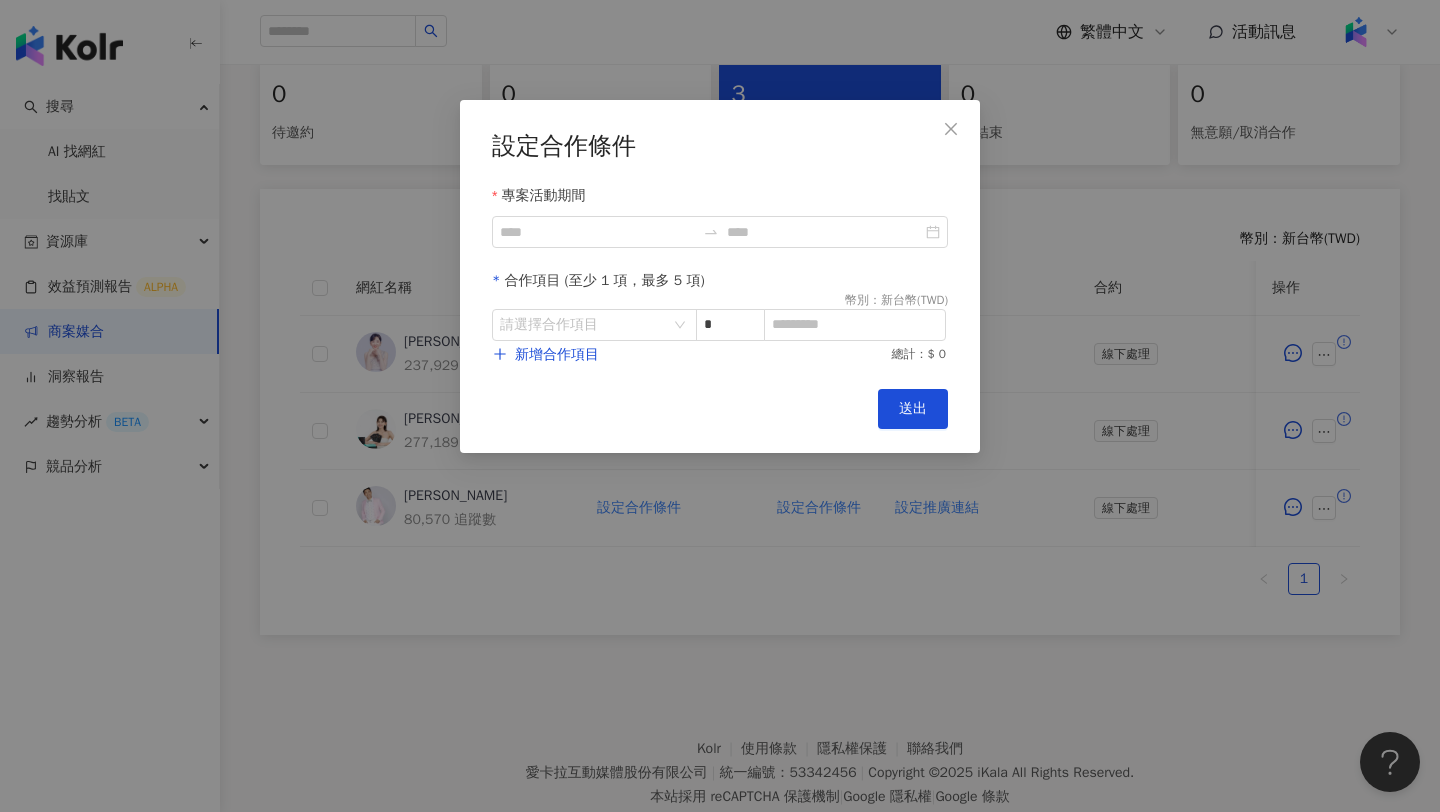 click on "設定合作條件 專案活動期間 合作項目 (至少 1 項，最多 5 項) 幣別 ： 新台幣 ( TWD ) 請選擇合作項目 * 新增合作項目 總計：$  0" at bounding box center [720, 248] 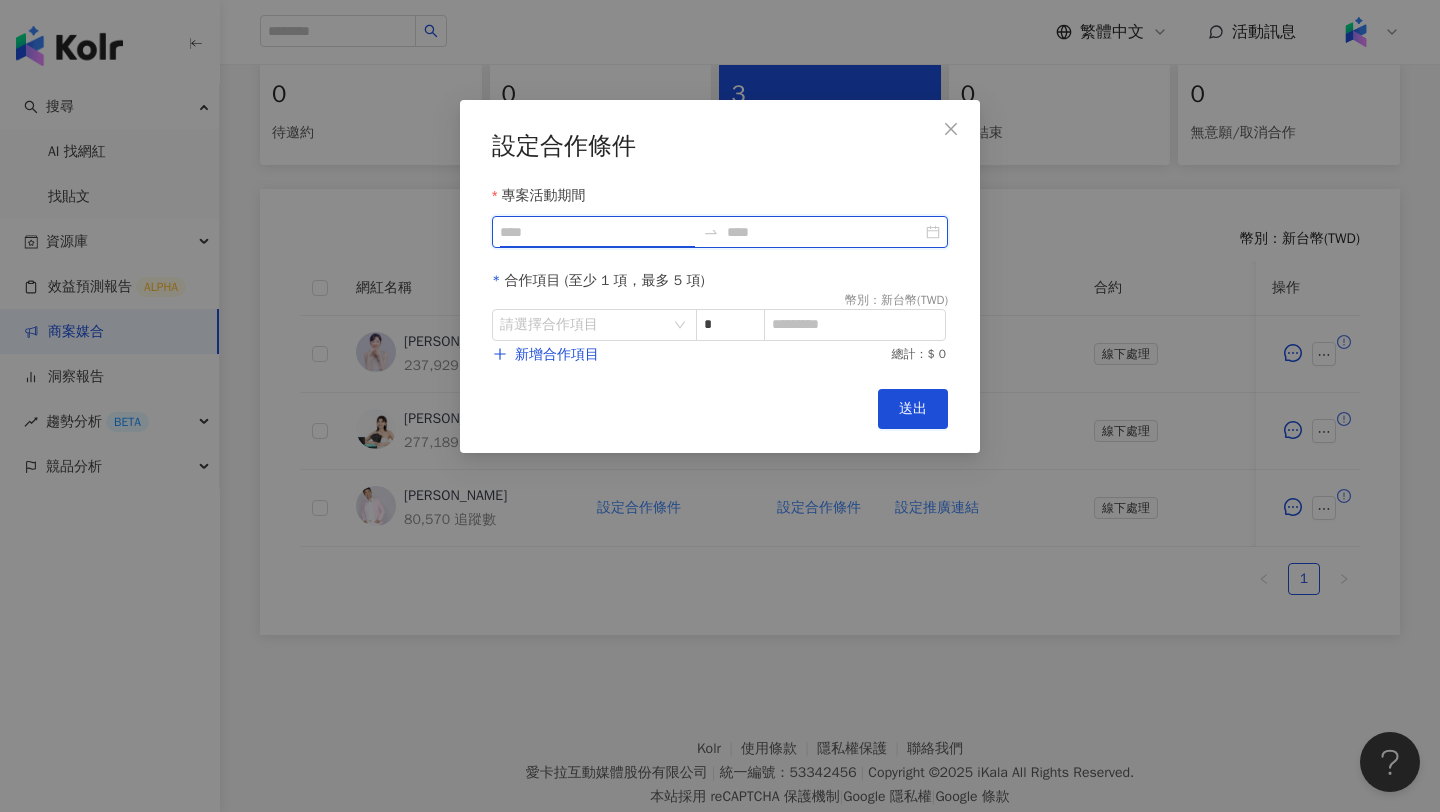 click on "專案活動期間" at bounding box center (597, 232) 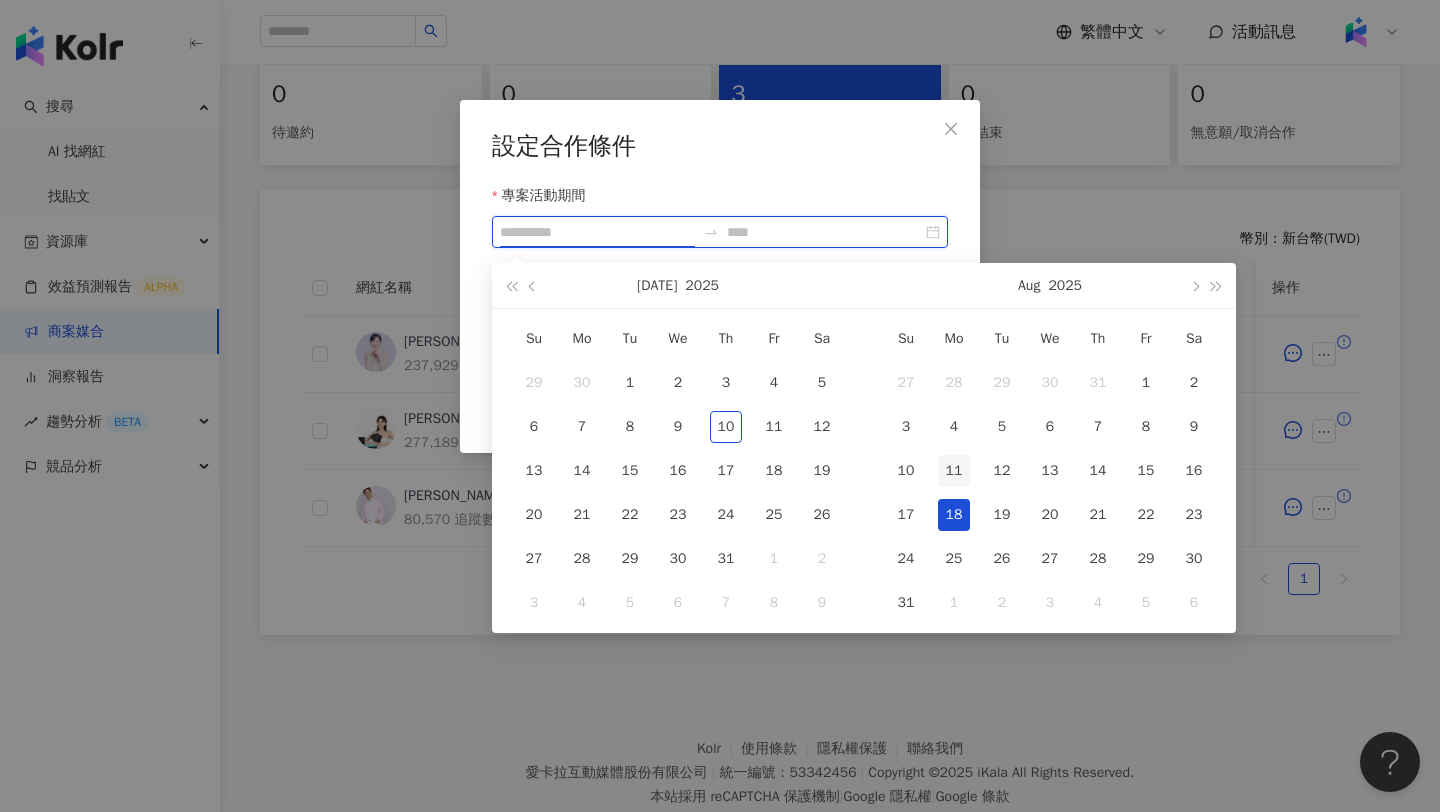 type on "**********" 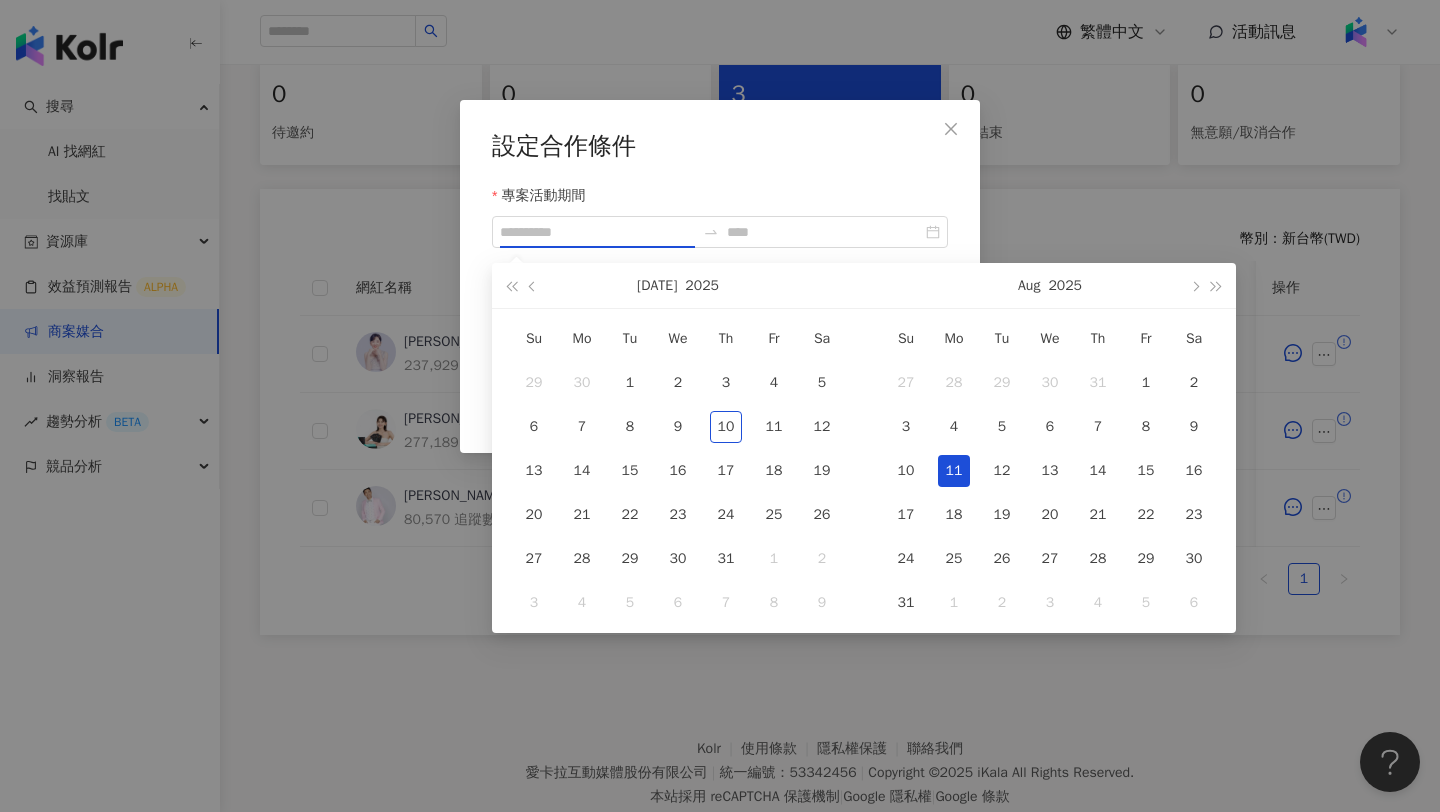 click on "11" at bounding box center (954, 471) 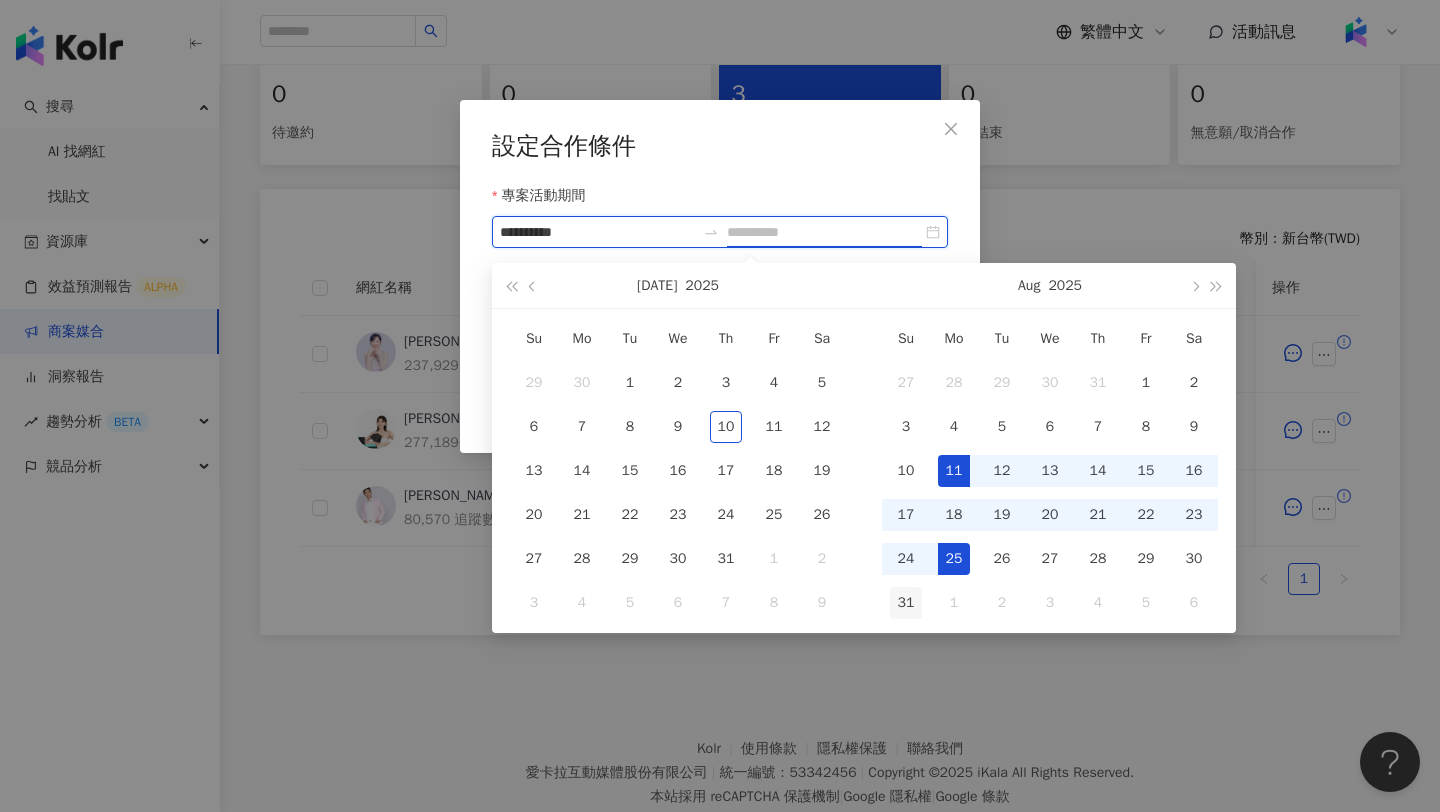 type on "**********" 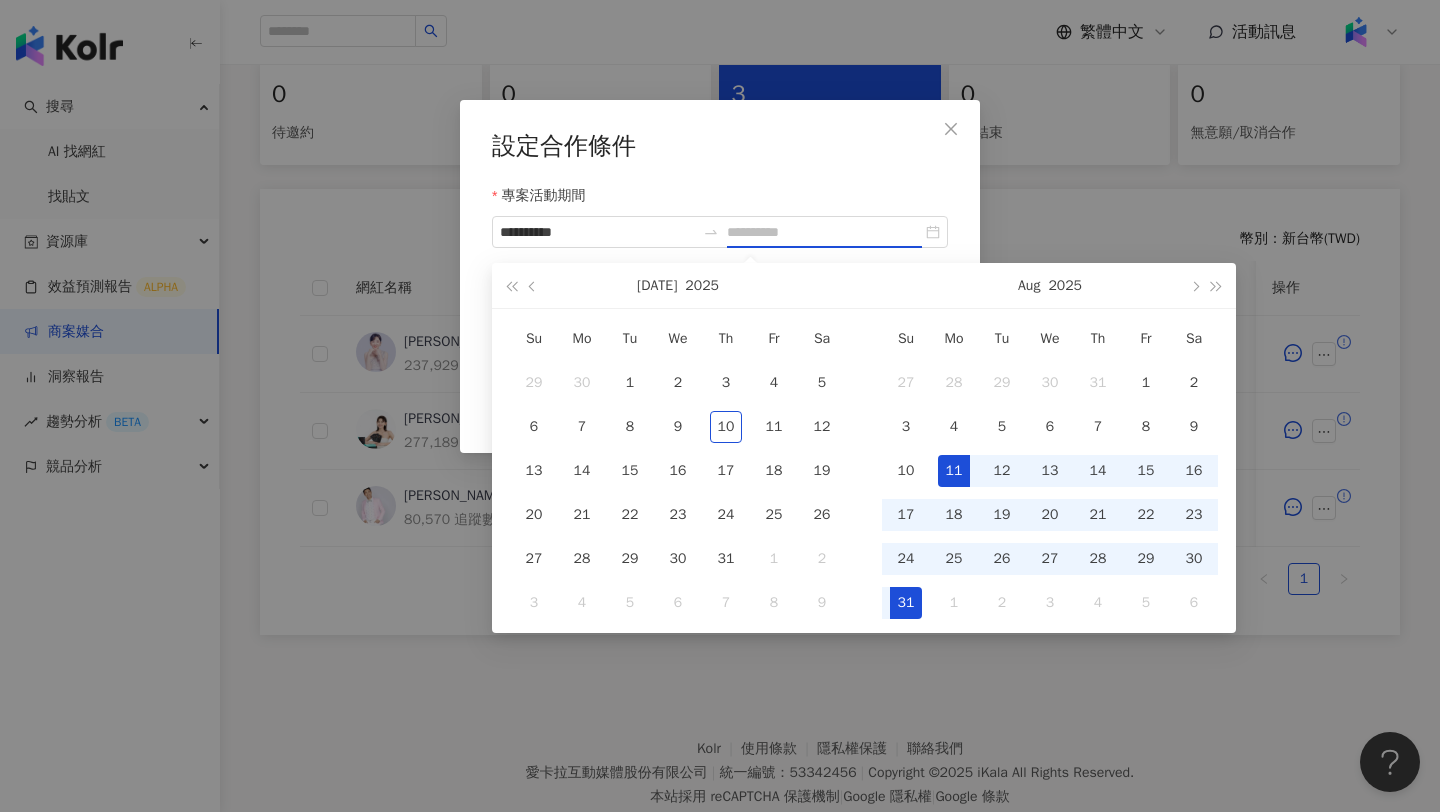 click on "31" at bounding box center [906, 603] 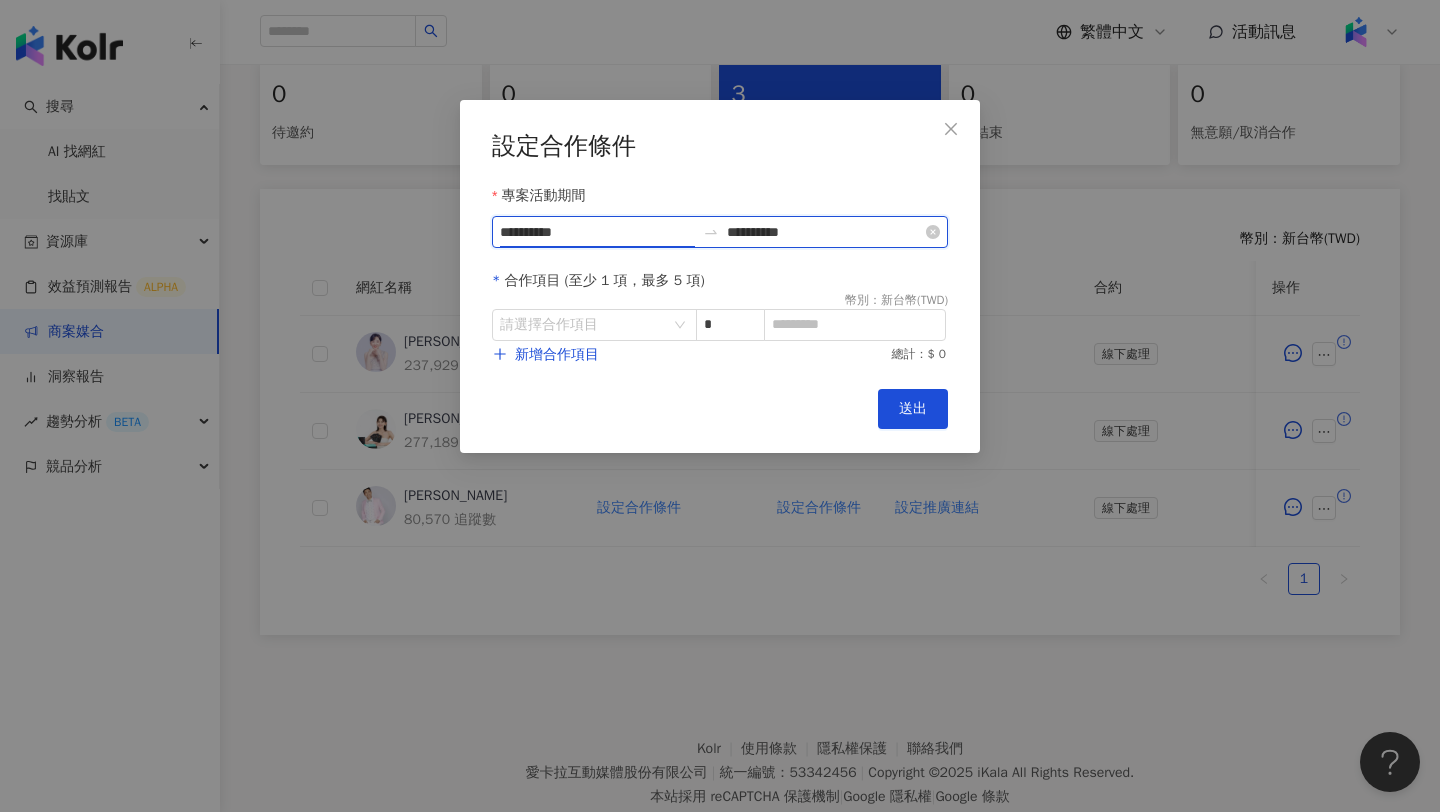 click on "**********" at bounding box center (597, 232) 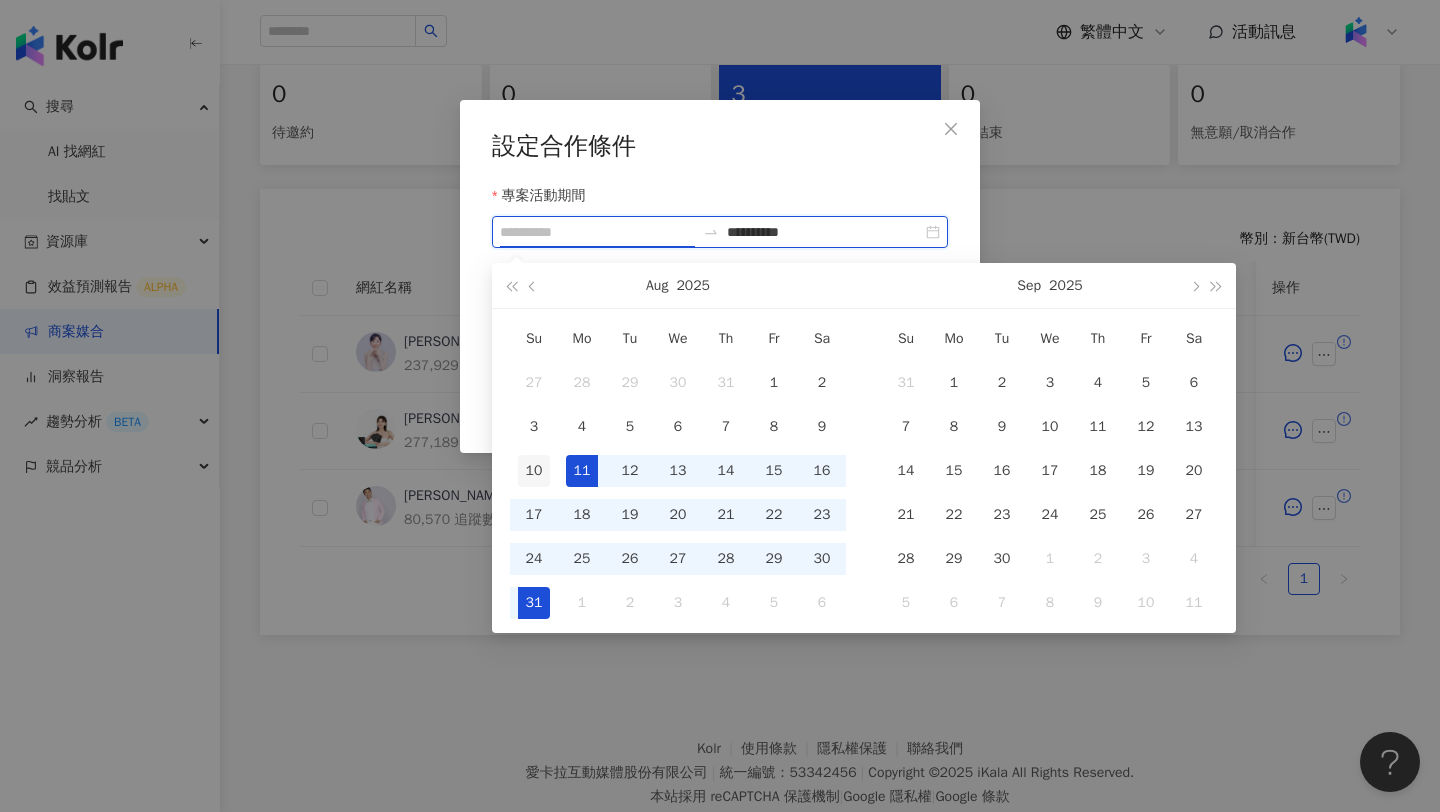 type on "**********" 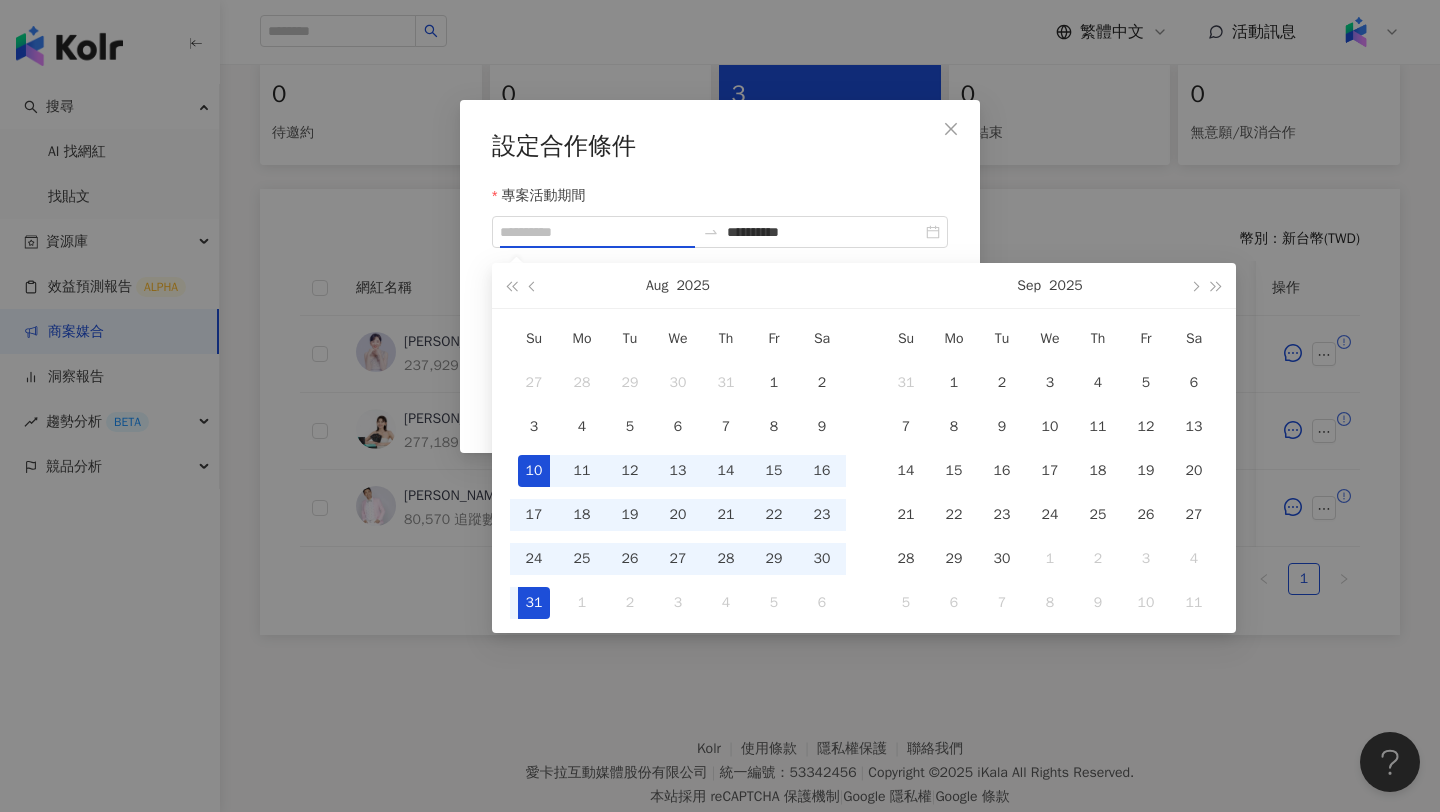 click on "10" at bounding box center (534, 471) 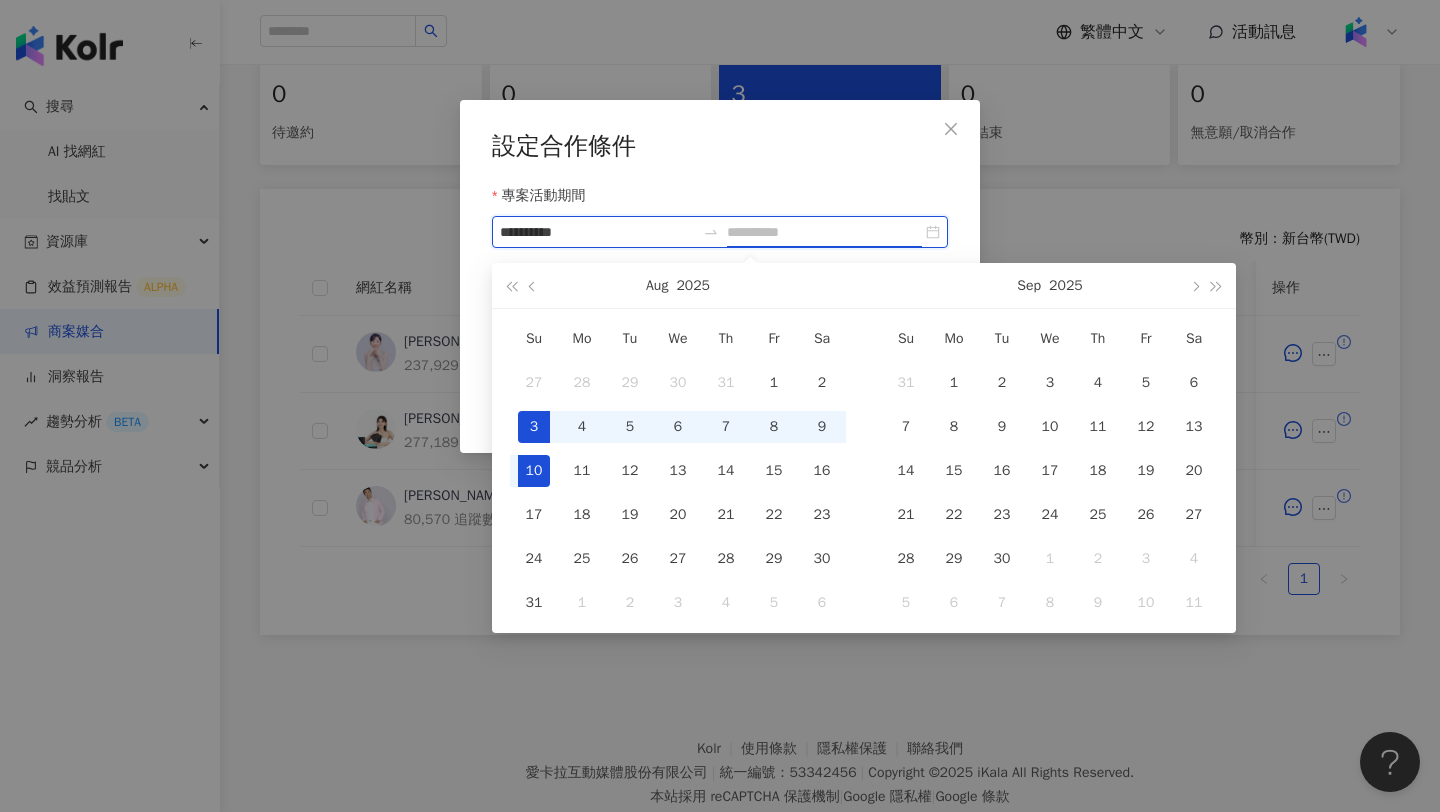 type on "**********" 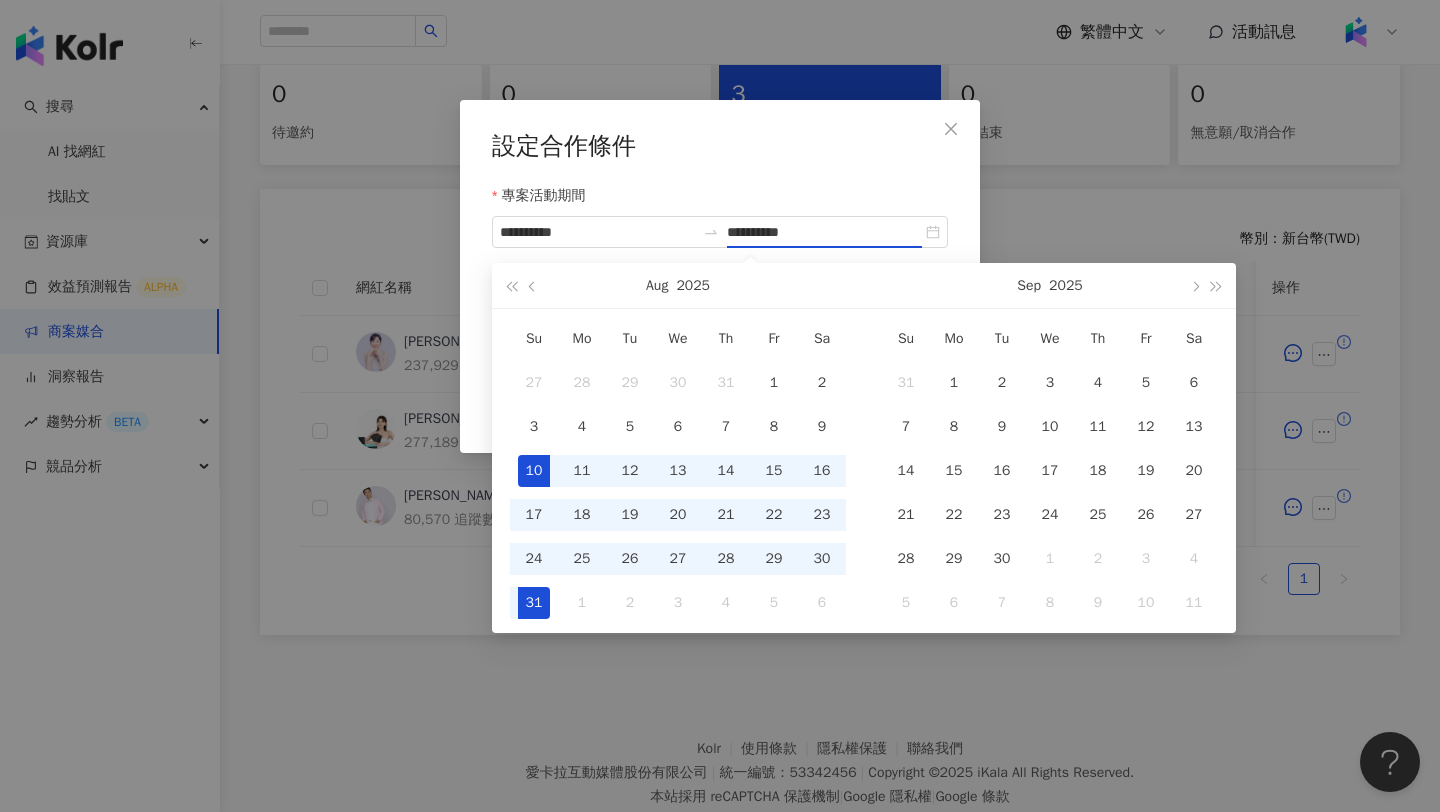 type on "**********" 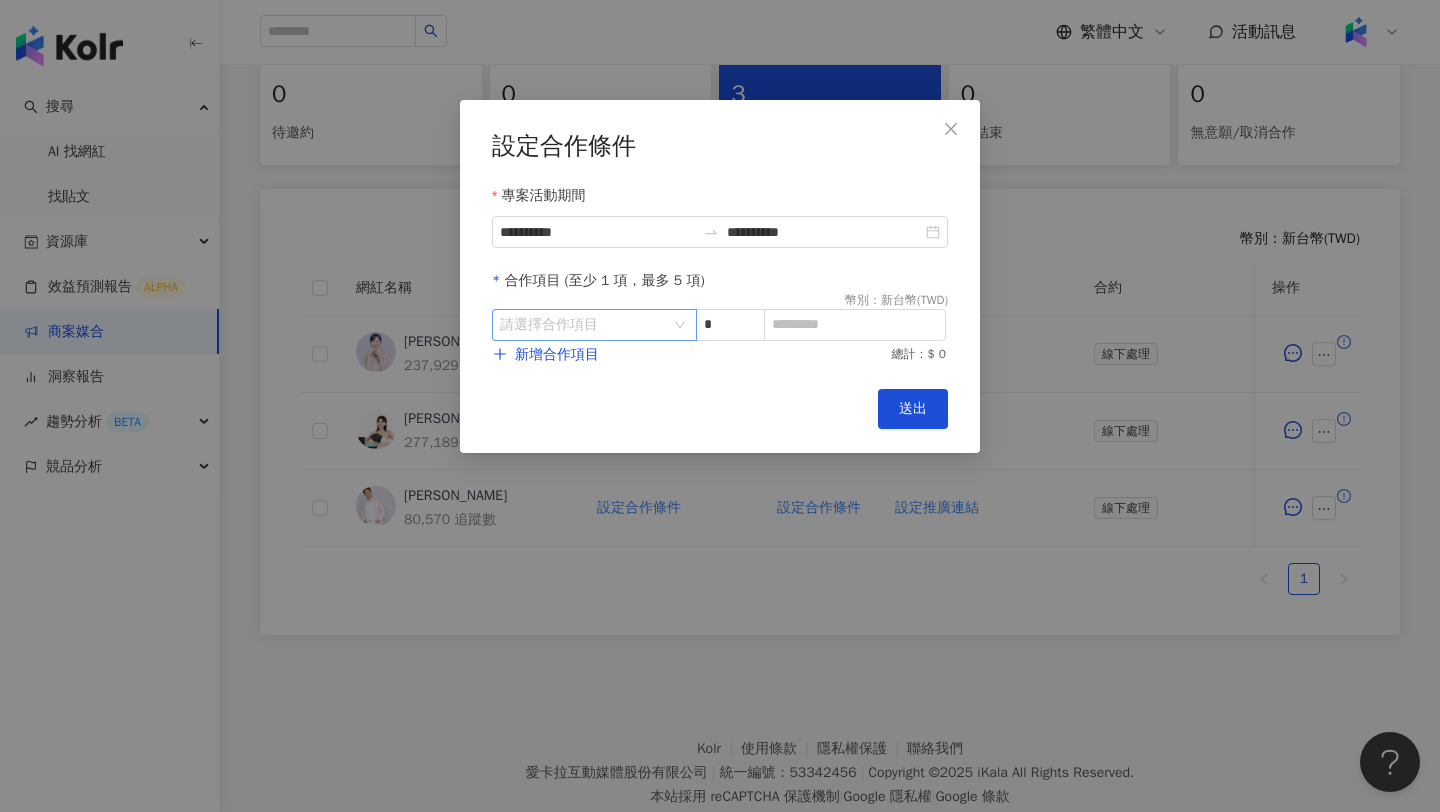 click at bounding box center (584, 325) 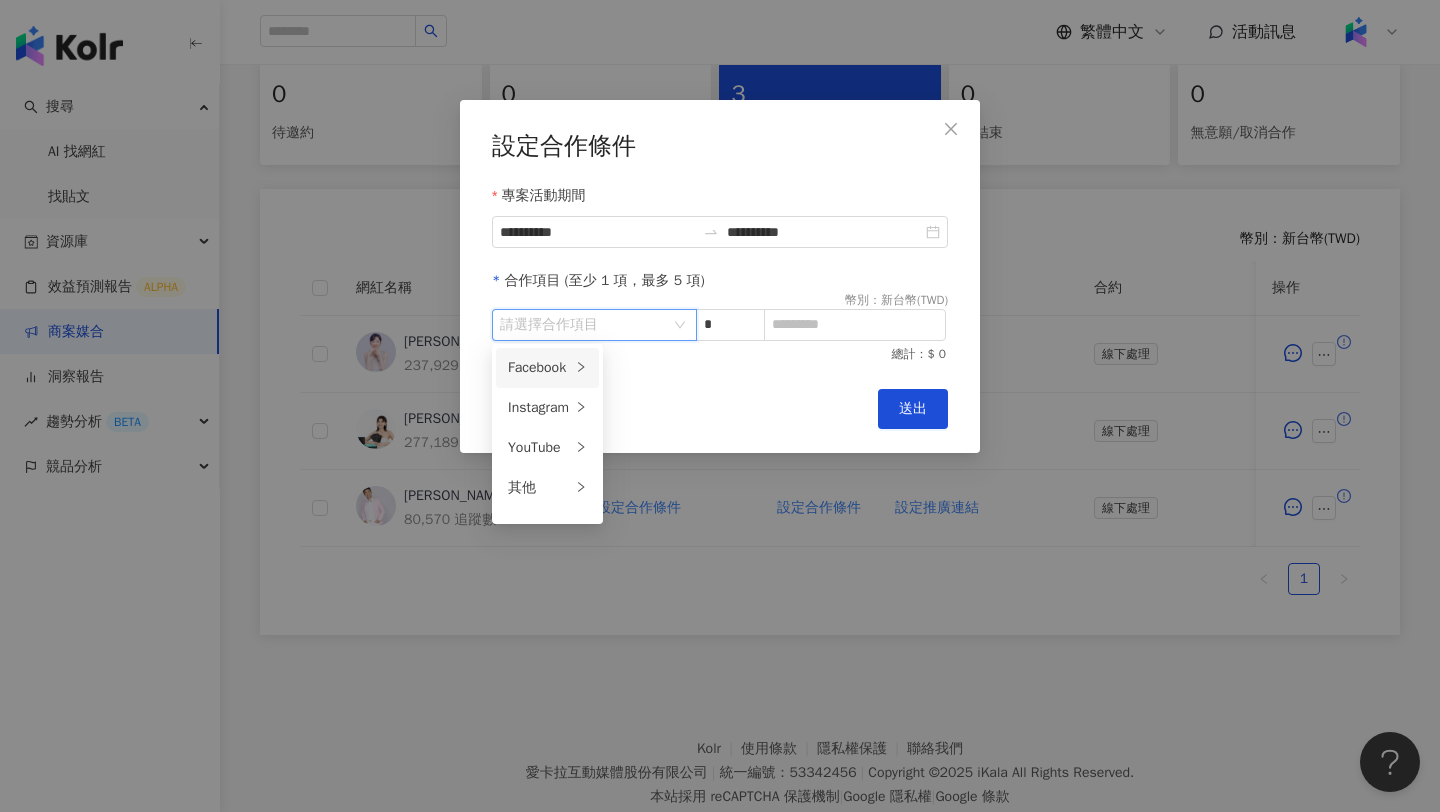 click on "Facebook" at bounding box center [539, 368] 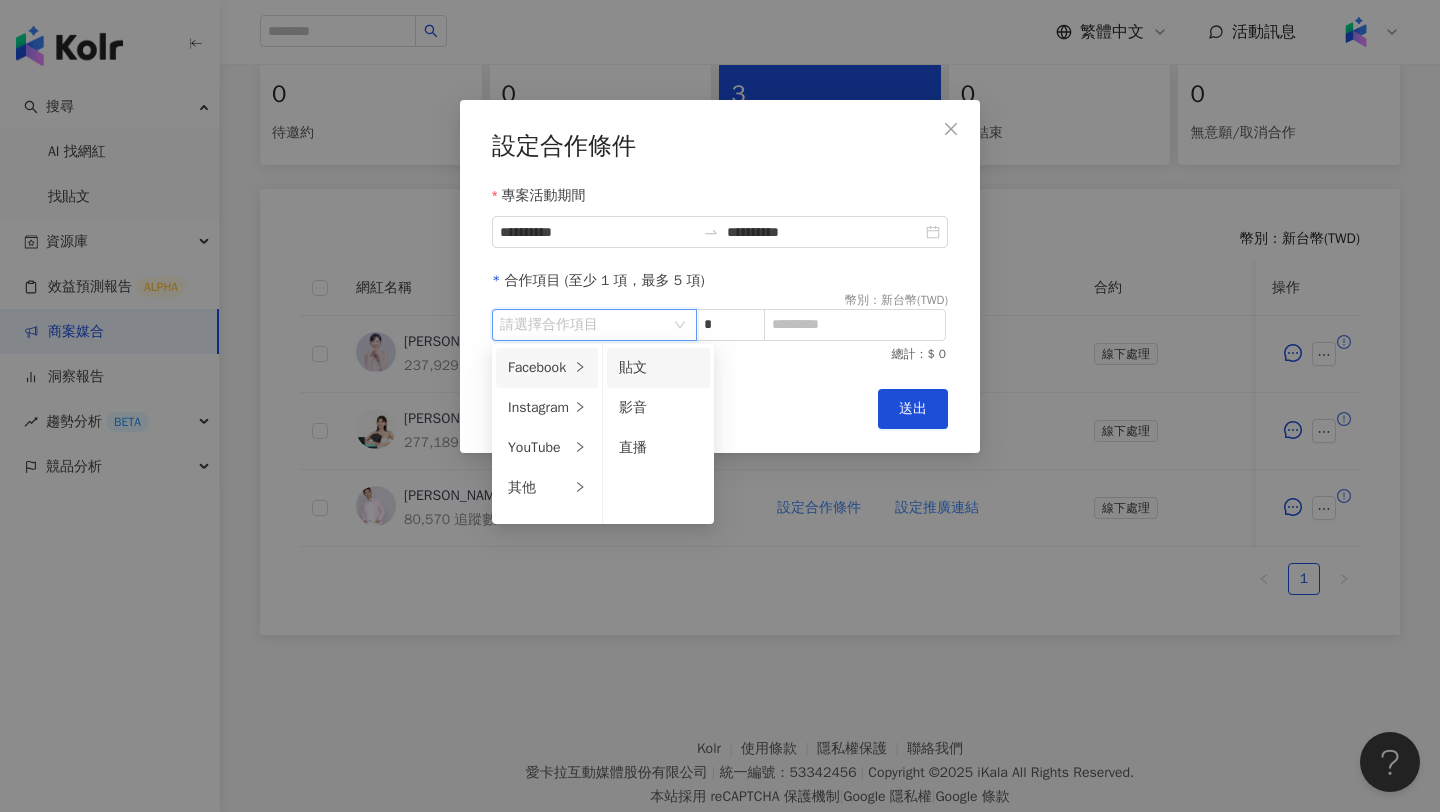 click on "貼文" at bounding box center [658, 368] 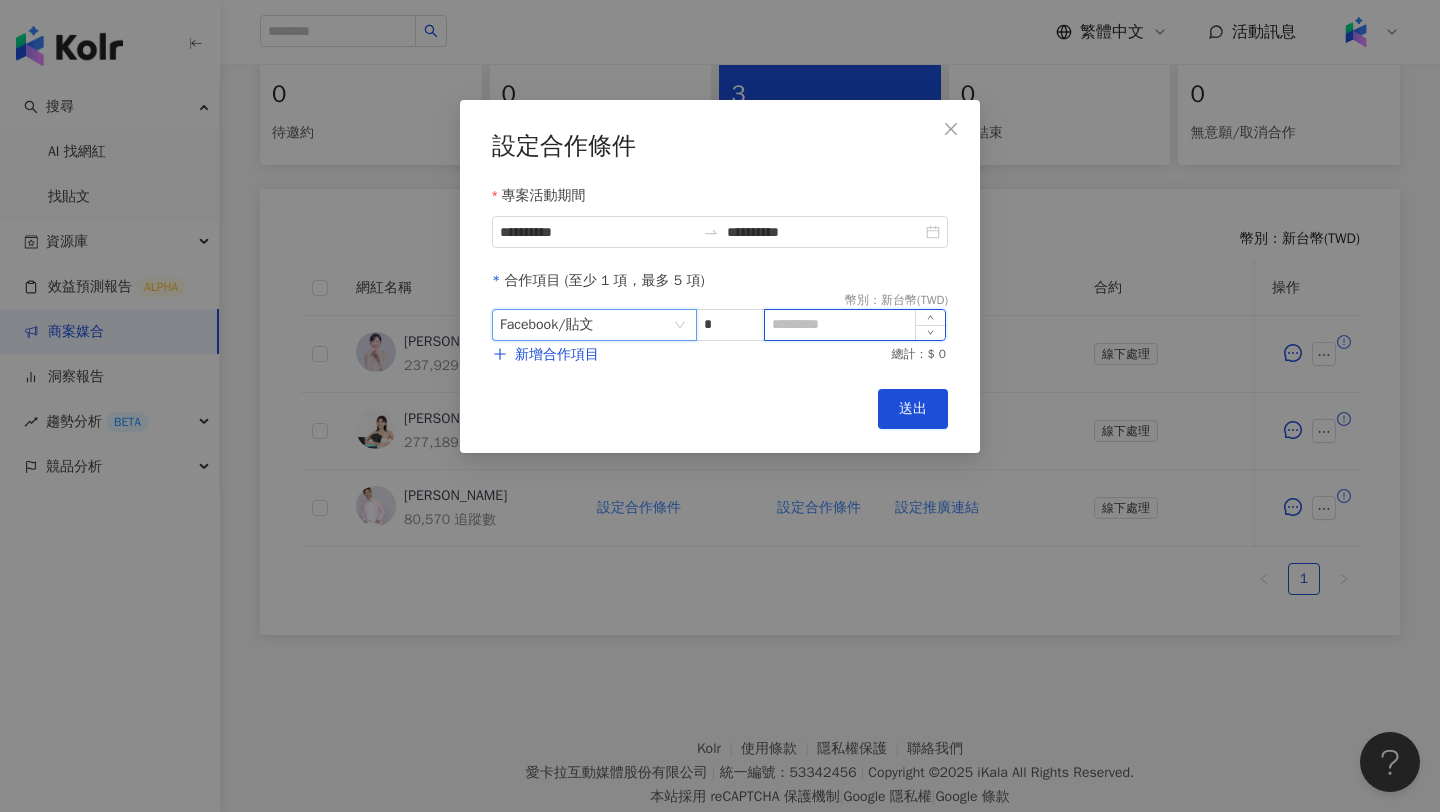 click at bounding box center [855, 325] 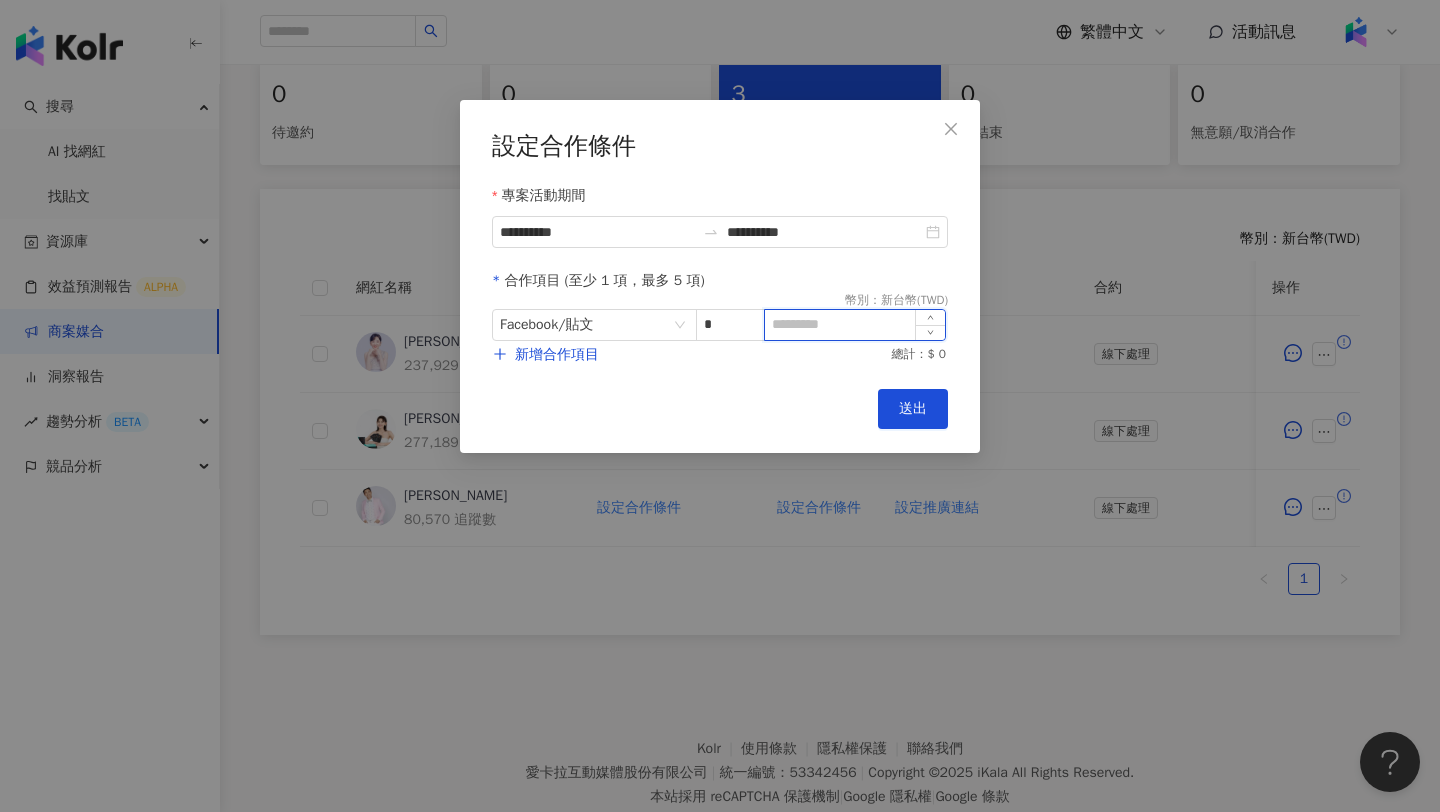 paste on "*****" 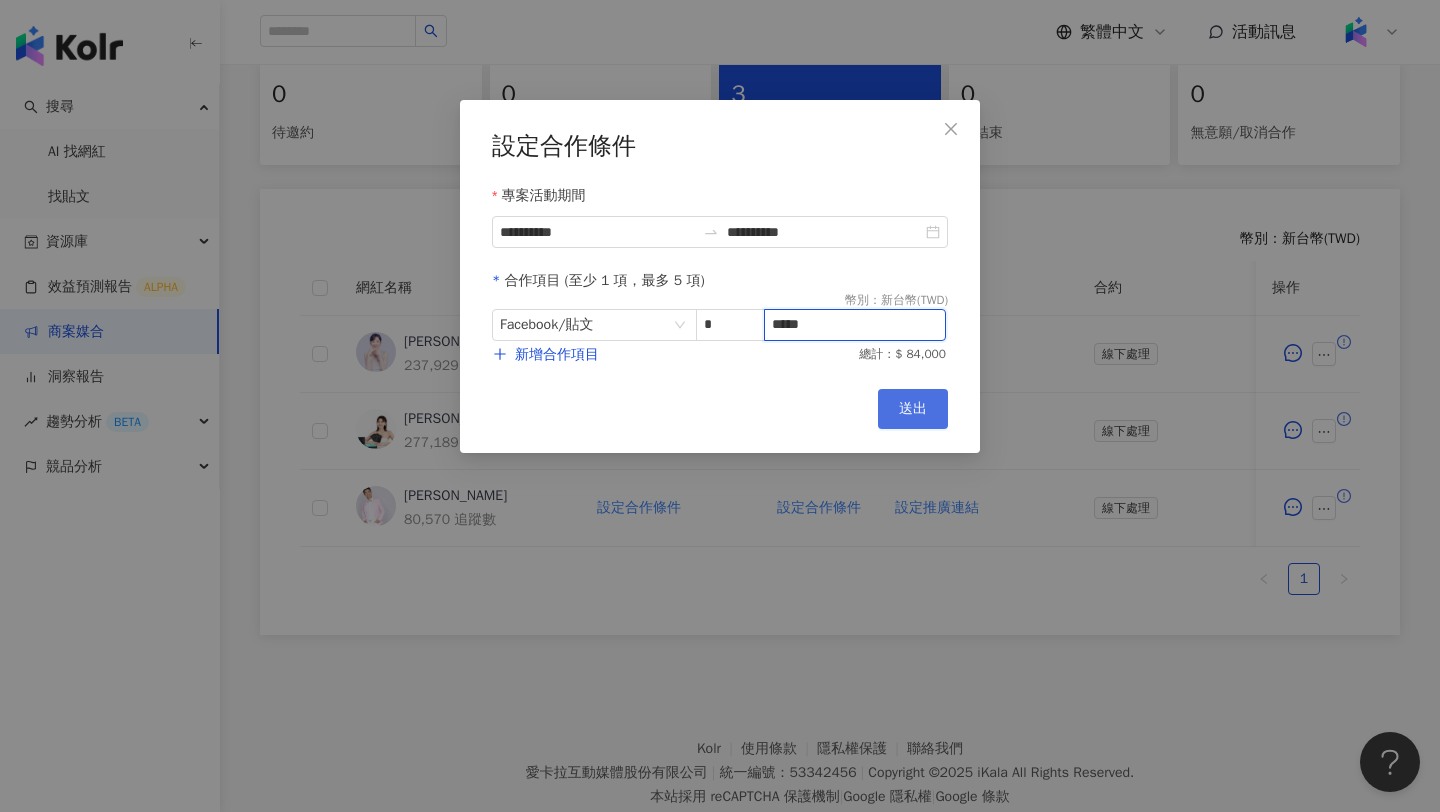 type on "*****" 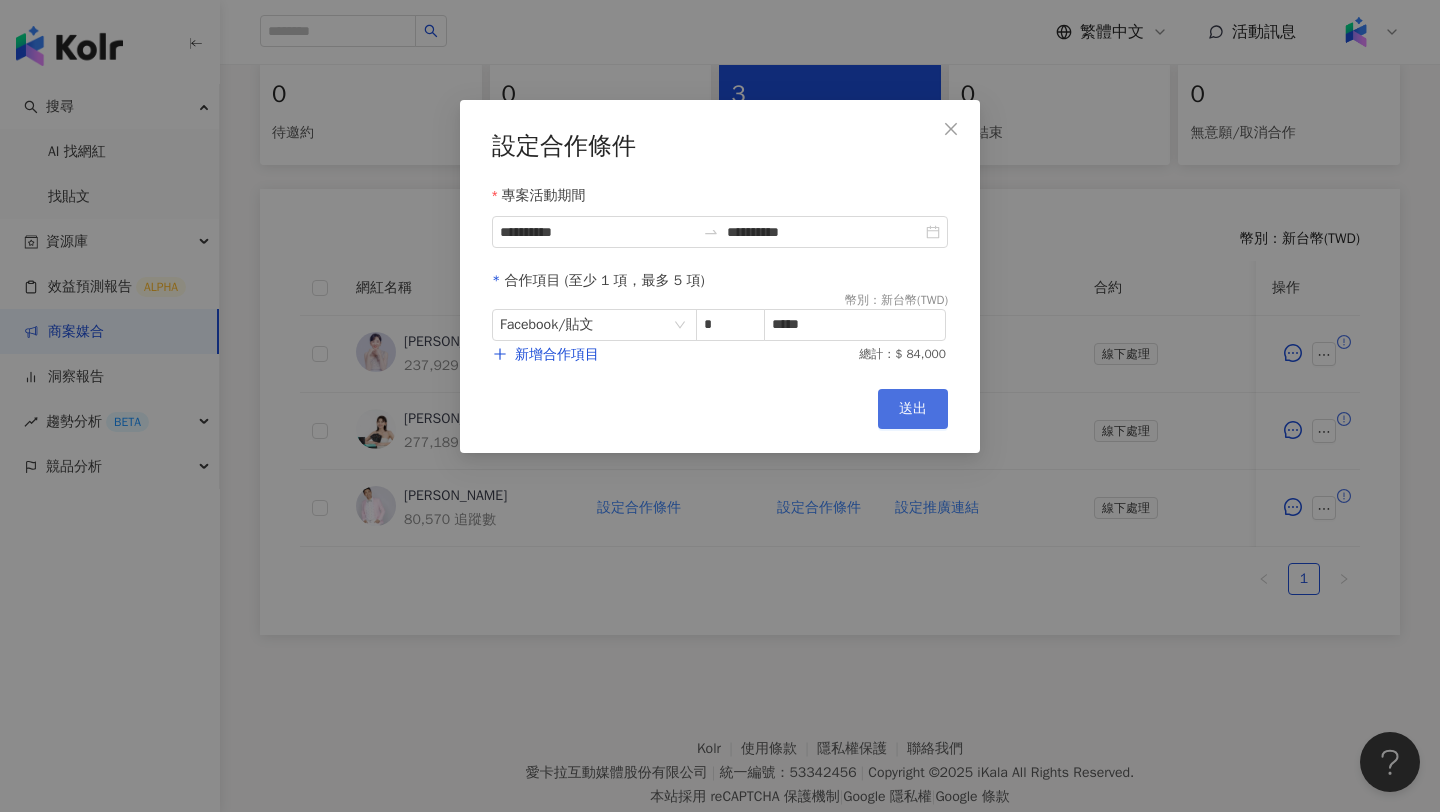 click on "送出" at bounding box center (913, 409) 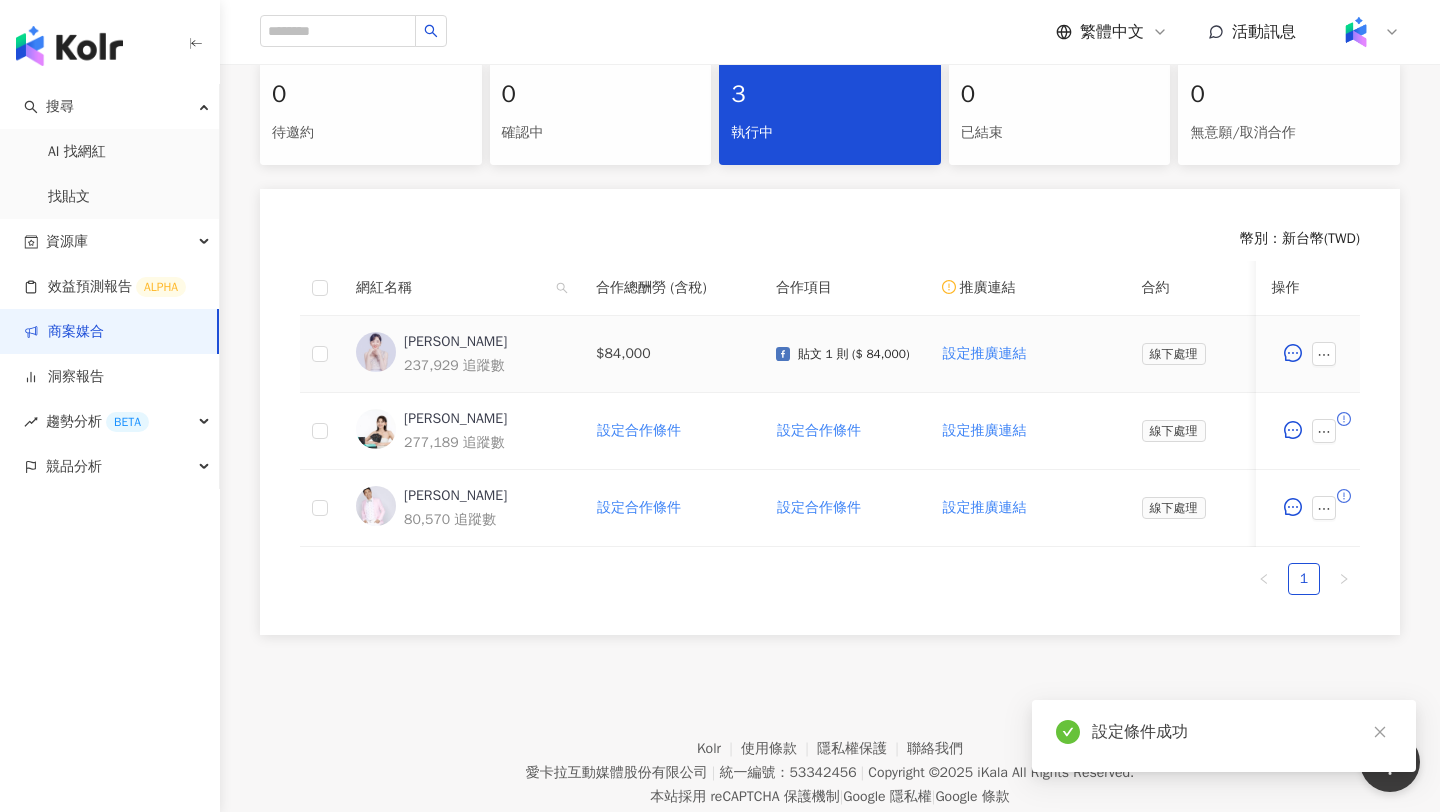 click on "$84,000" at bounding box center (670, 354) 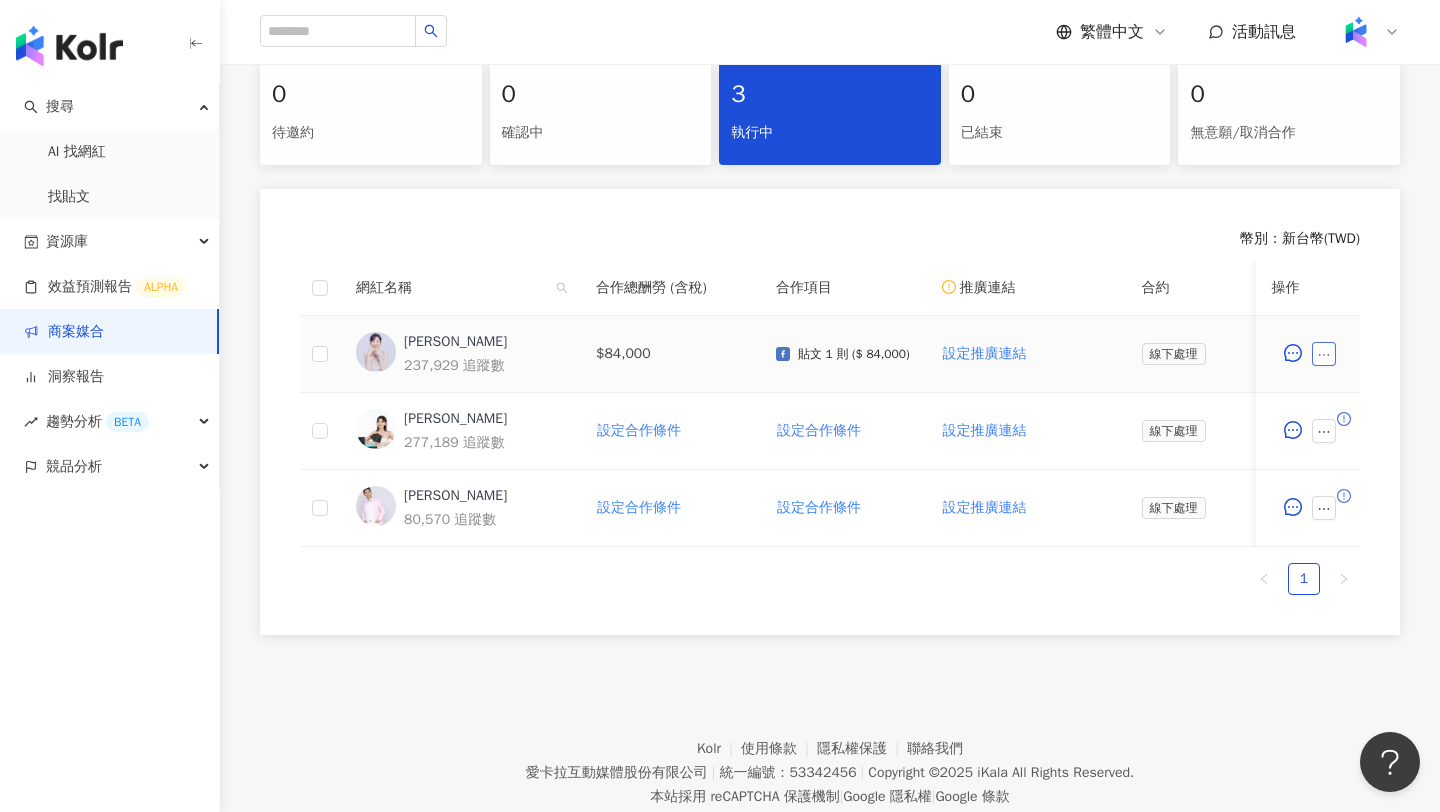 click 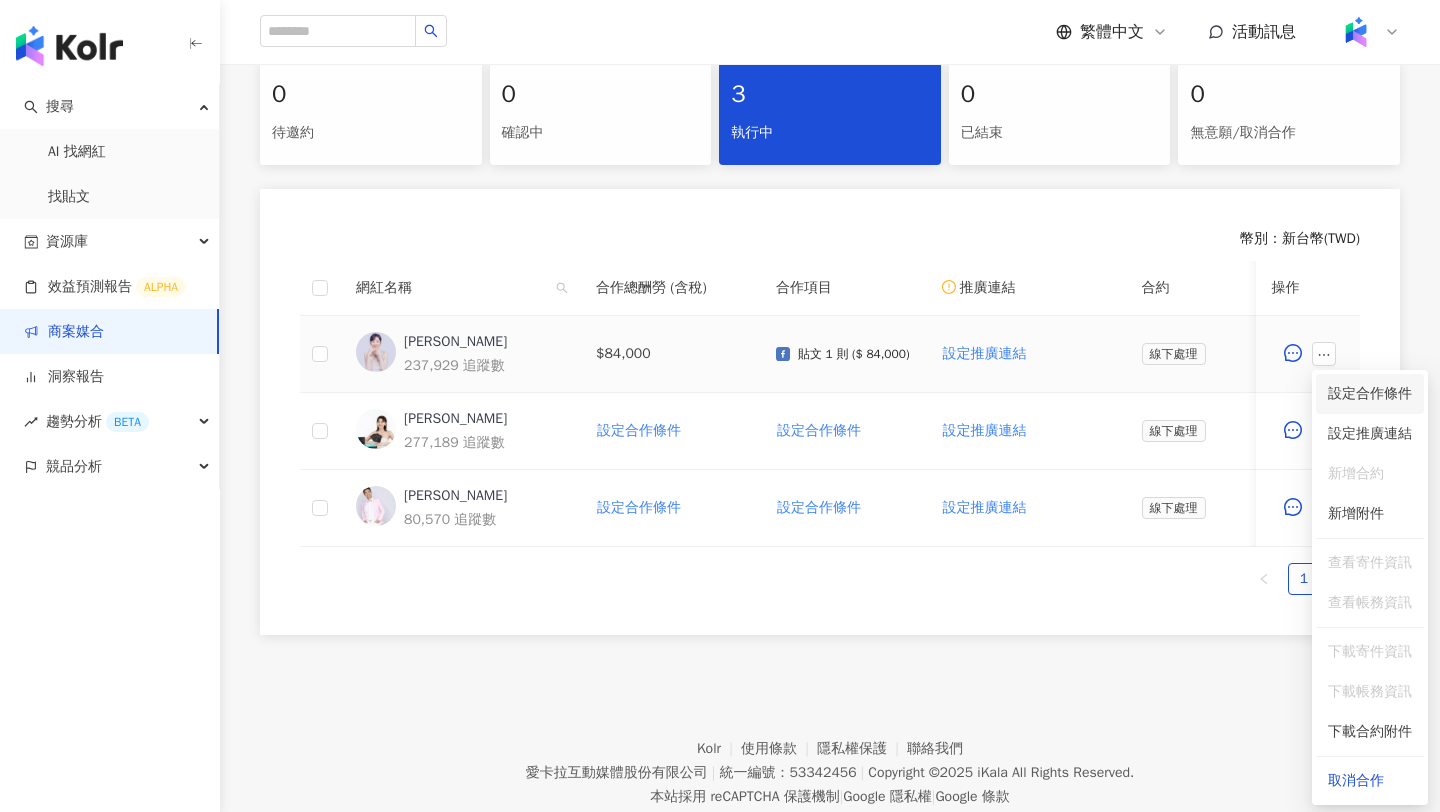 click on "設定合作條件" at bounding box center [1370, 394] 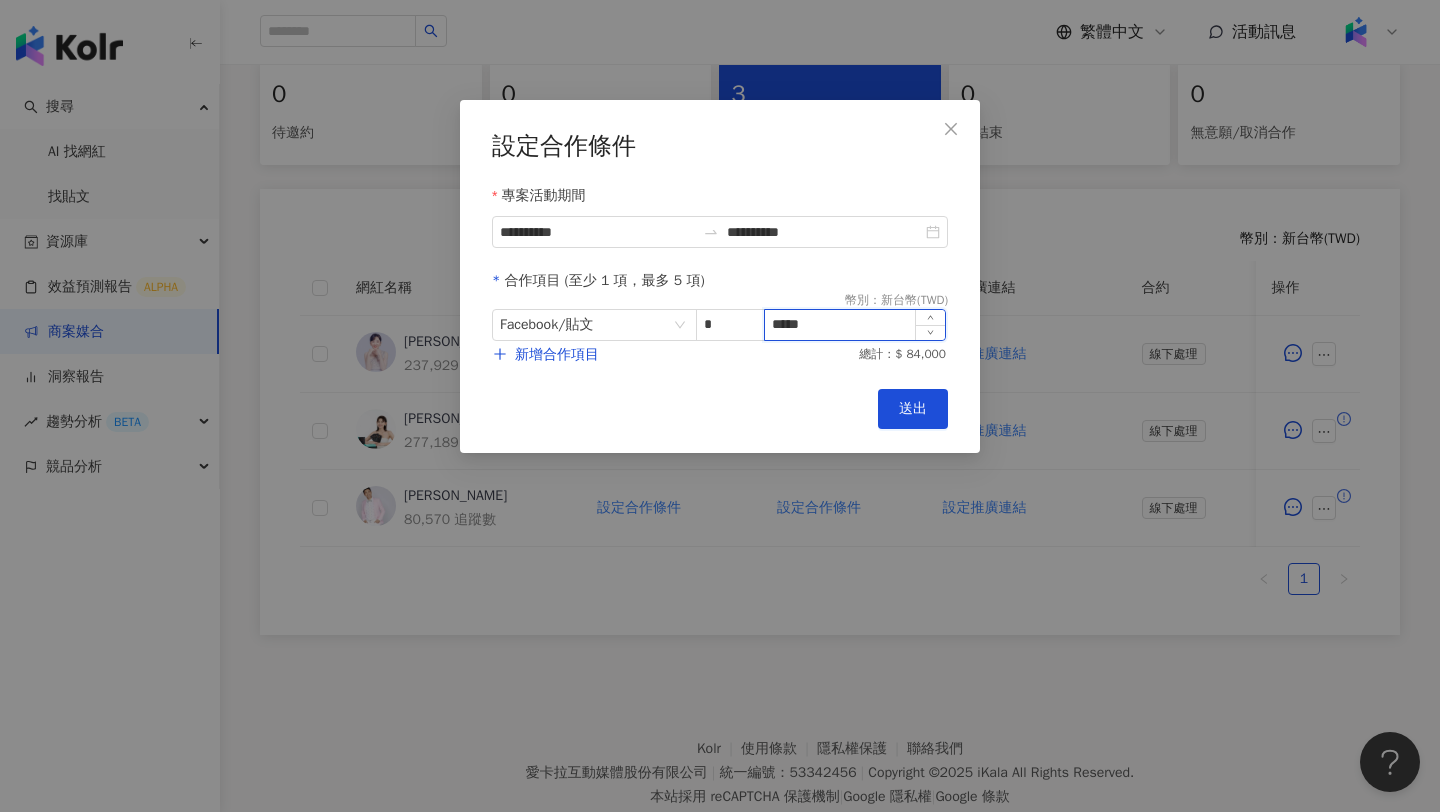 click on "*****" at bounding box center (855, 325) 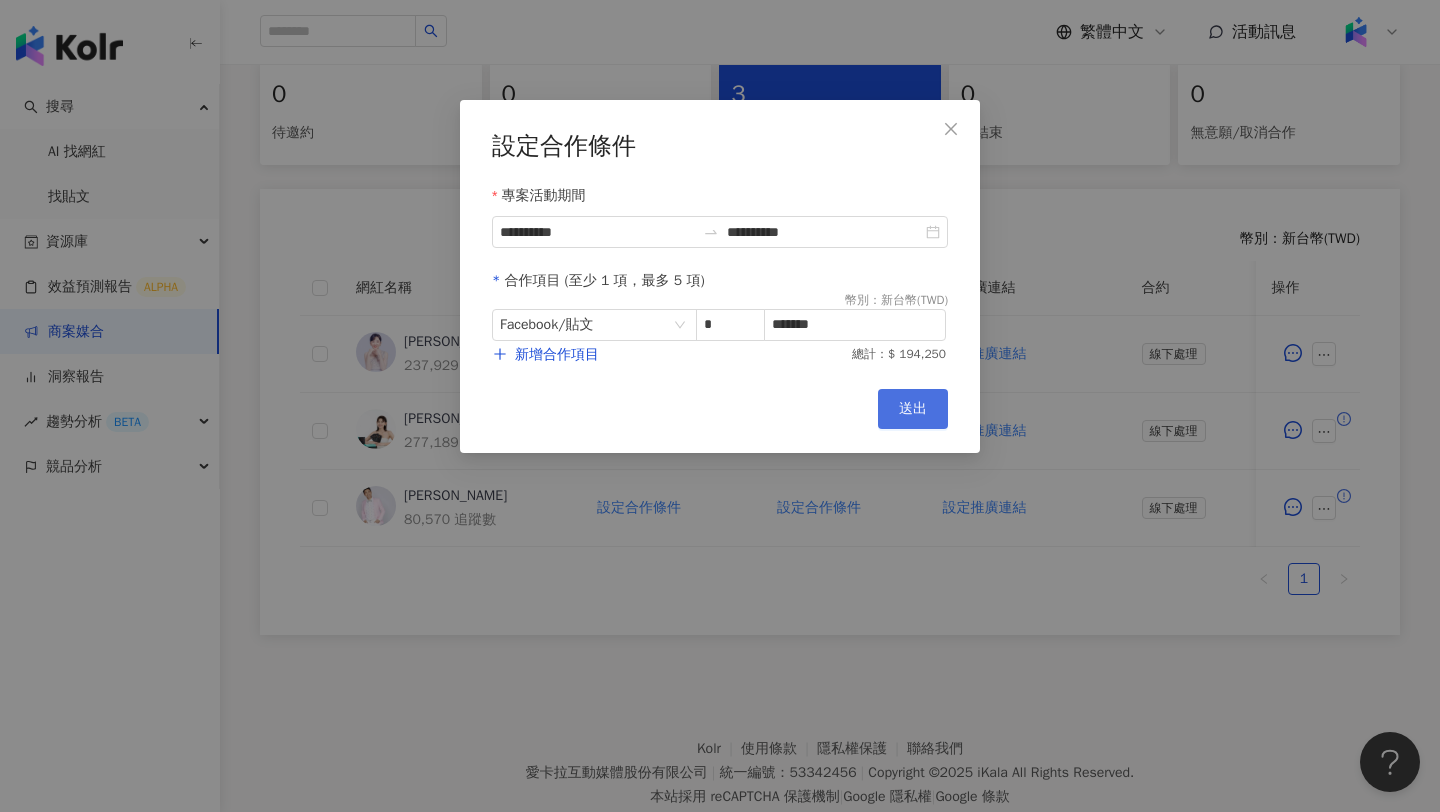 type on "******" 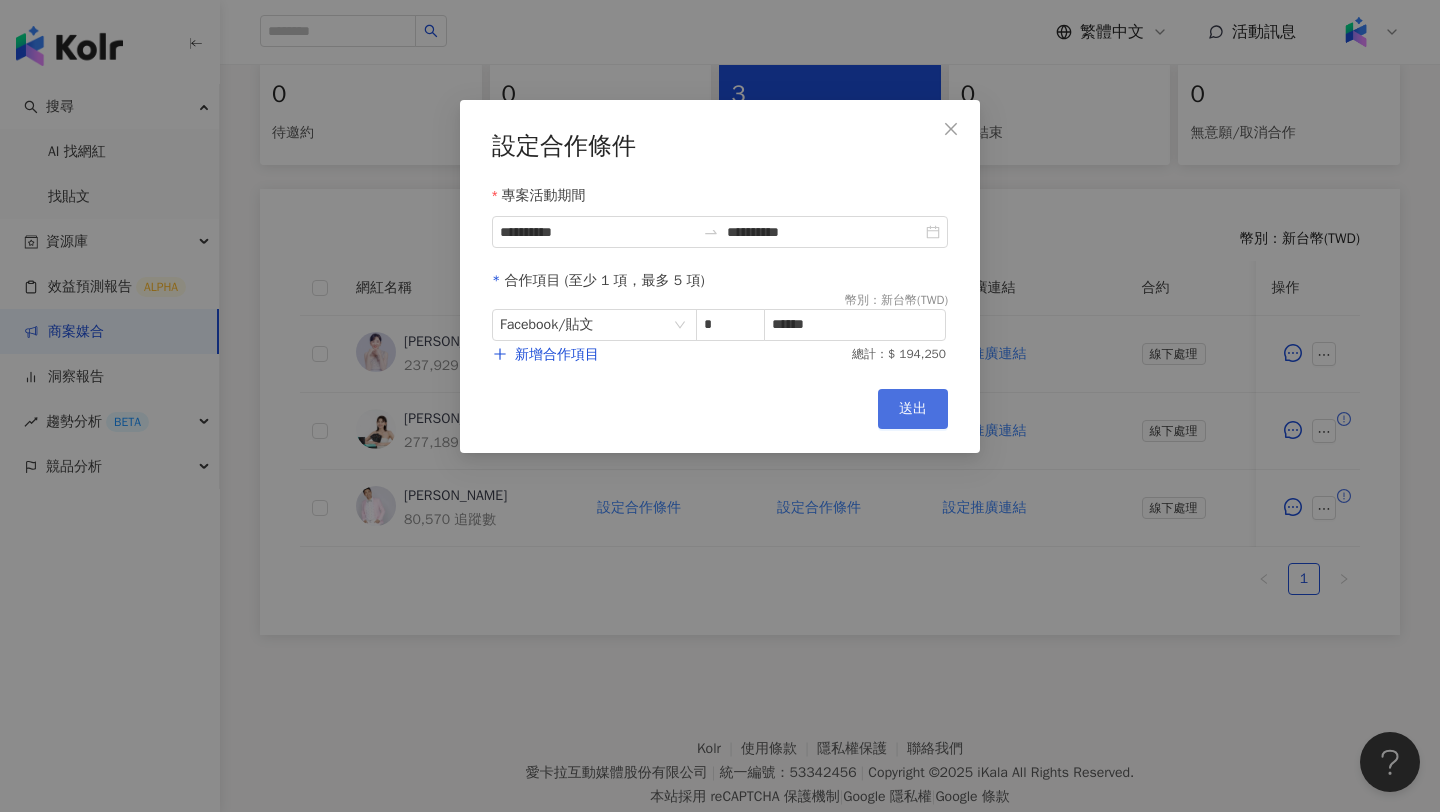 click on "送出" at bounding box center (913, 409) 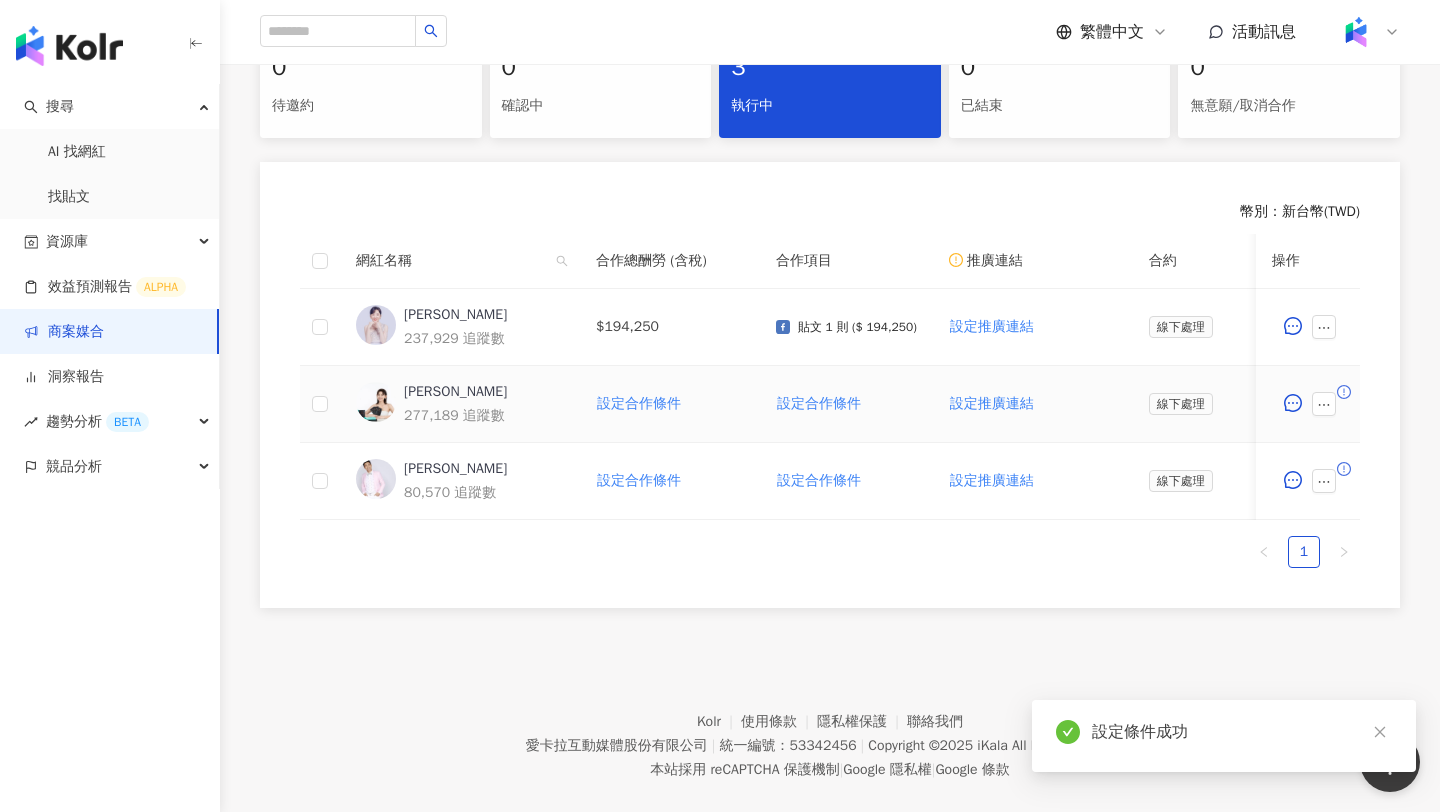 scroll, scrollTop: 460, scrollLeft: 0, axis: vertical 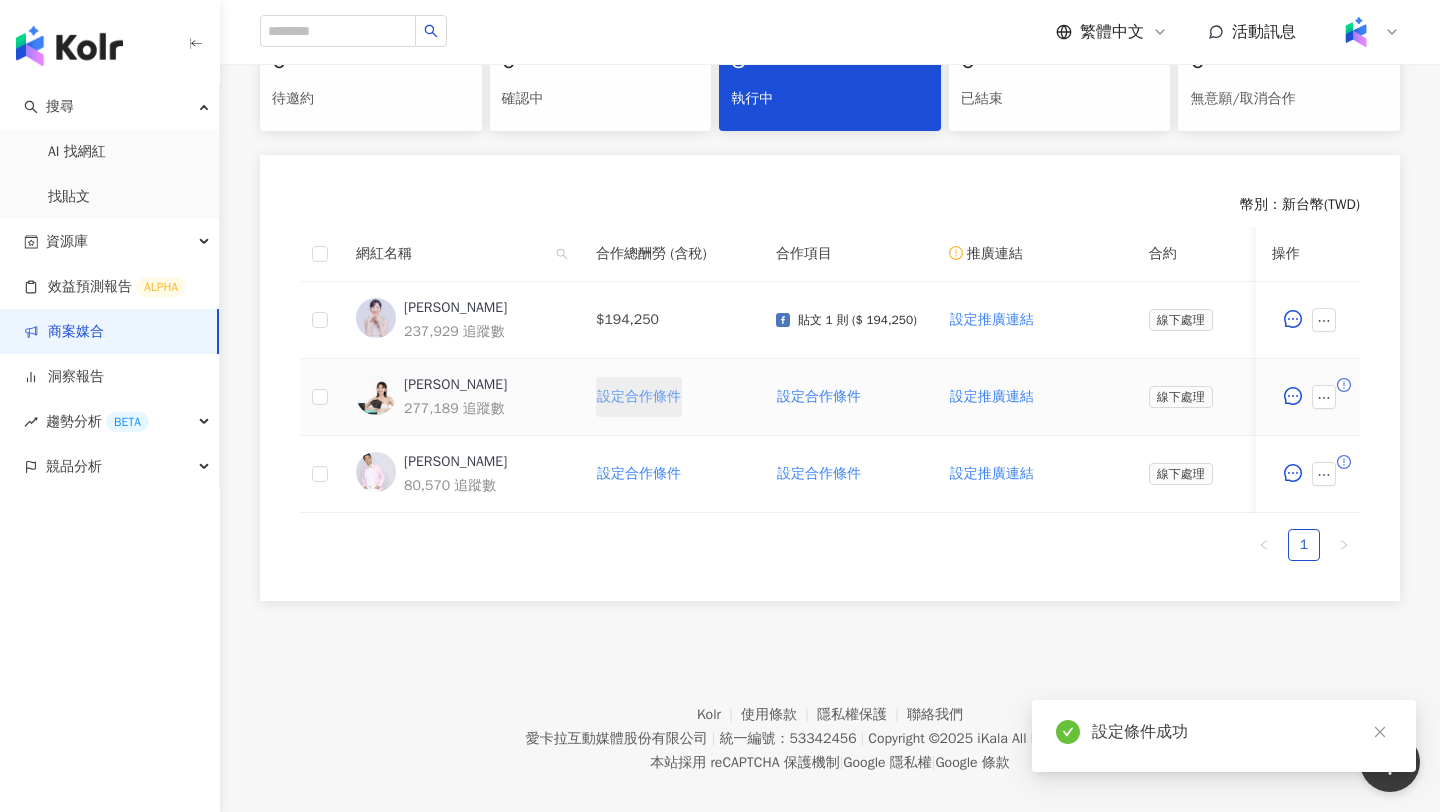 click on "設定合作條件" at bounding box center [639, 397] 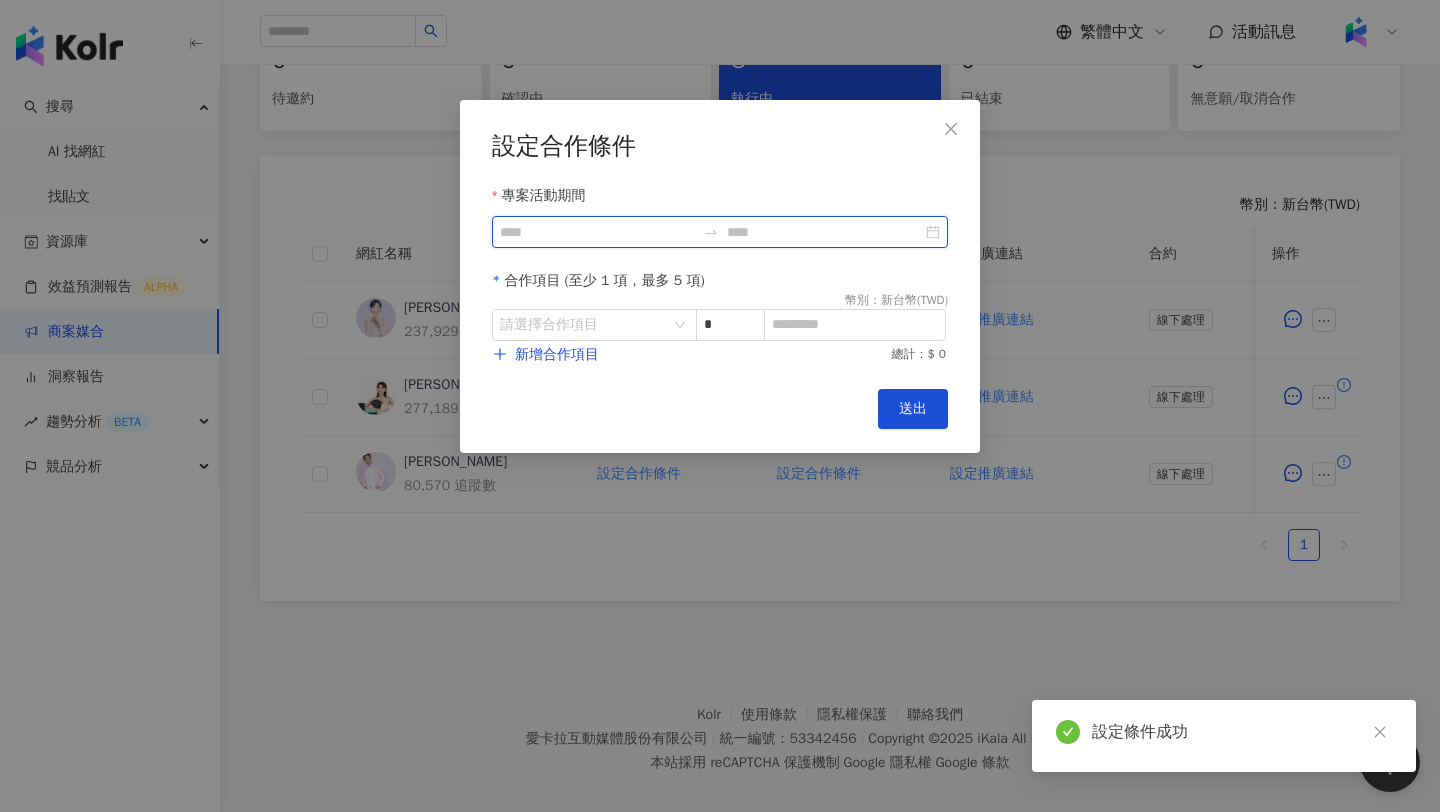 click on "專案活動期間" at bounding box center [597, 232] 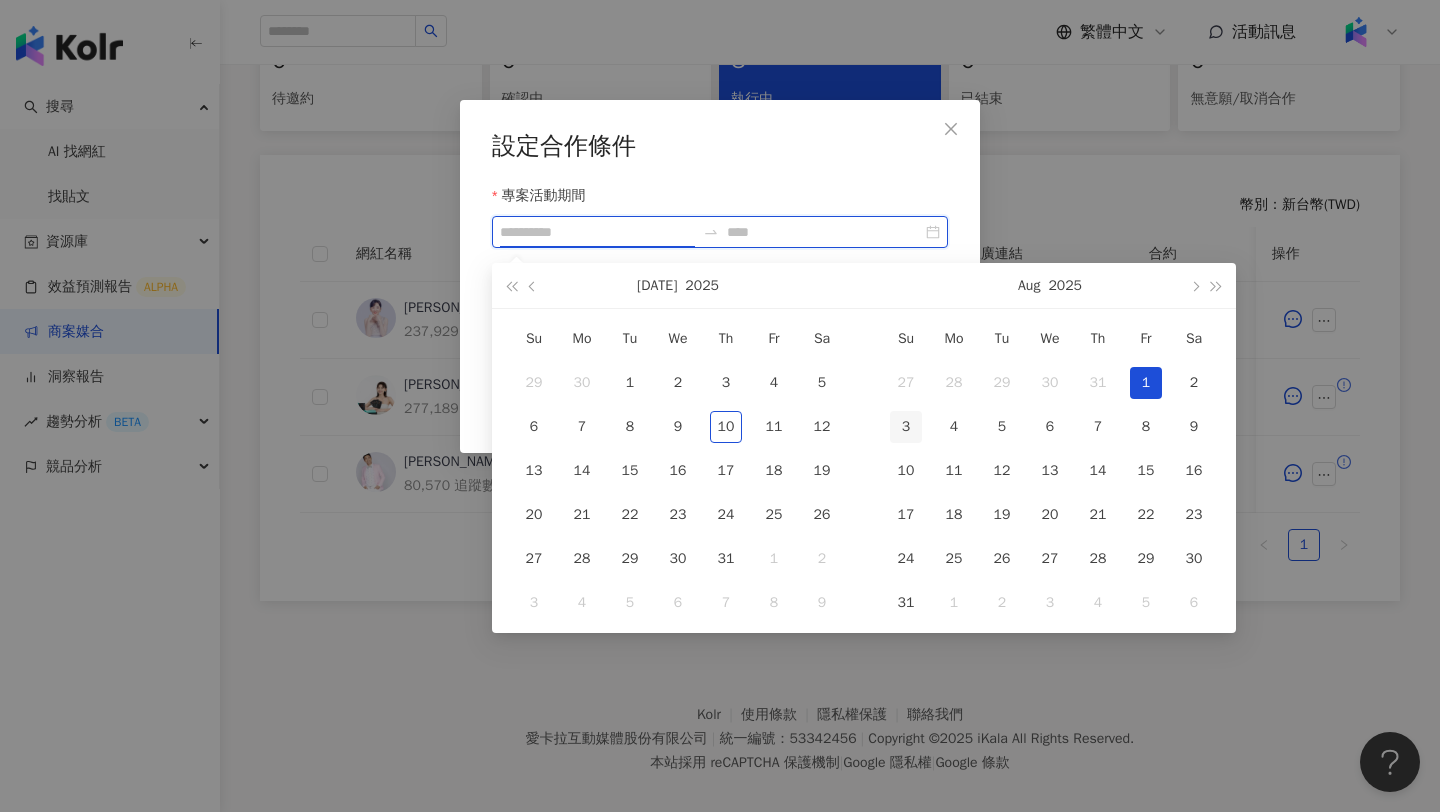 type on "**********" 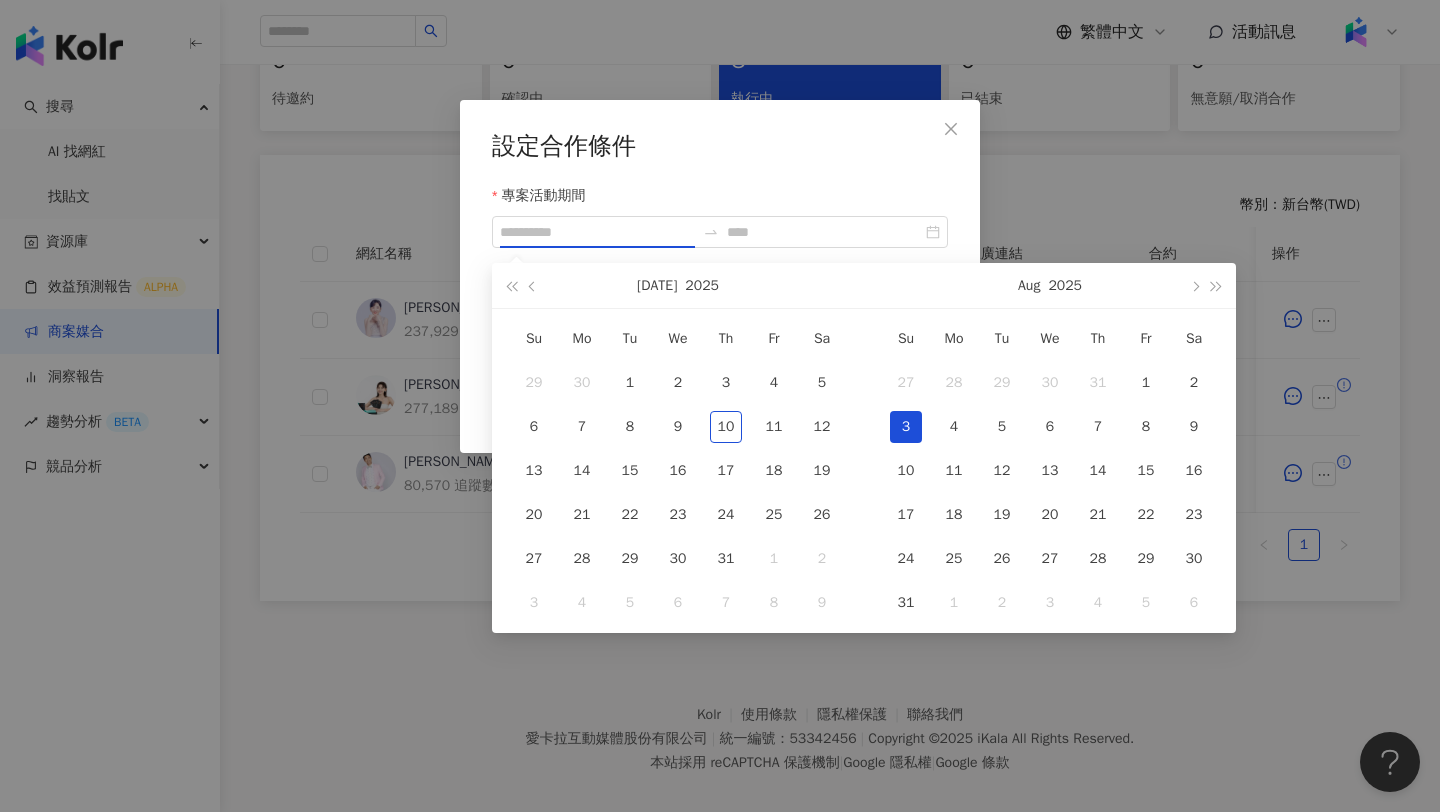 click on "3" at bounding box center [906, 427] 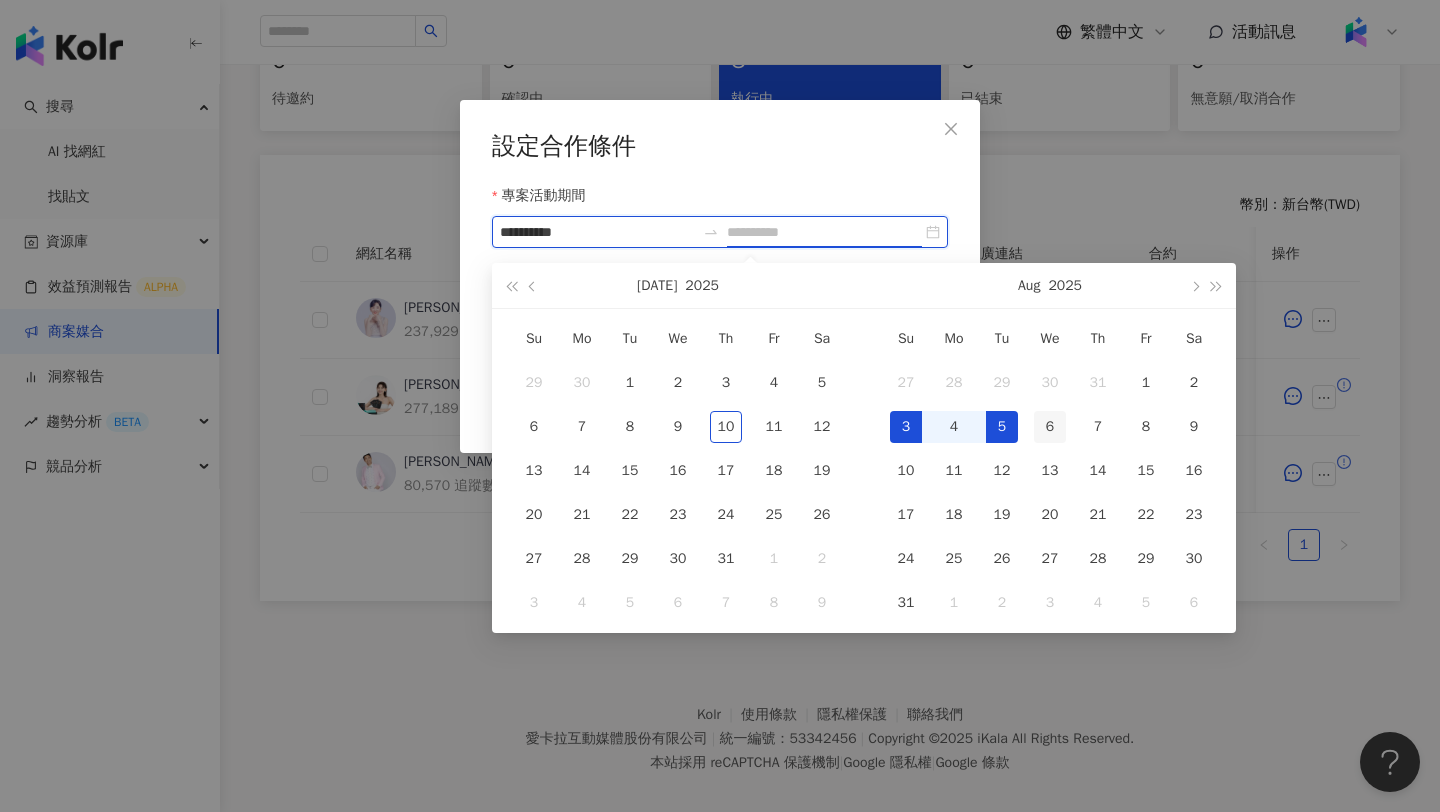 type on "**********" 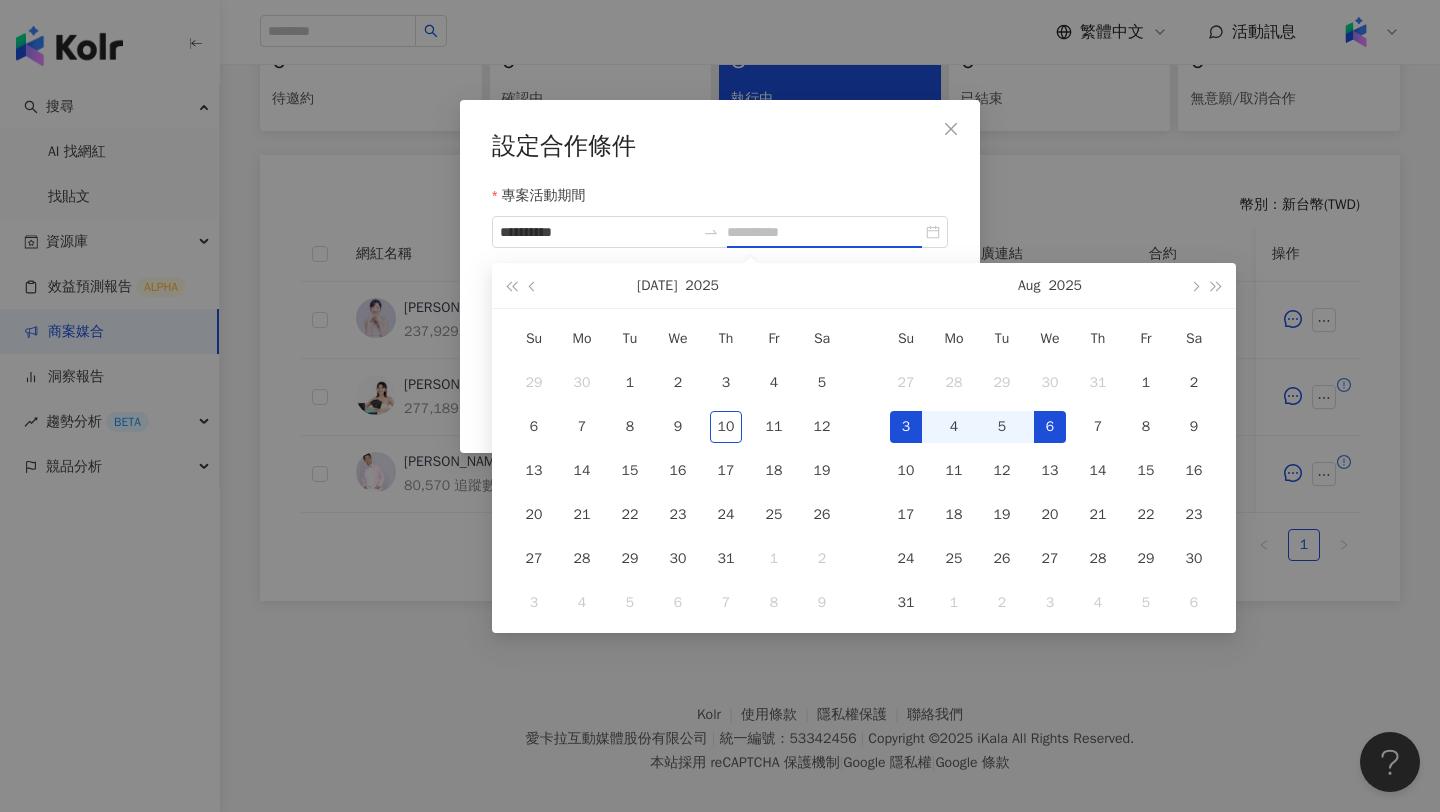 click on "6" at bounding box center [1050, 427] 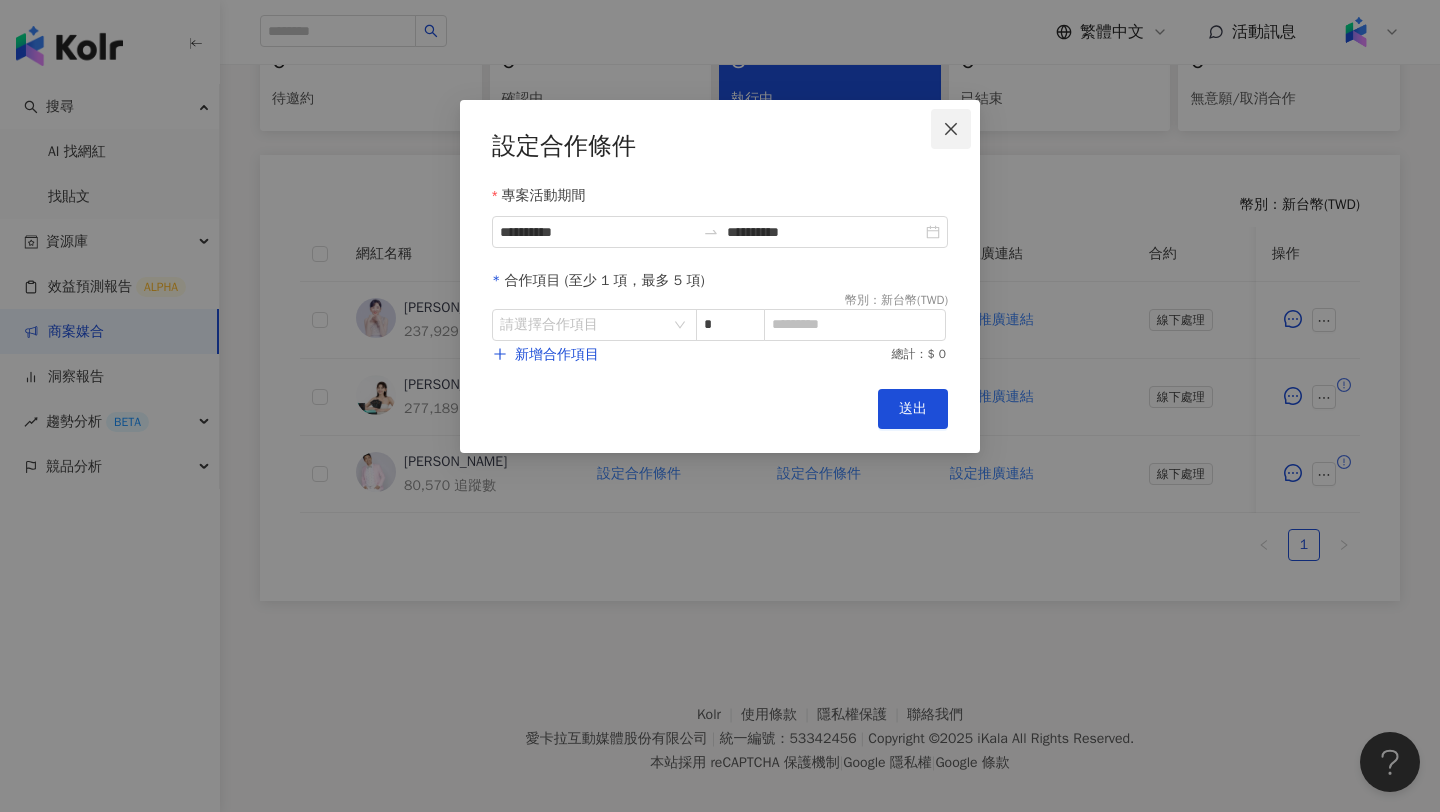 click 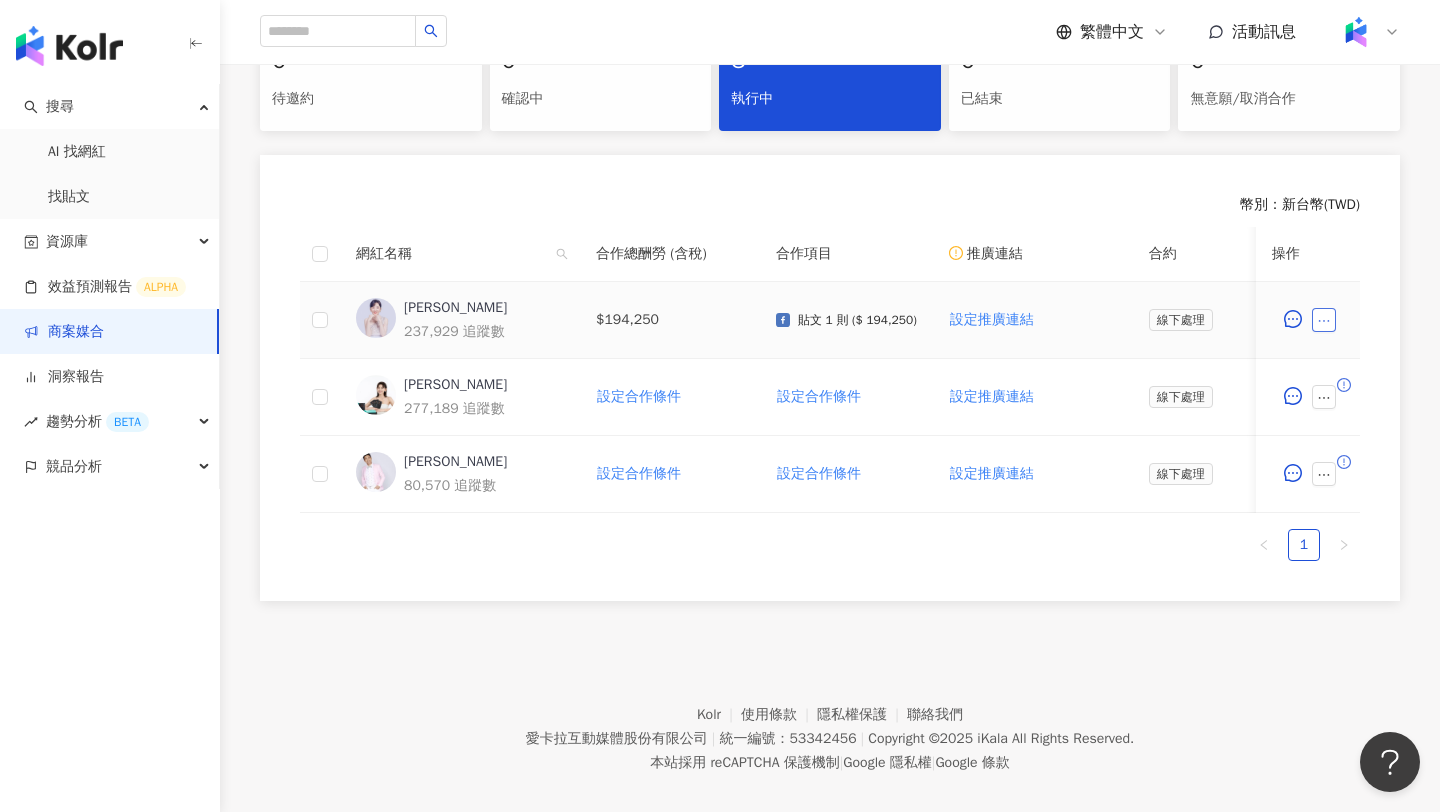 click 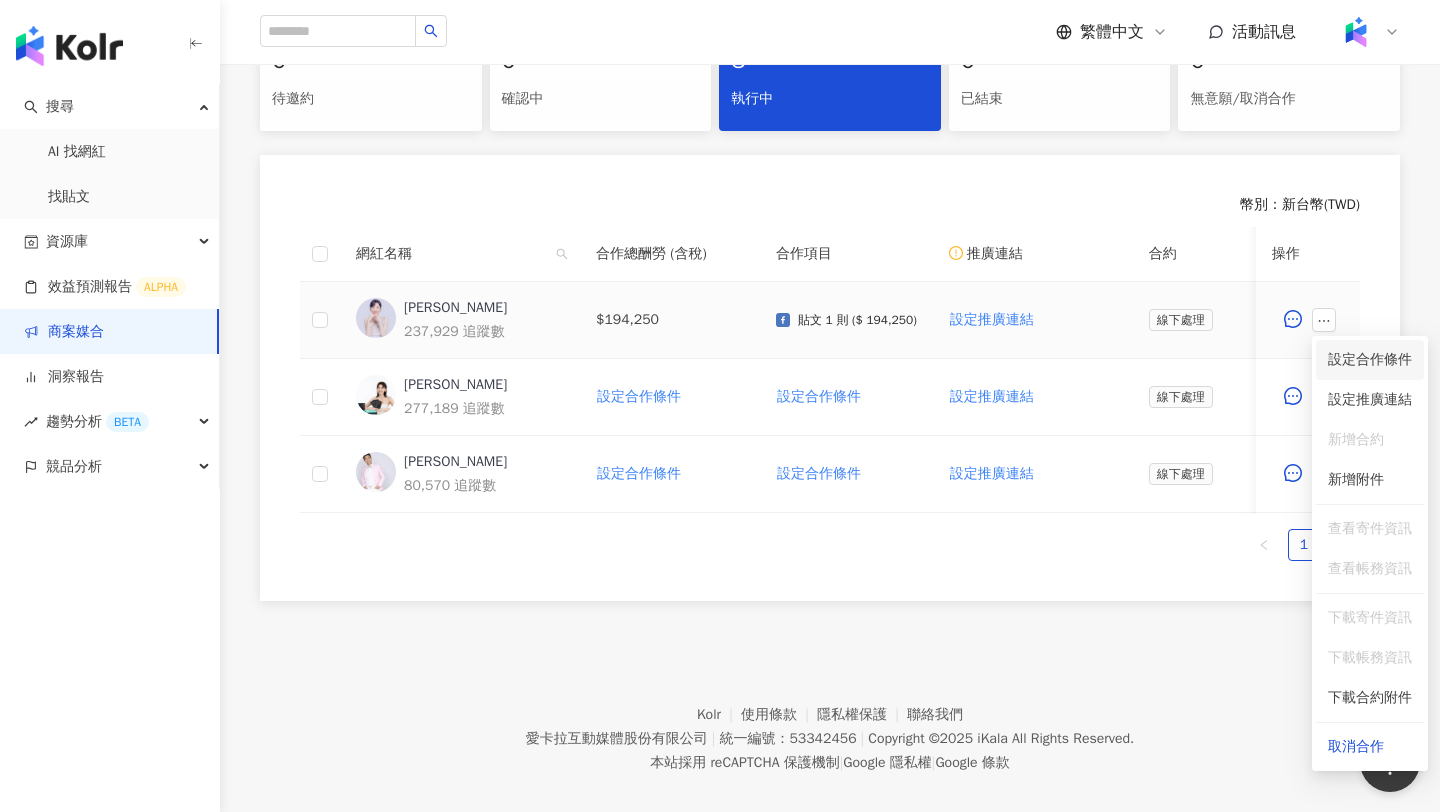 click on "設定合作條件" at bounding box center (1370, 360) 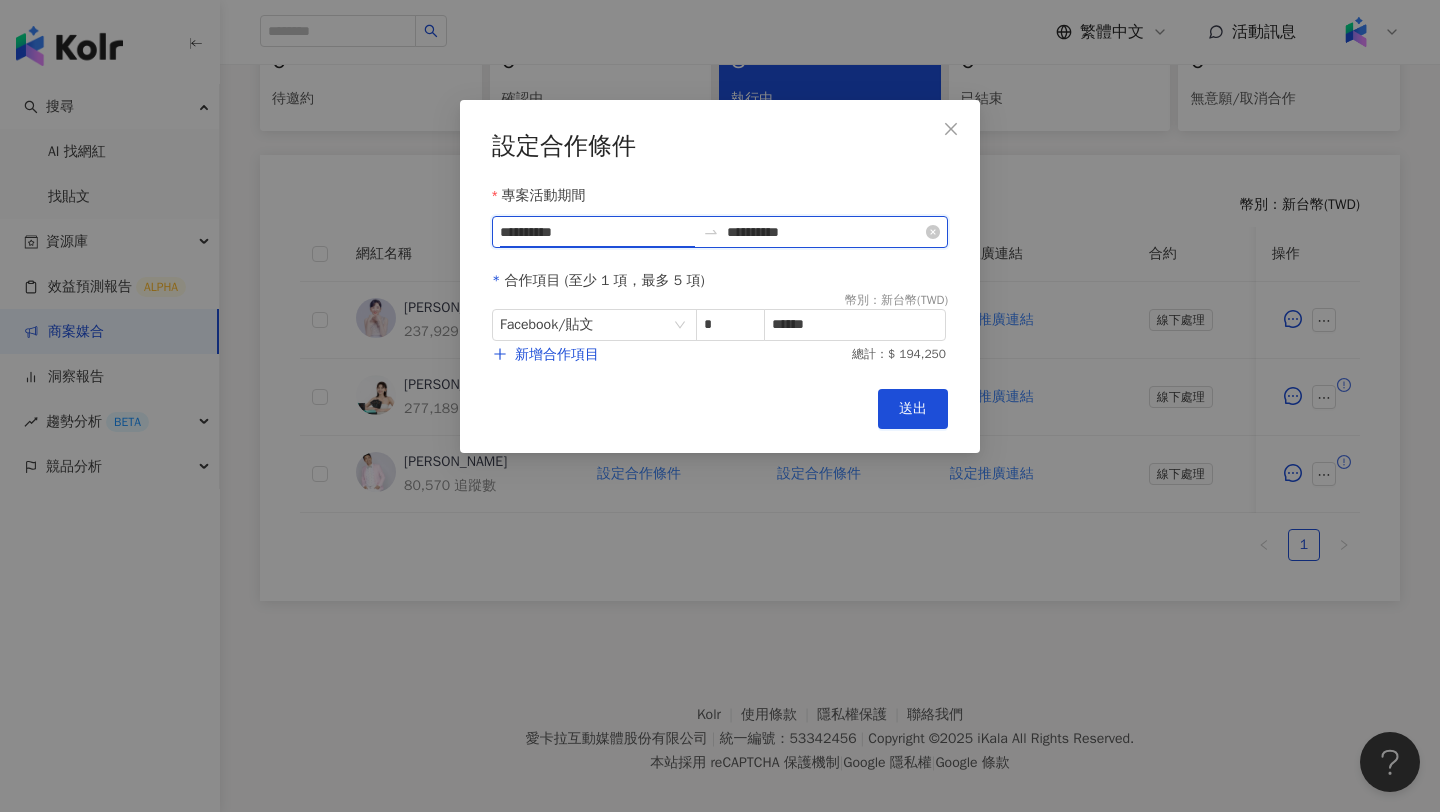 click on "**********" at bounding box center (597, 232) 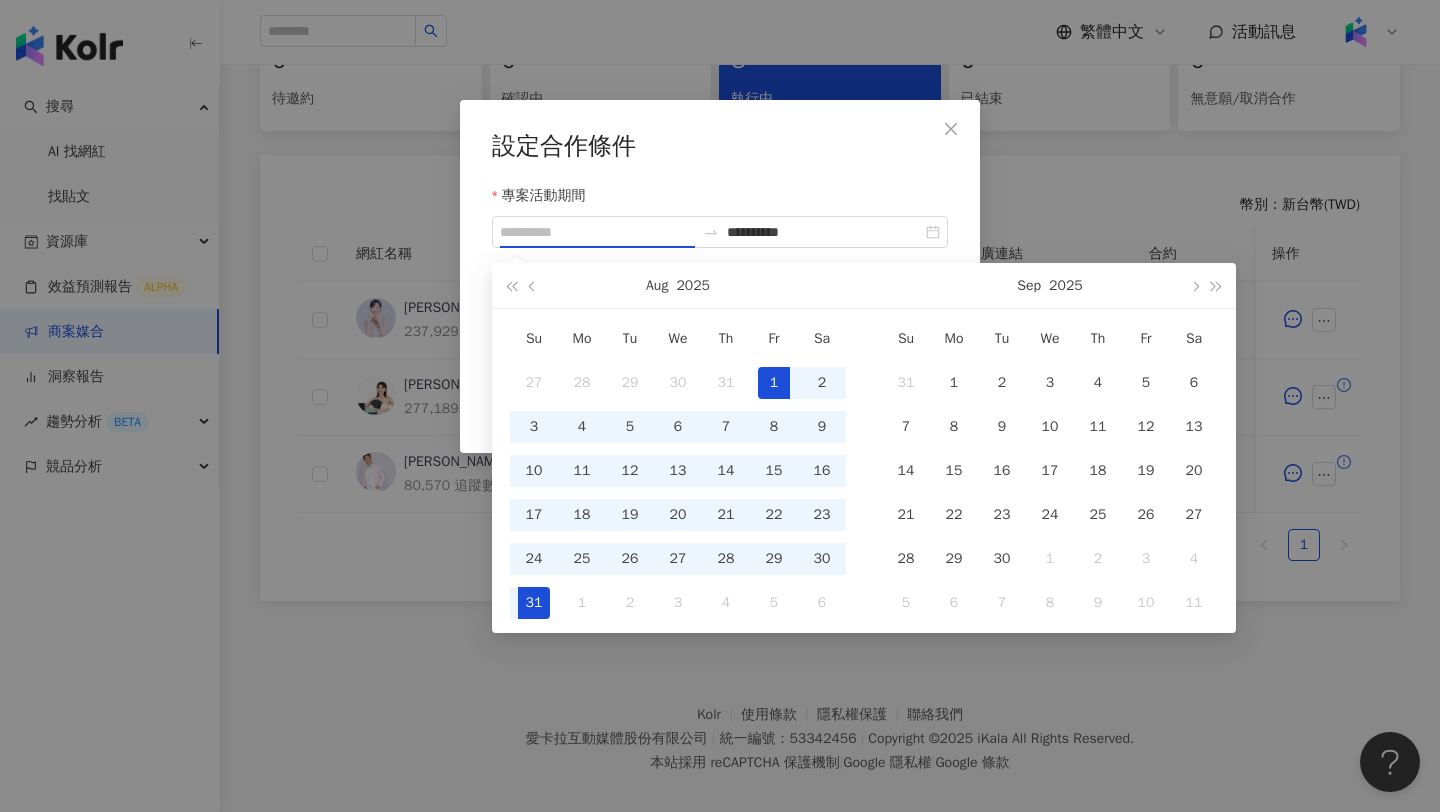 click on "1" at bounding box center (774, 383) 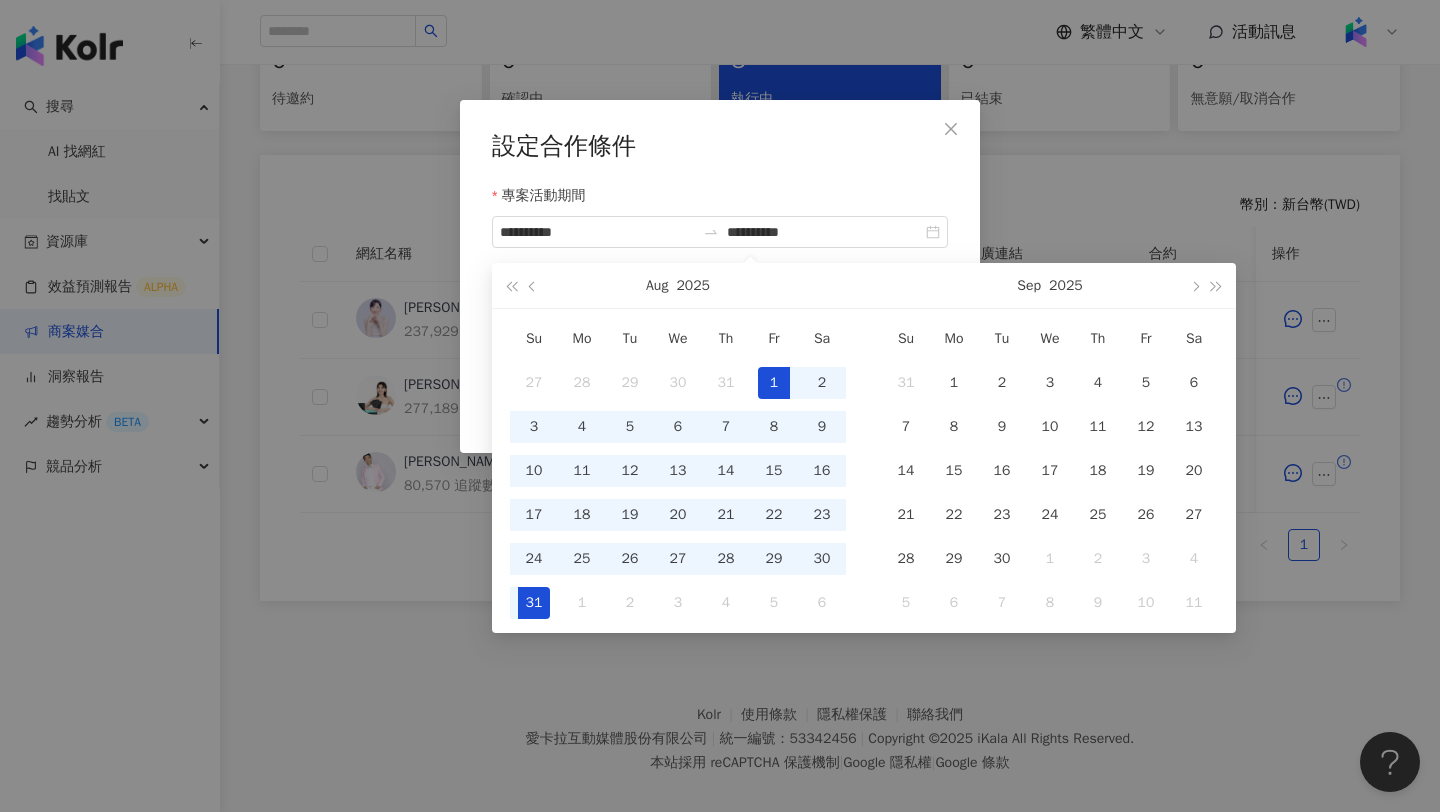 type on "**********" 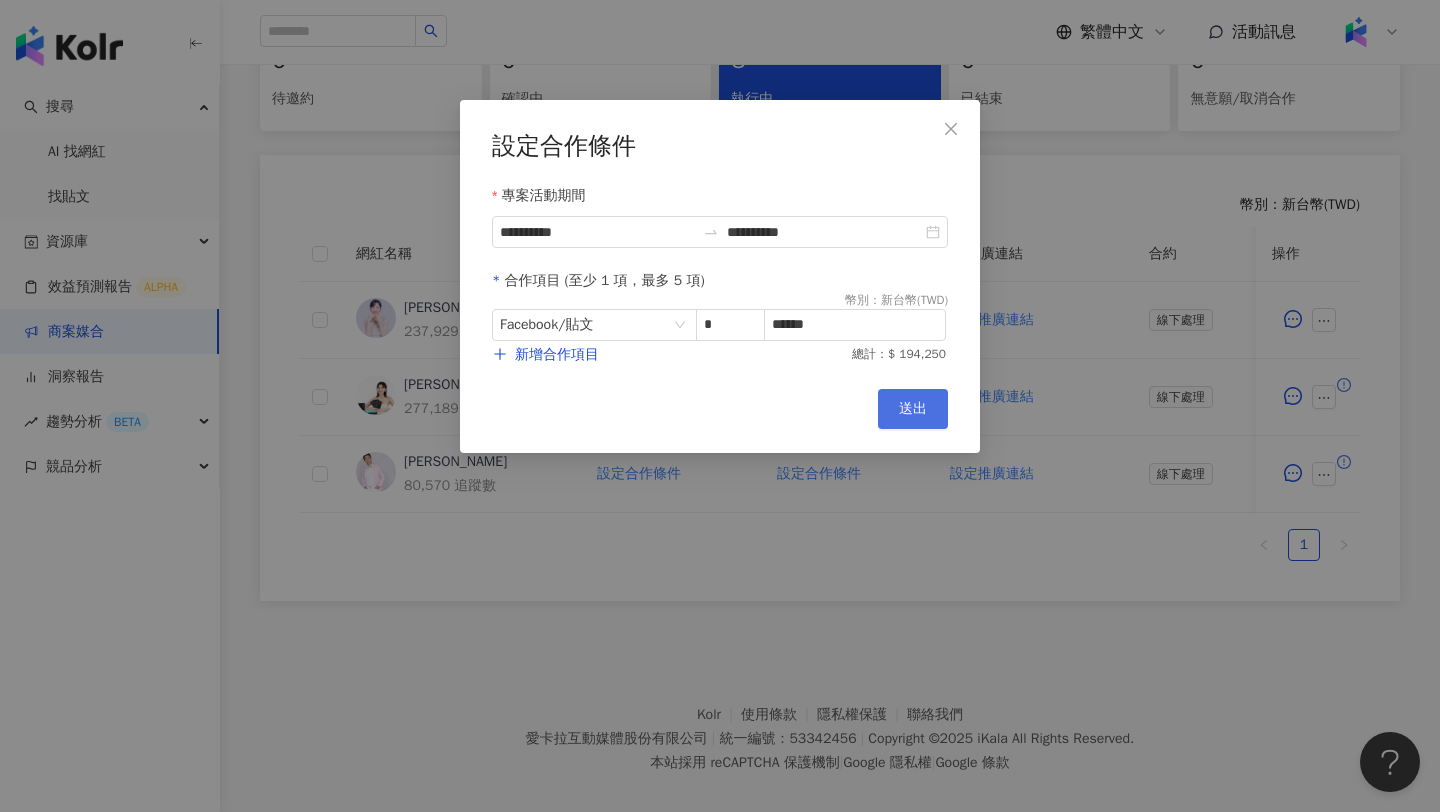 click on "送出" at bounding box center [913, 409] 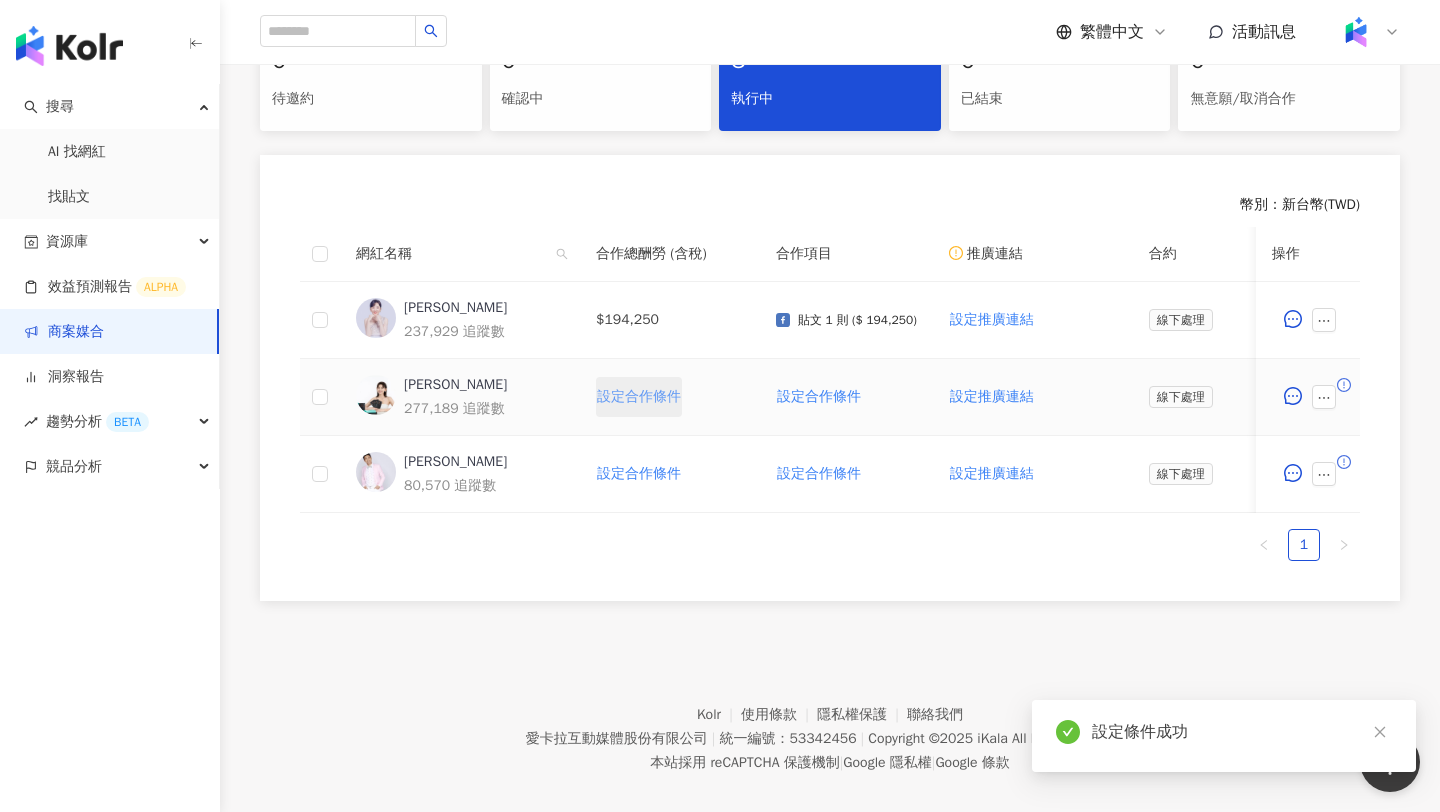 click on "設定合作條件" at bounding box center [639, 397] 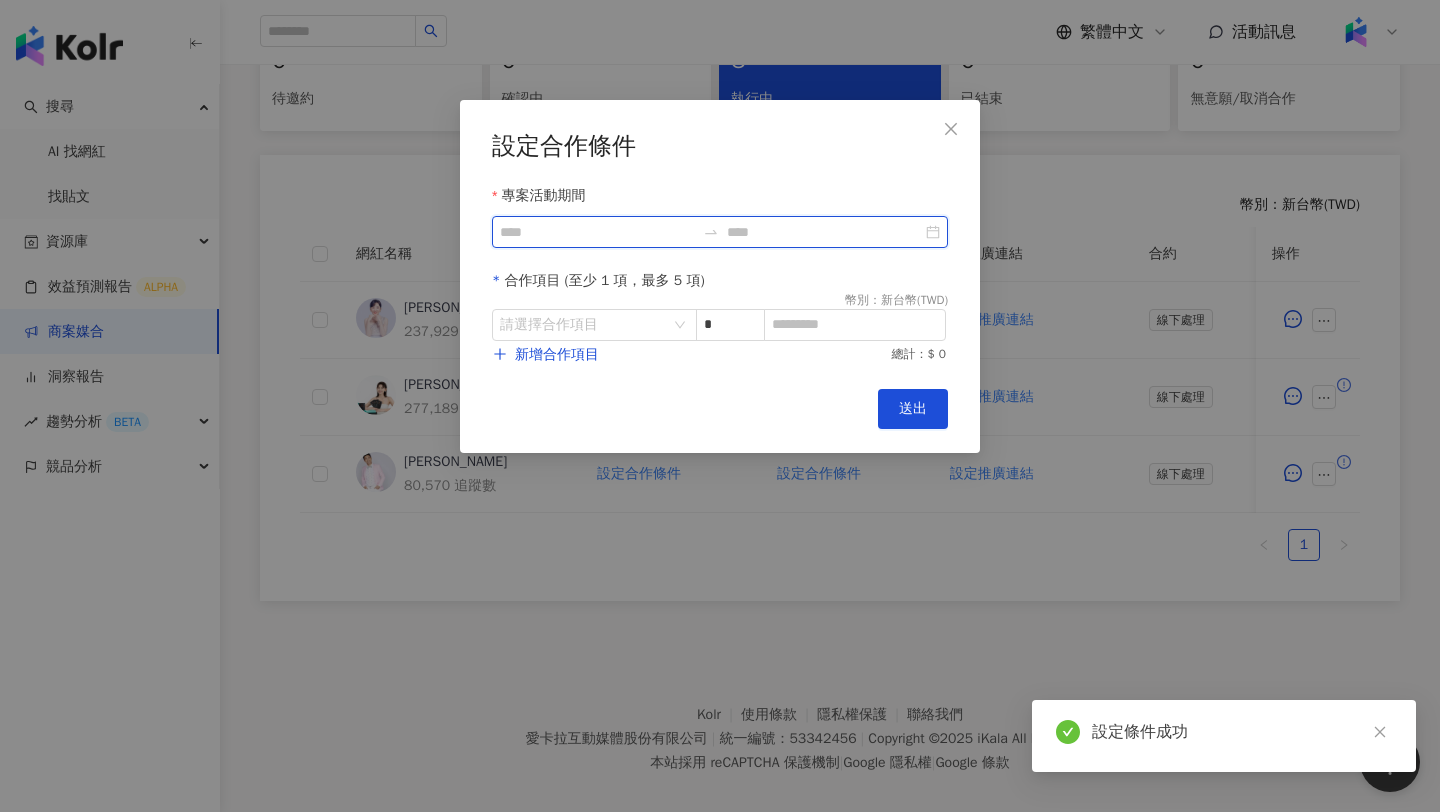 click on "專案活動期間" at bounding box center [597, 232] 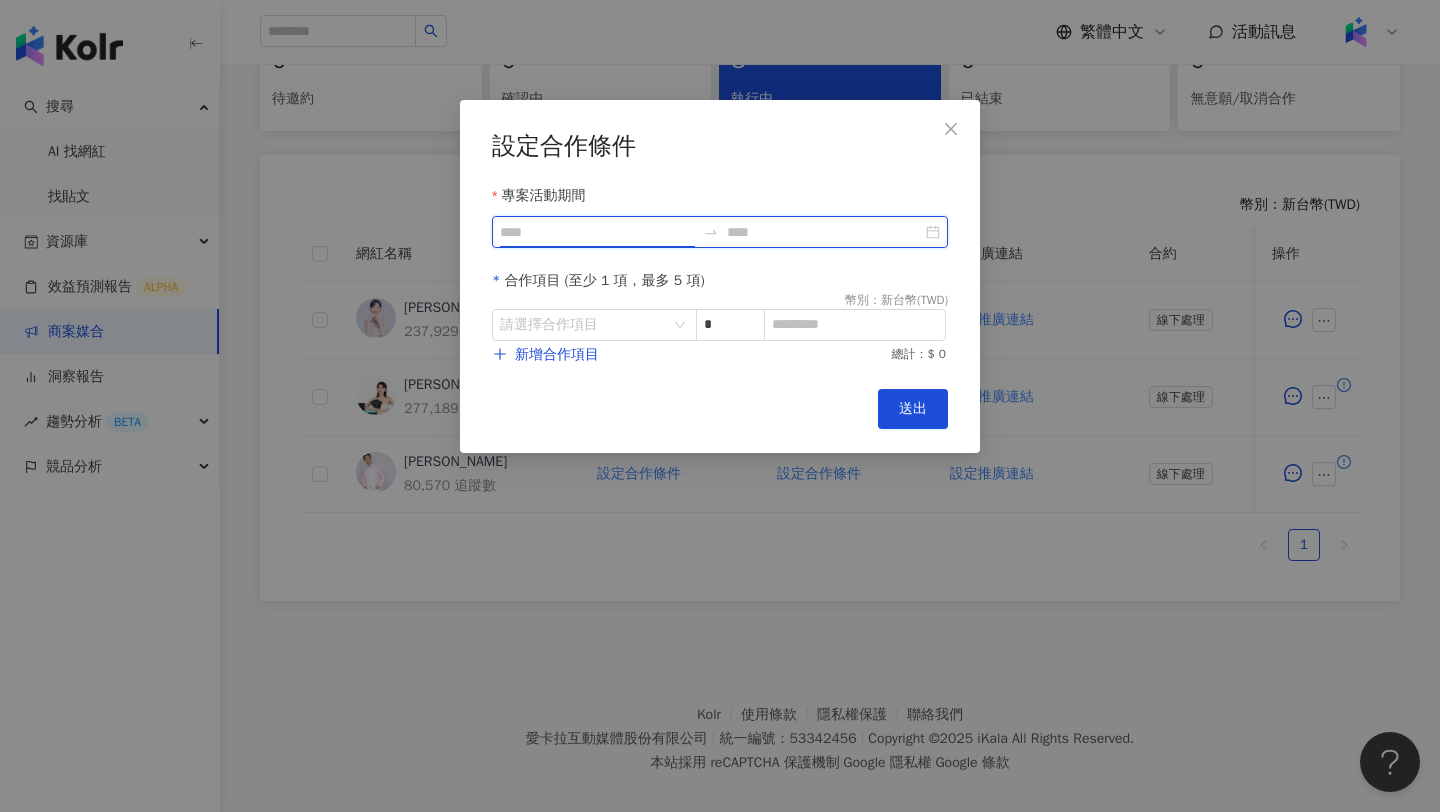 click on "專案活動期間" at bounding box center [597, 232] 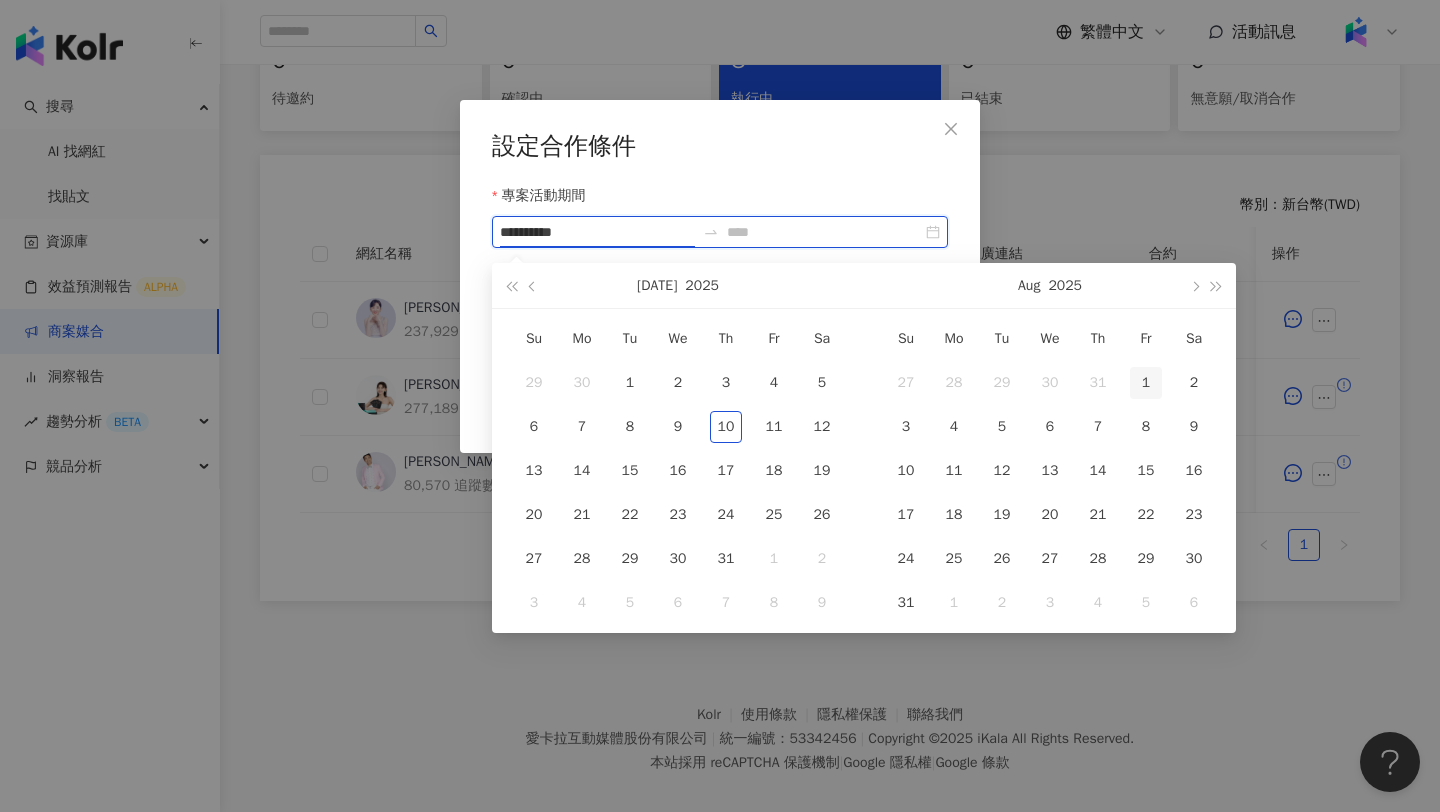 type on "**********" 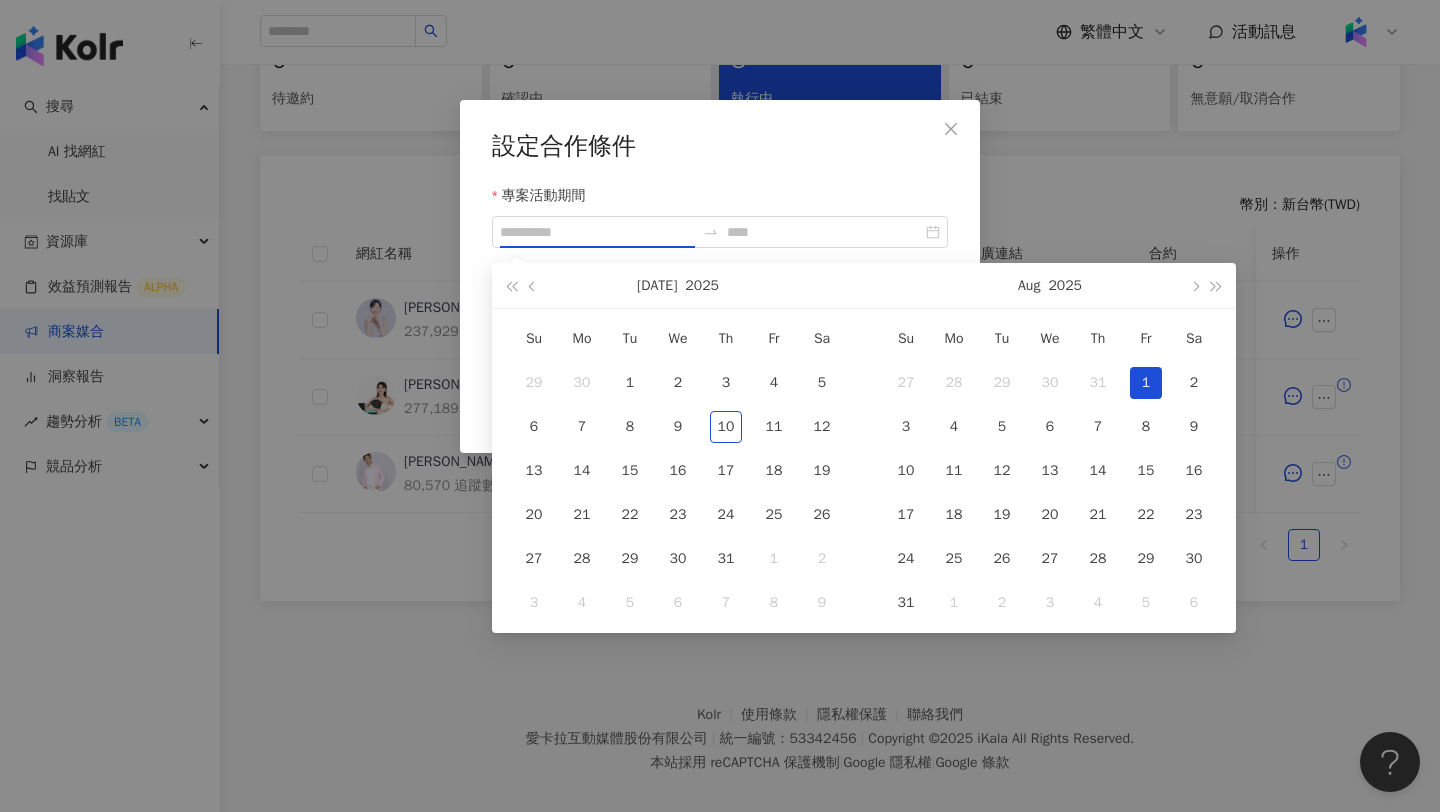 click on "1" at bounding box center (1146, 383) 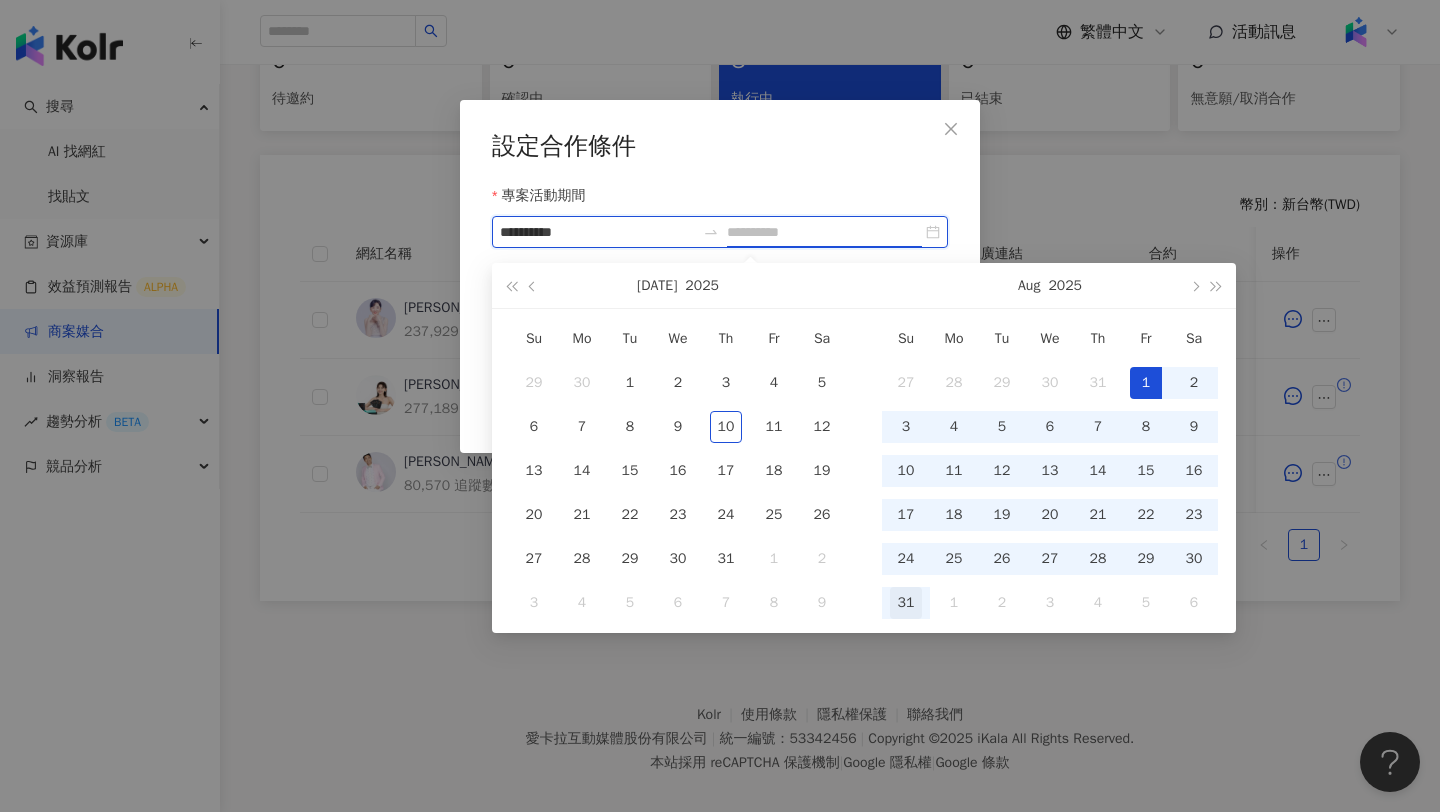 type on "**********" 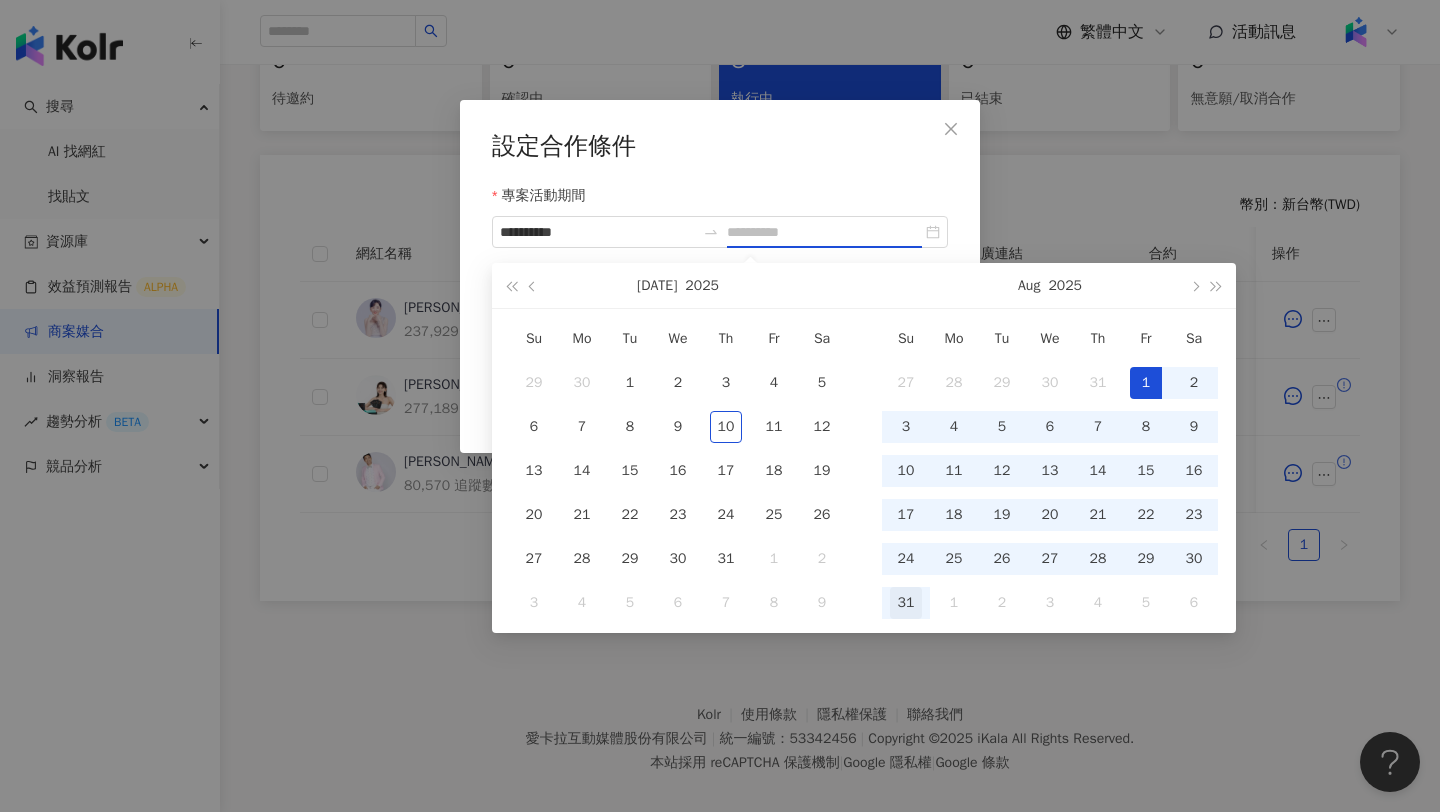 click on "31" at bounding box center [906, 603] 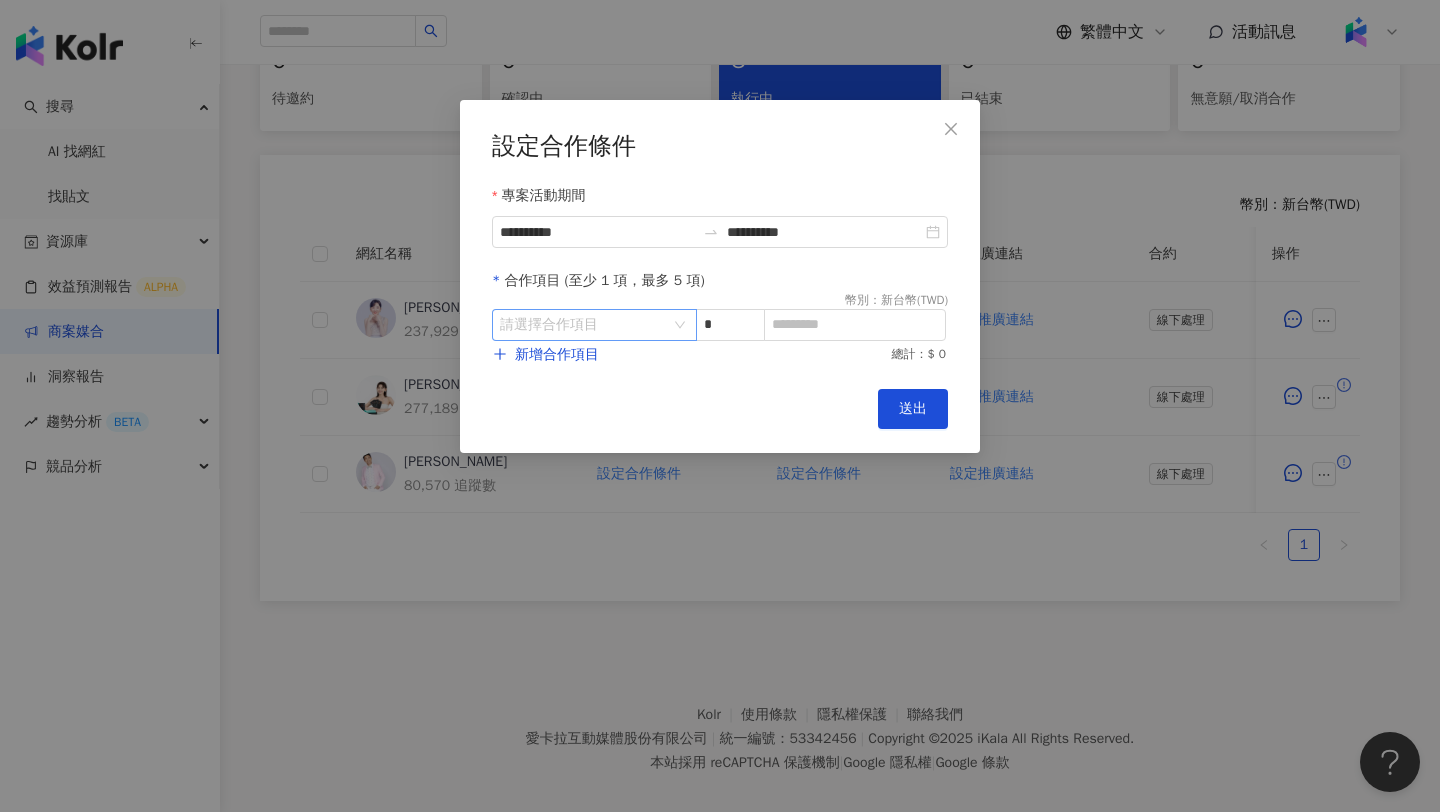 click at bounding box center [584, 325] 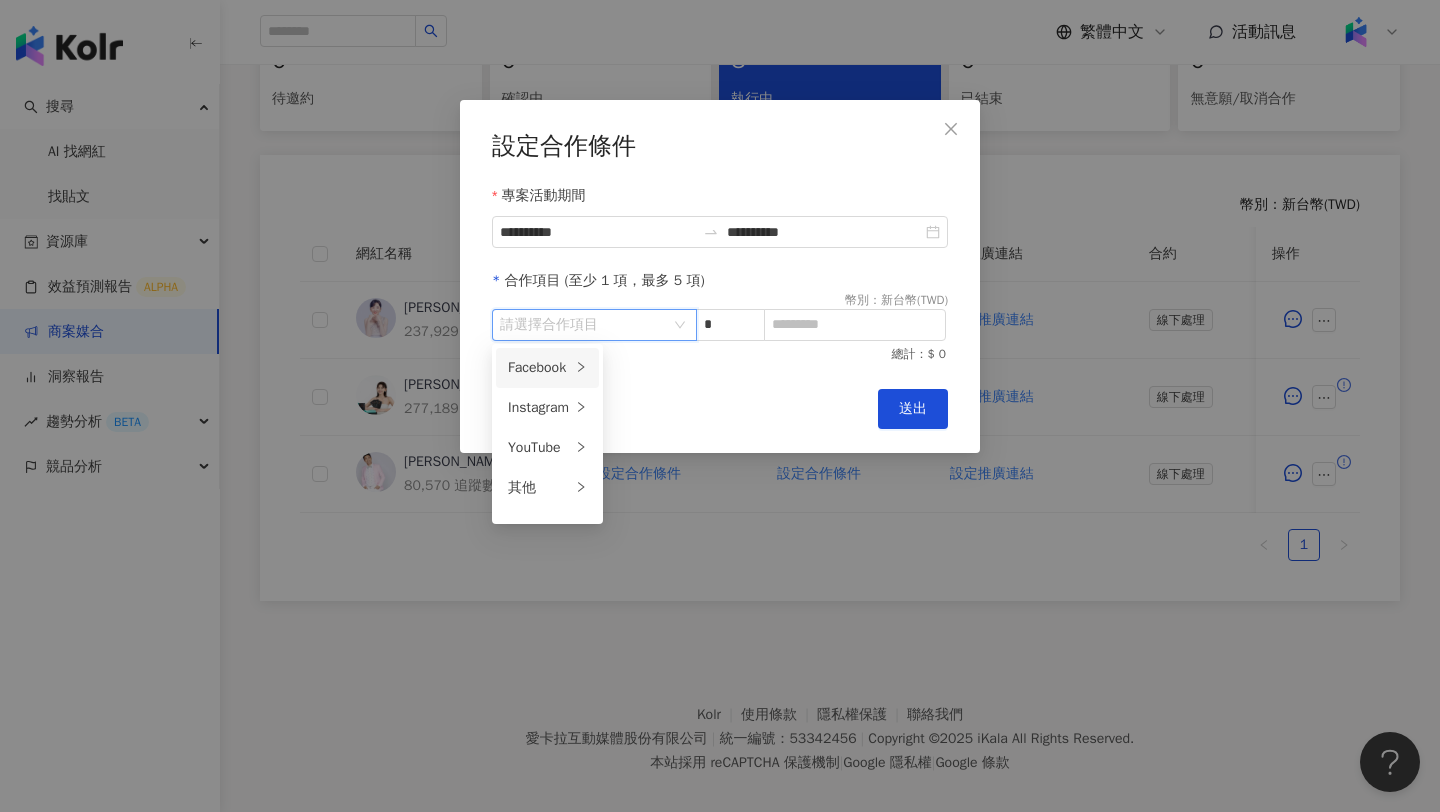click on "Facebook" at bounding box center (547, 368) 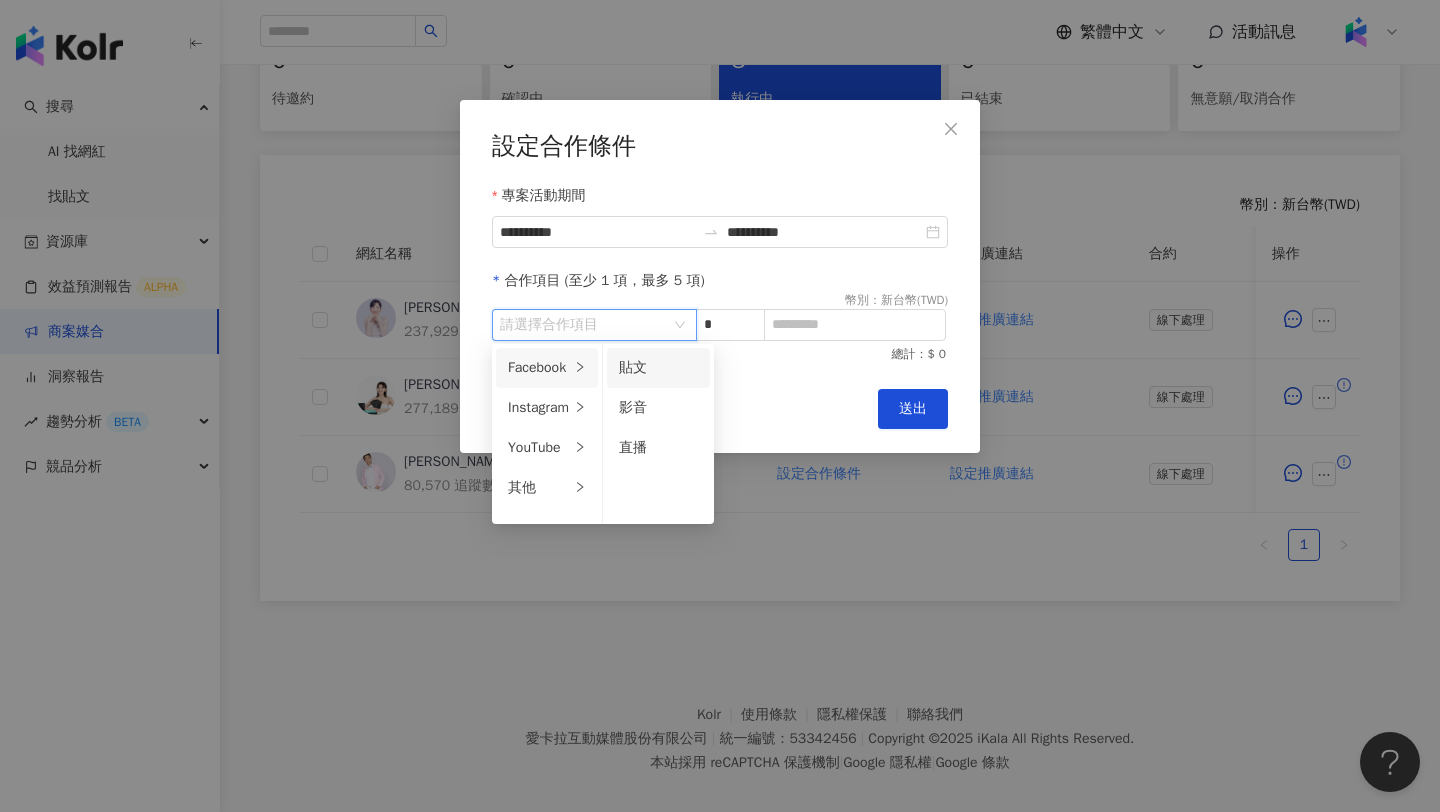 click on "貼文" at bounding box center [633, 367] 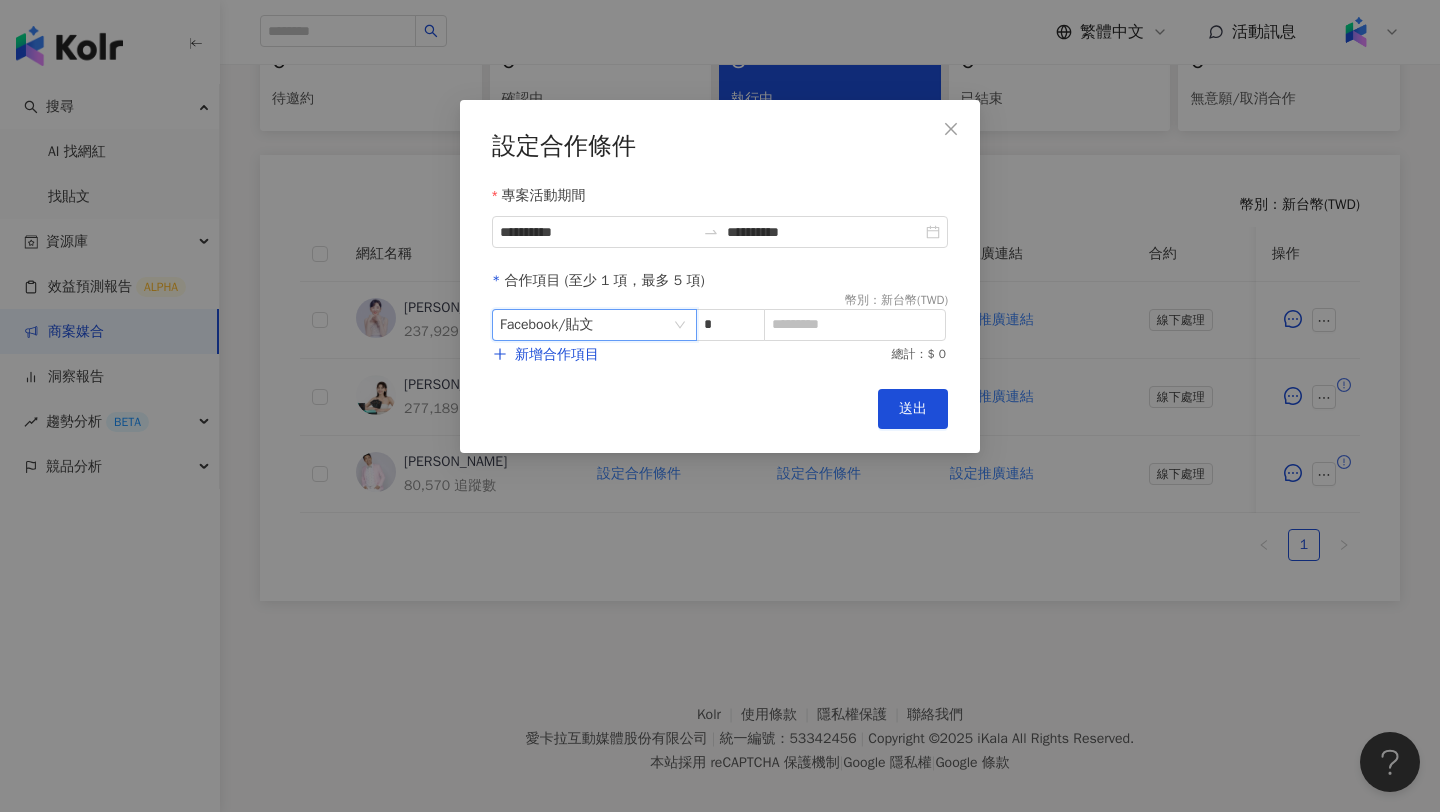 click on "Facebook  /  貼文" at bounding box center (594, 325) 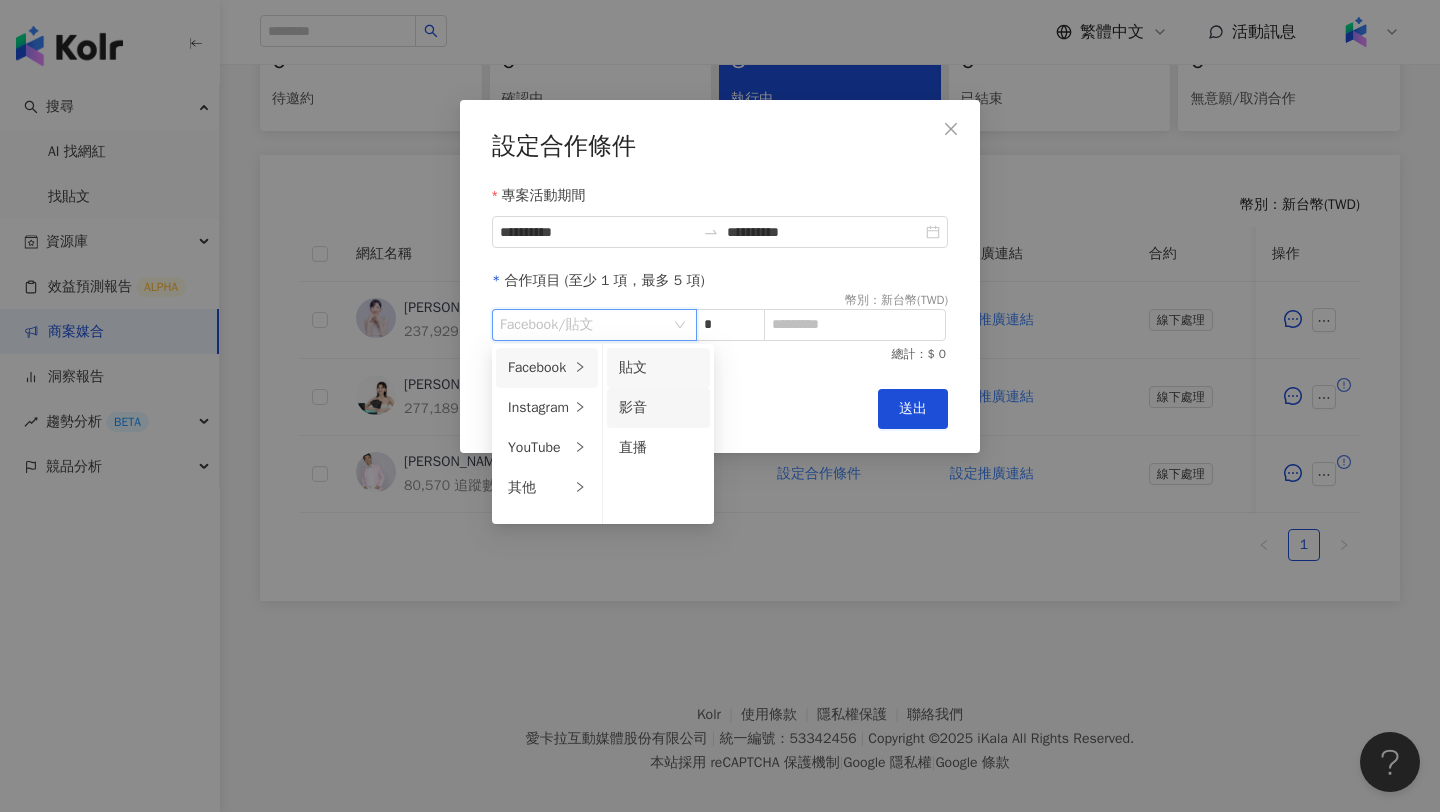 click on "影音" at bounding box center [633, 407] 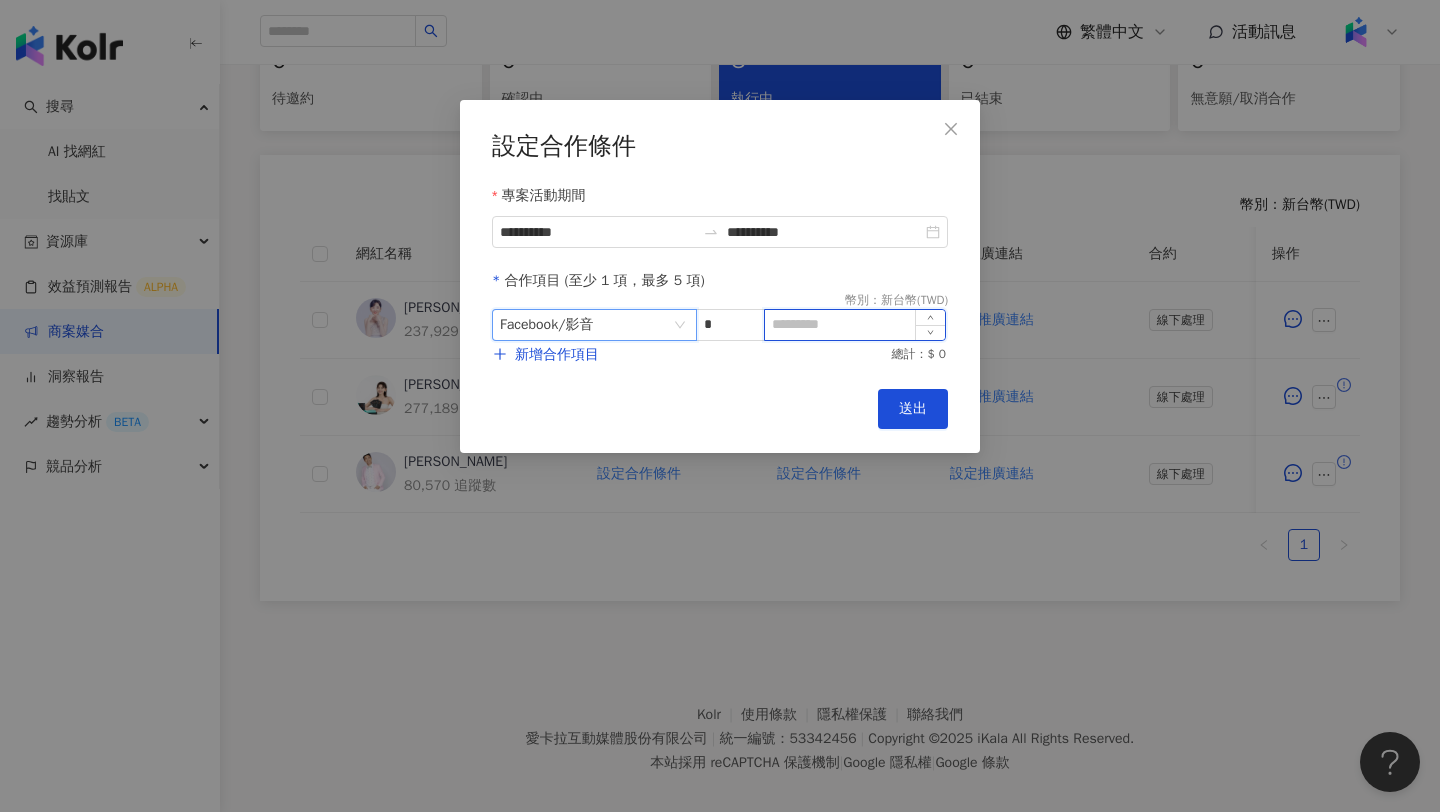 click at bounding box center (855, 325) 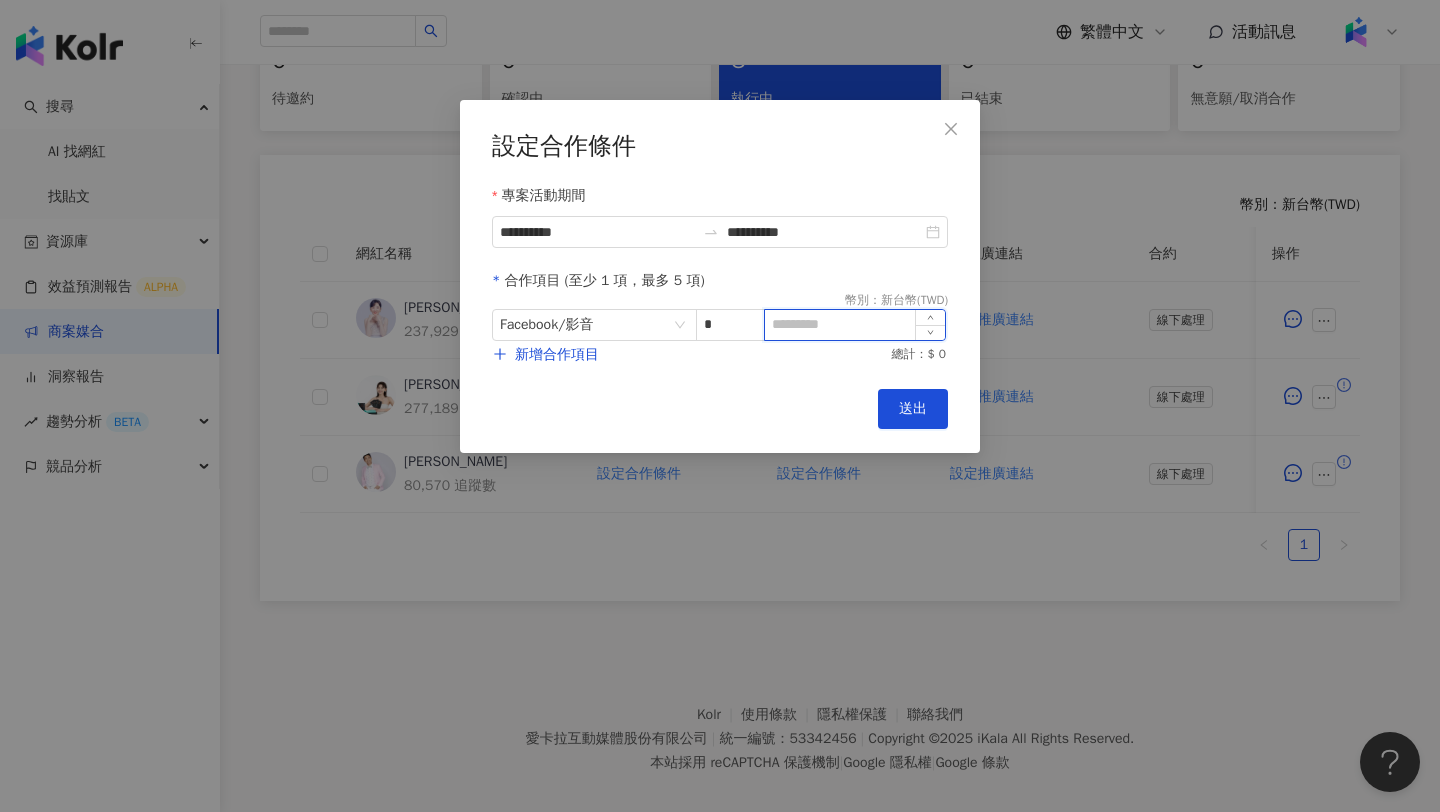 paste on "******" 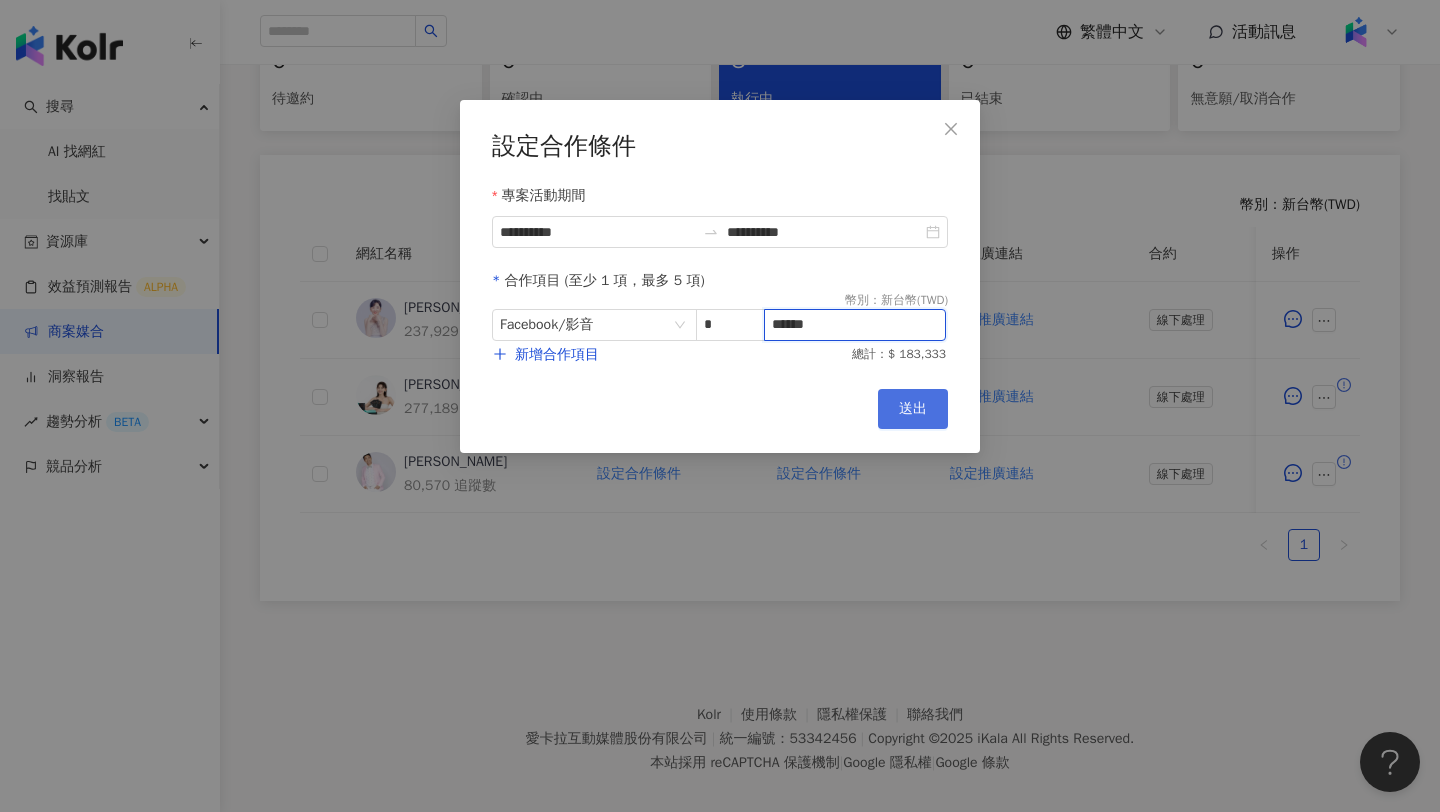 type on "******" 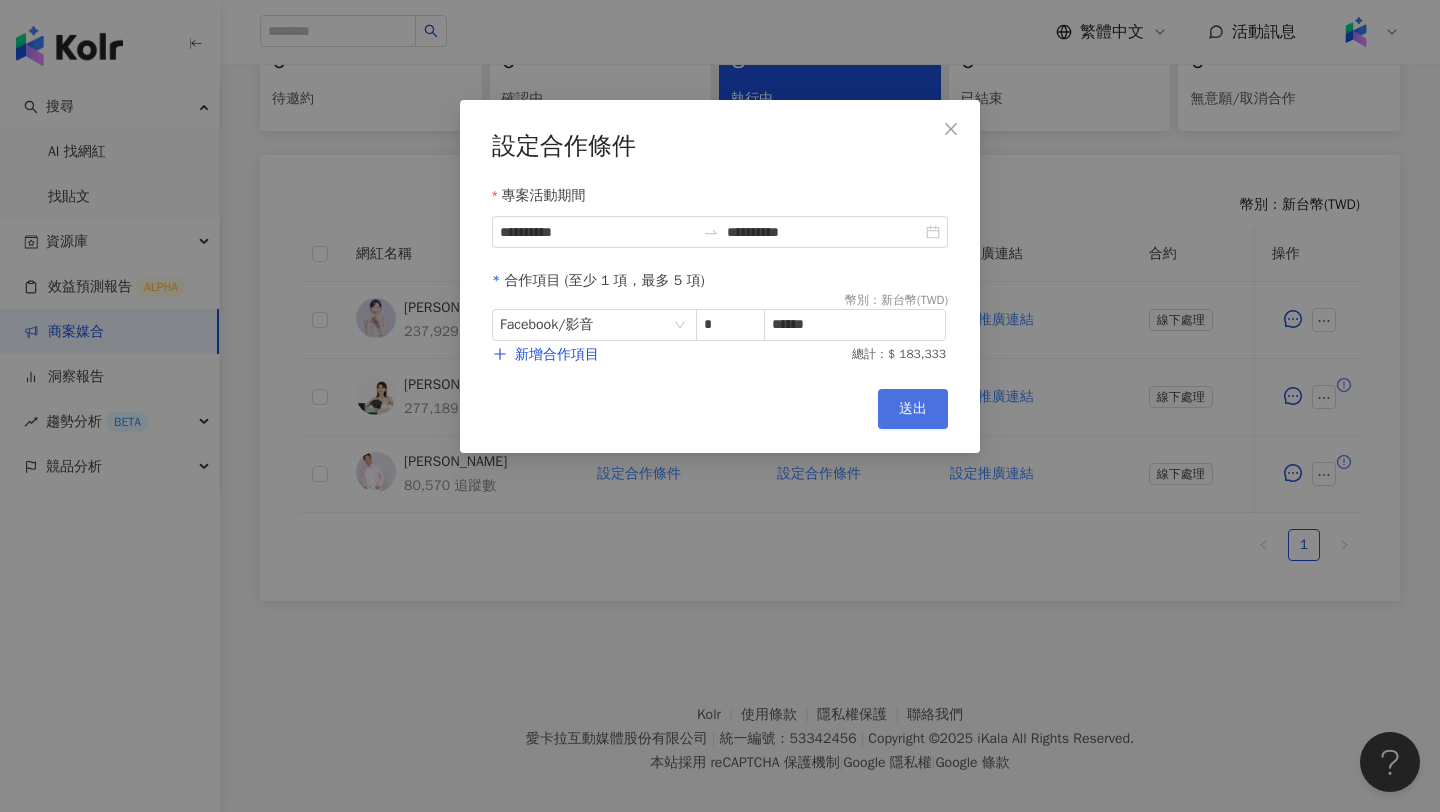 click on "送出" at bounding box center [913, 409] 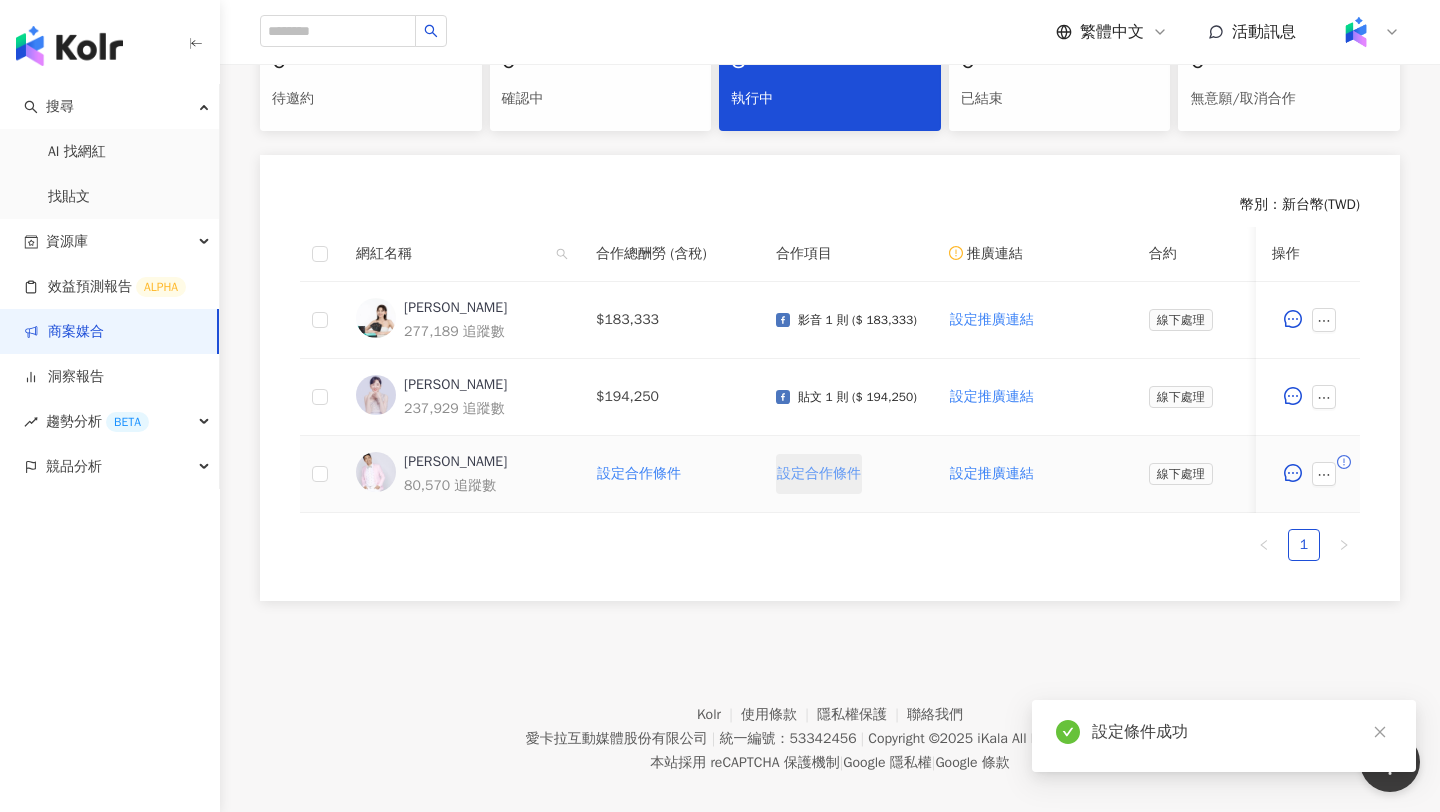 click on "設定合作條件" at bounding box center (819, 474) 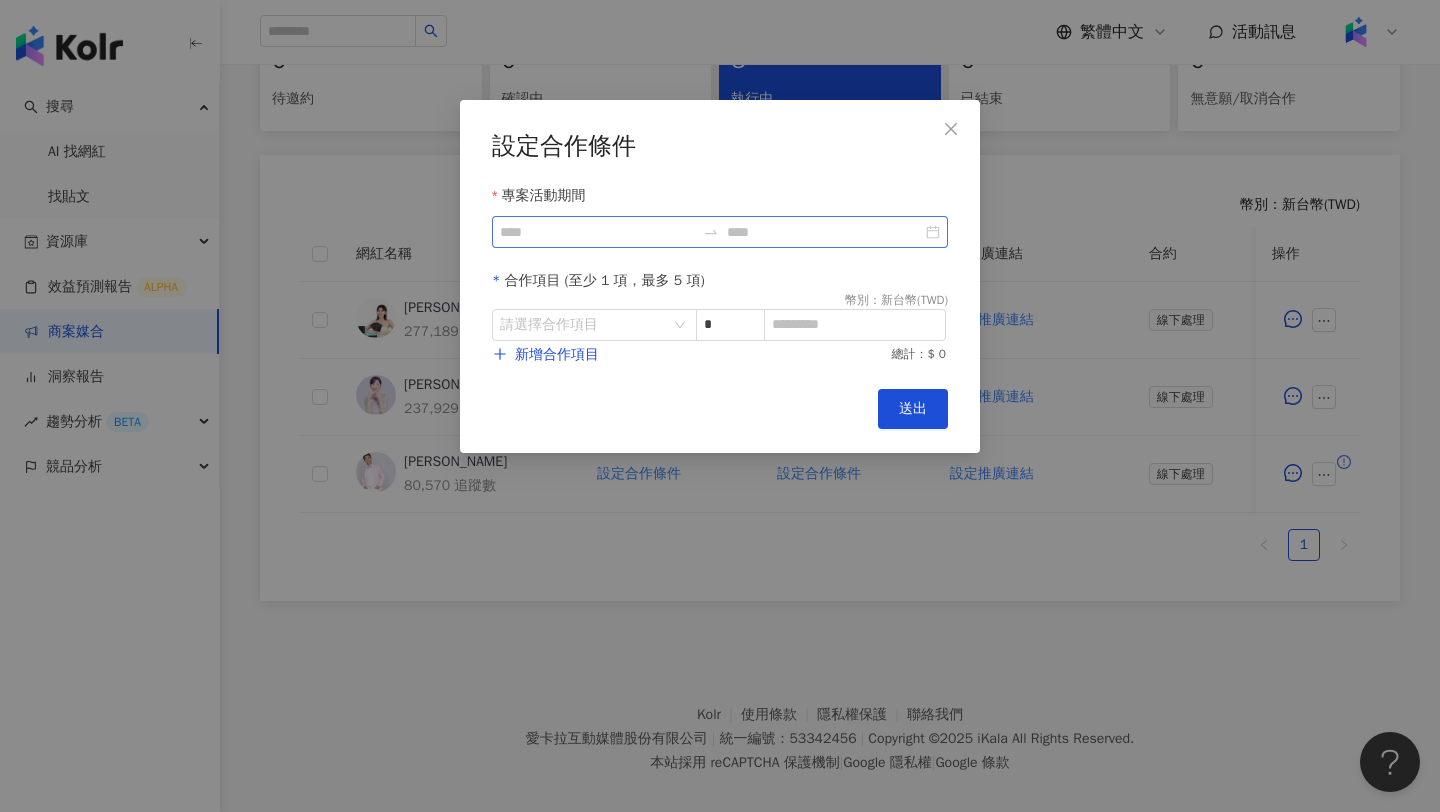 click at bounding box center [720, 232] 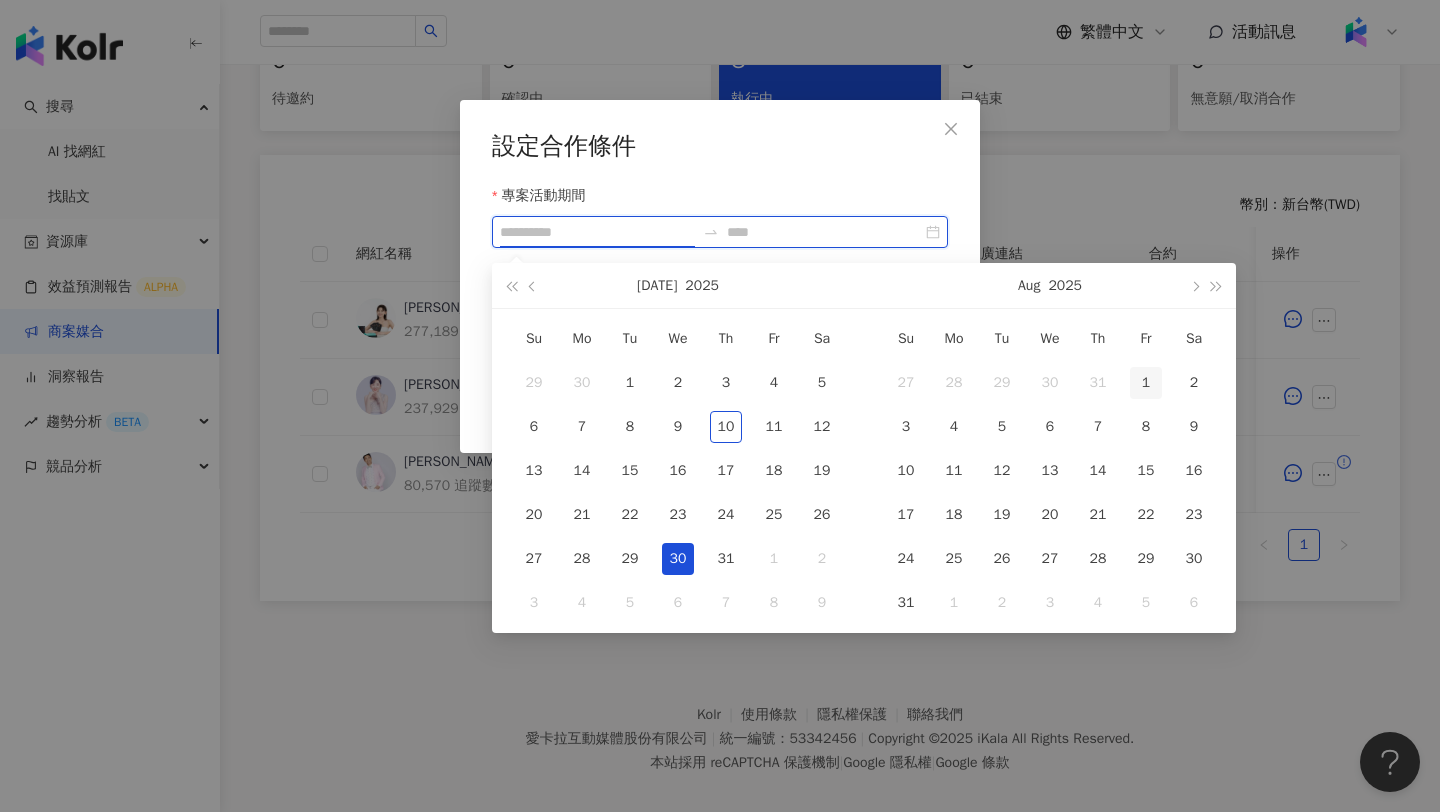 type on "**********" 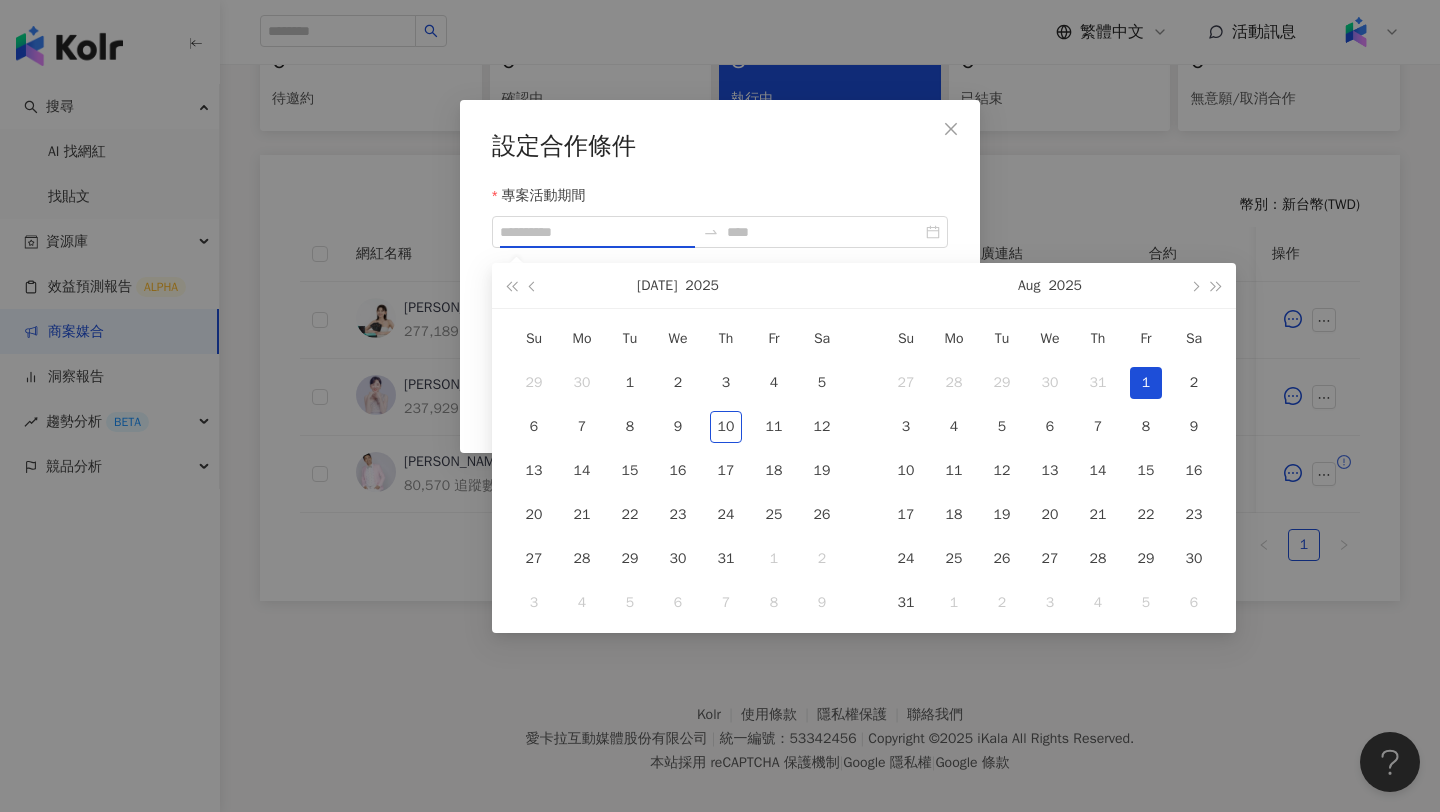 click on "1" at bounding box center (1146, 383) 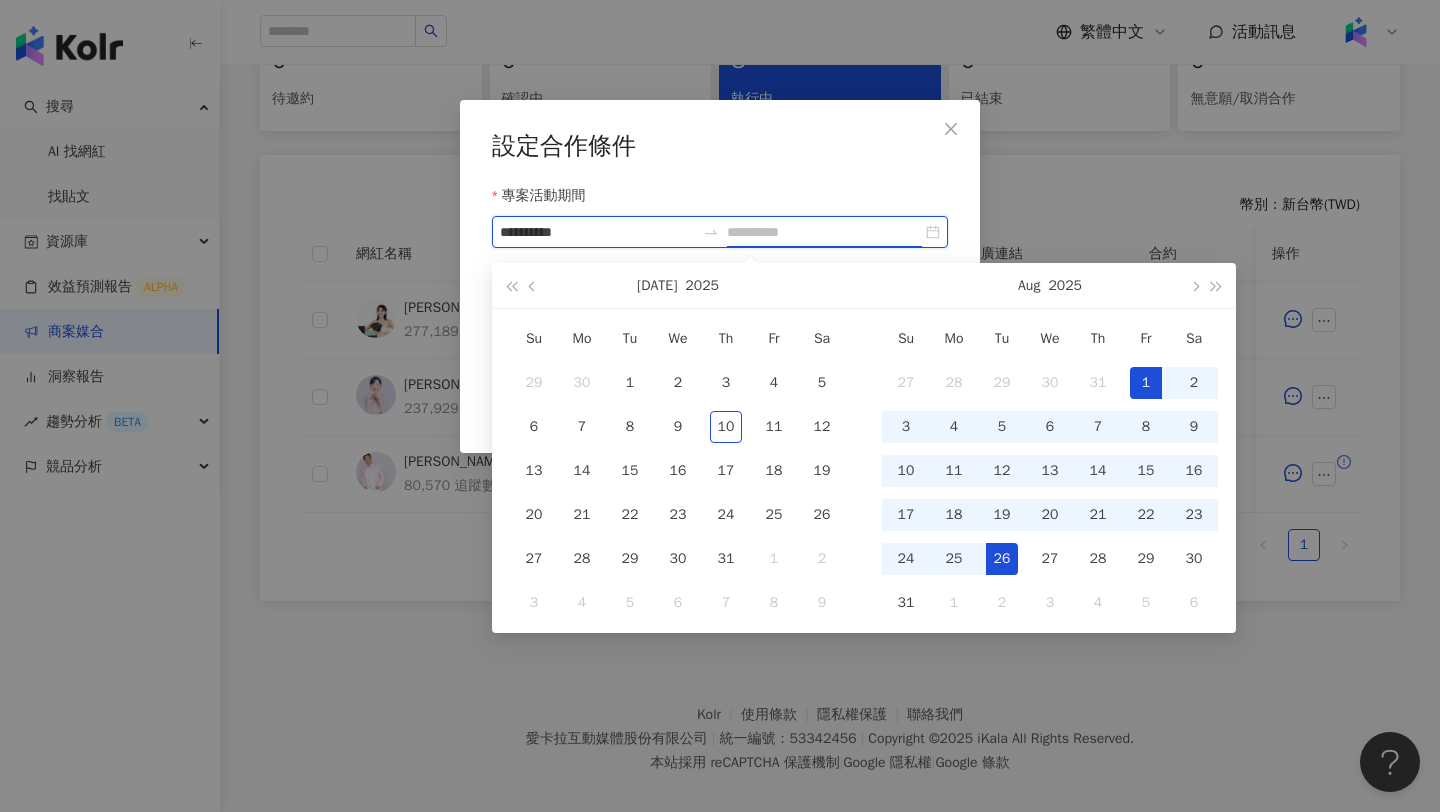 type on "**********" 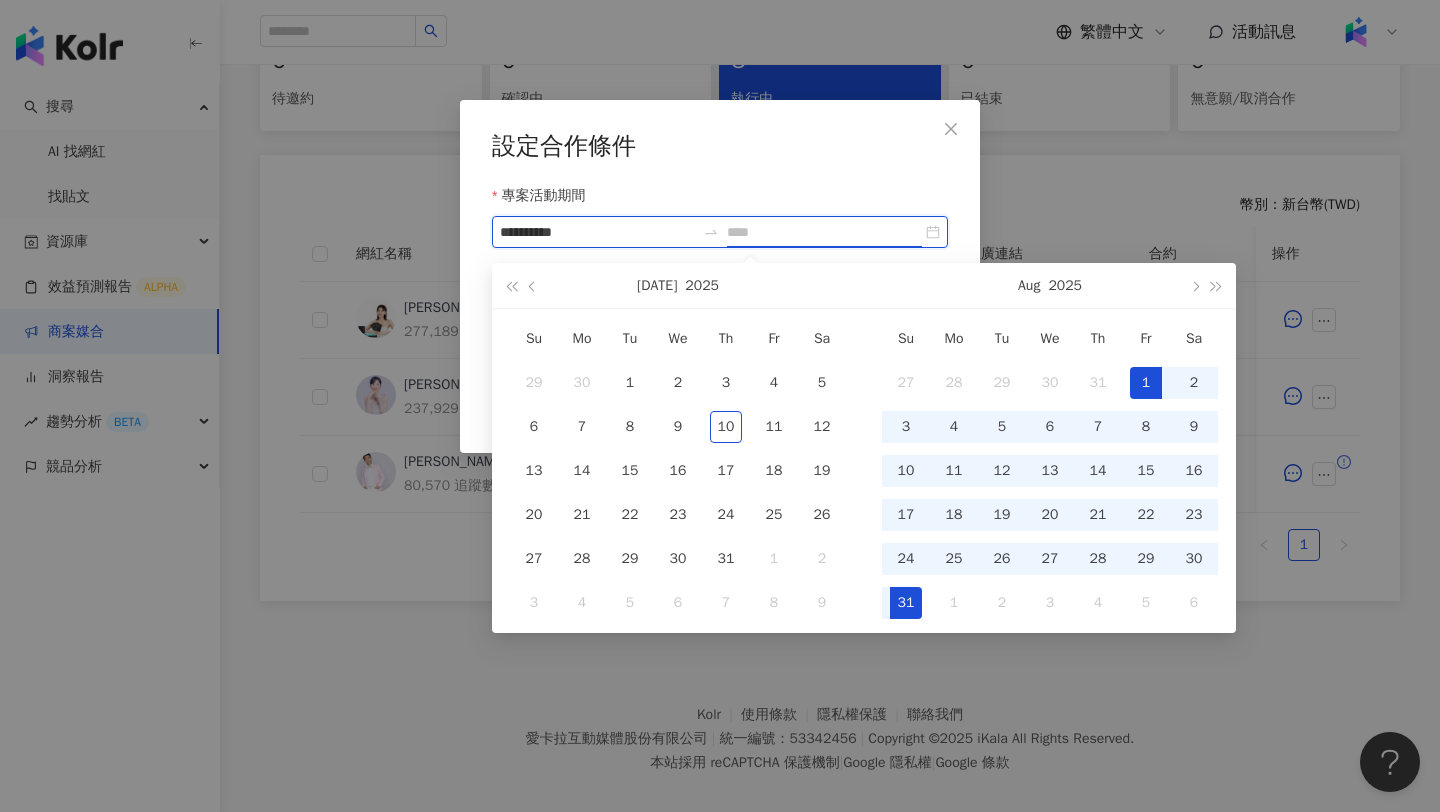 type on "**********" 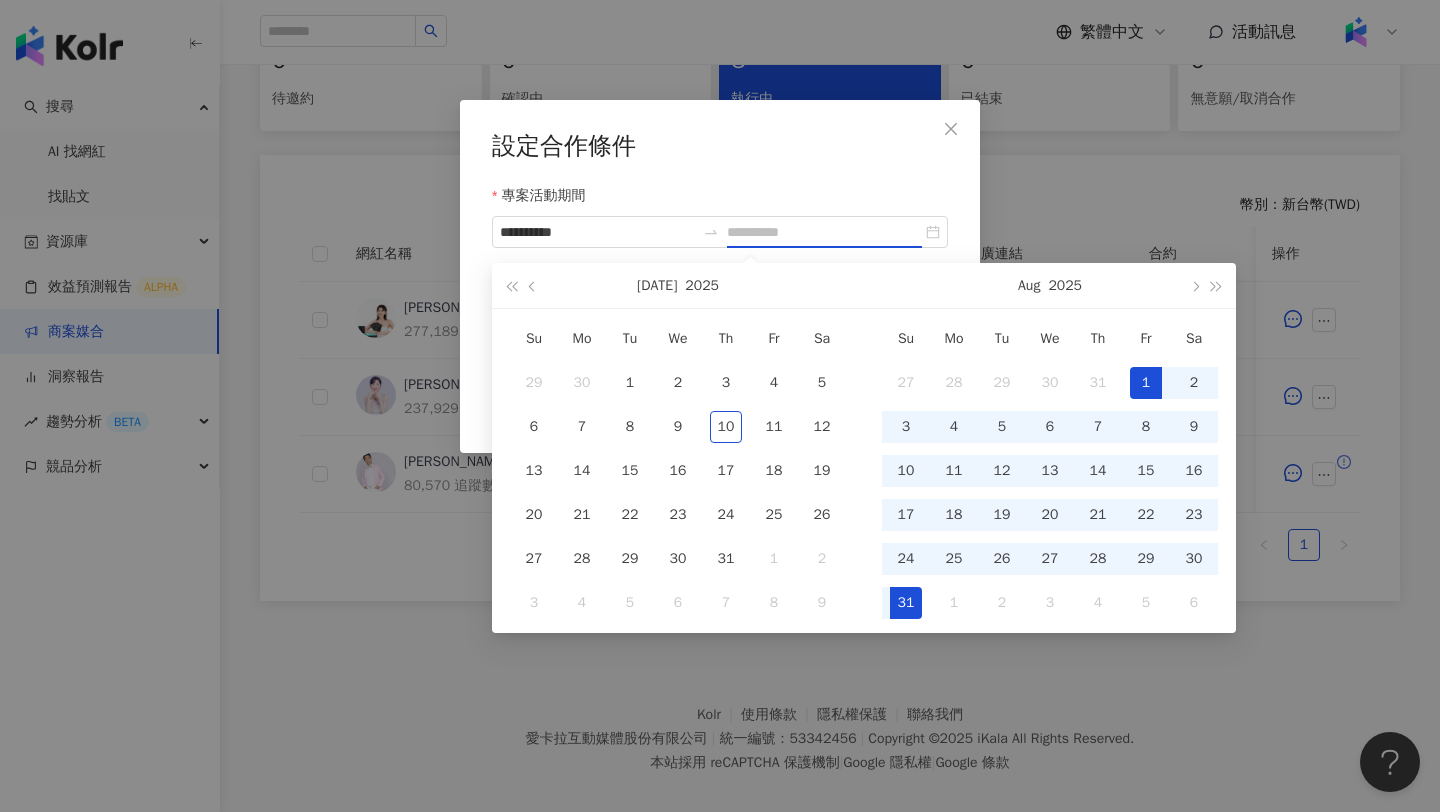 click on "31" at bounding box center (906, 603) 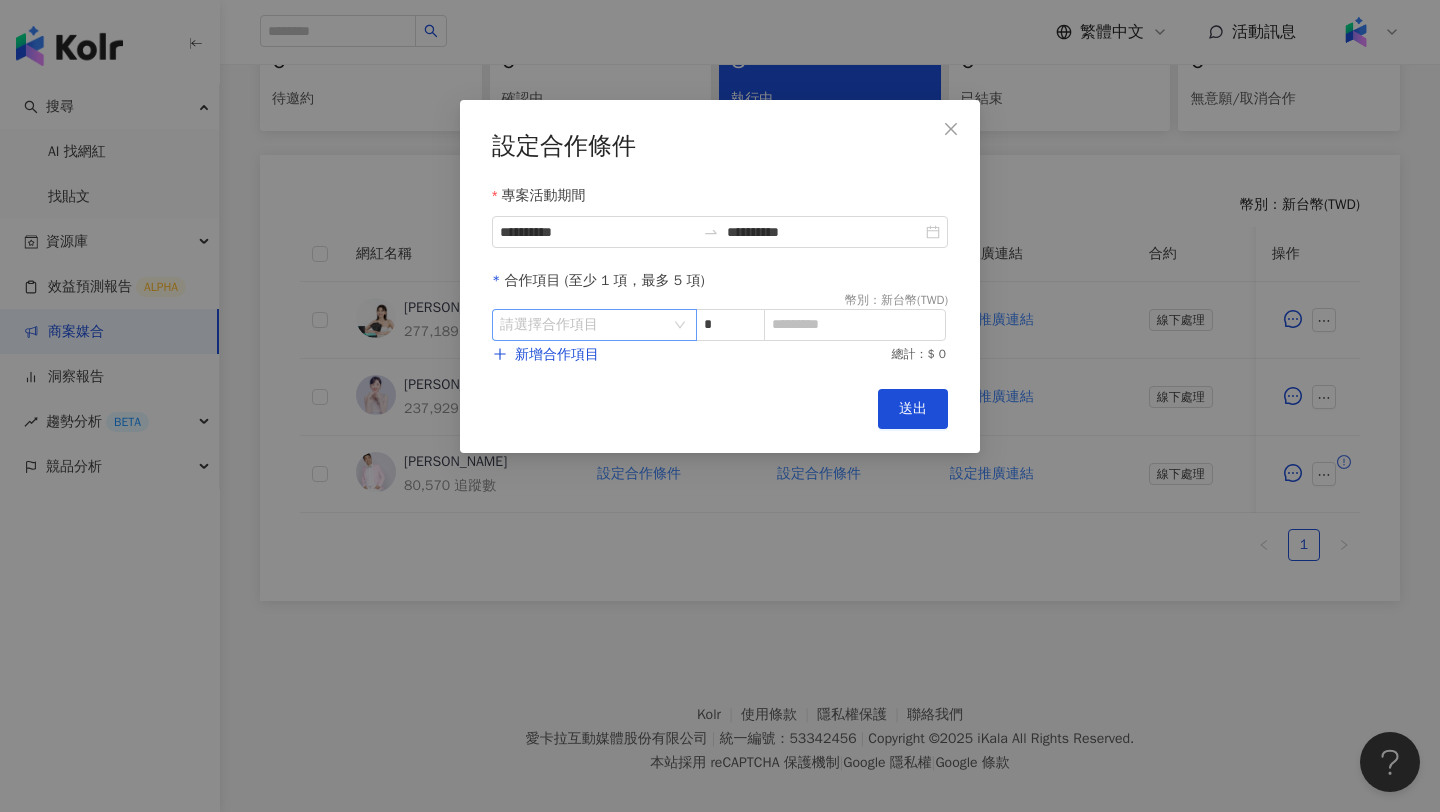 click at bounding box center (584, 325) 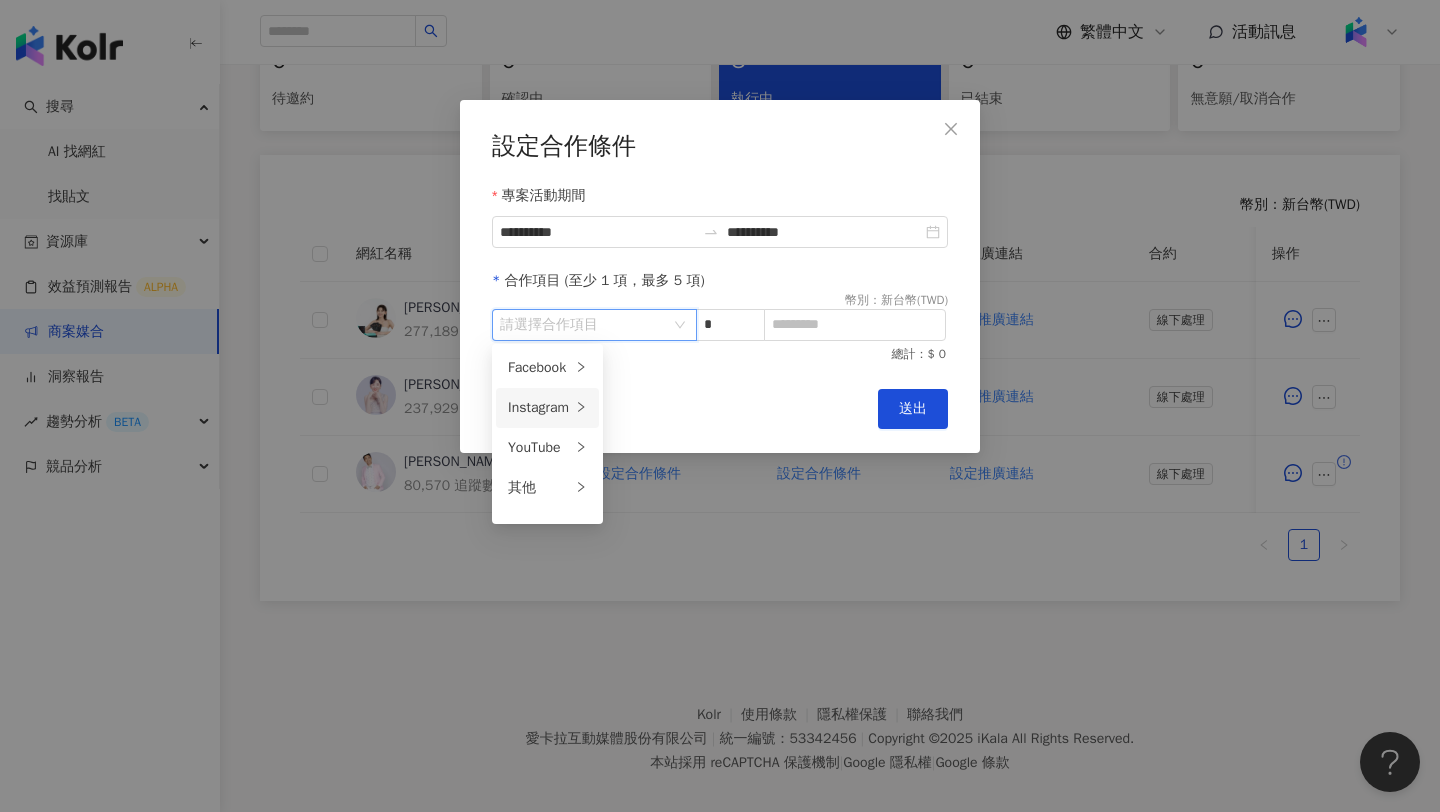 click on "Instagram" at bounding box center [547, 408] 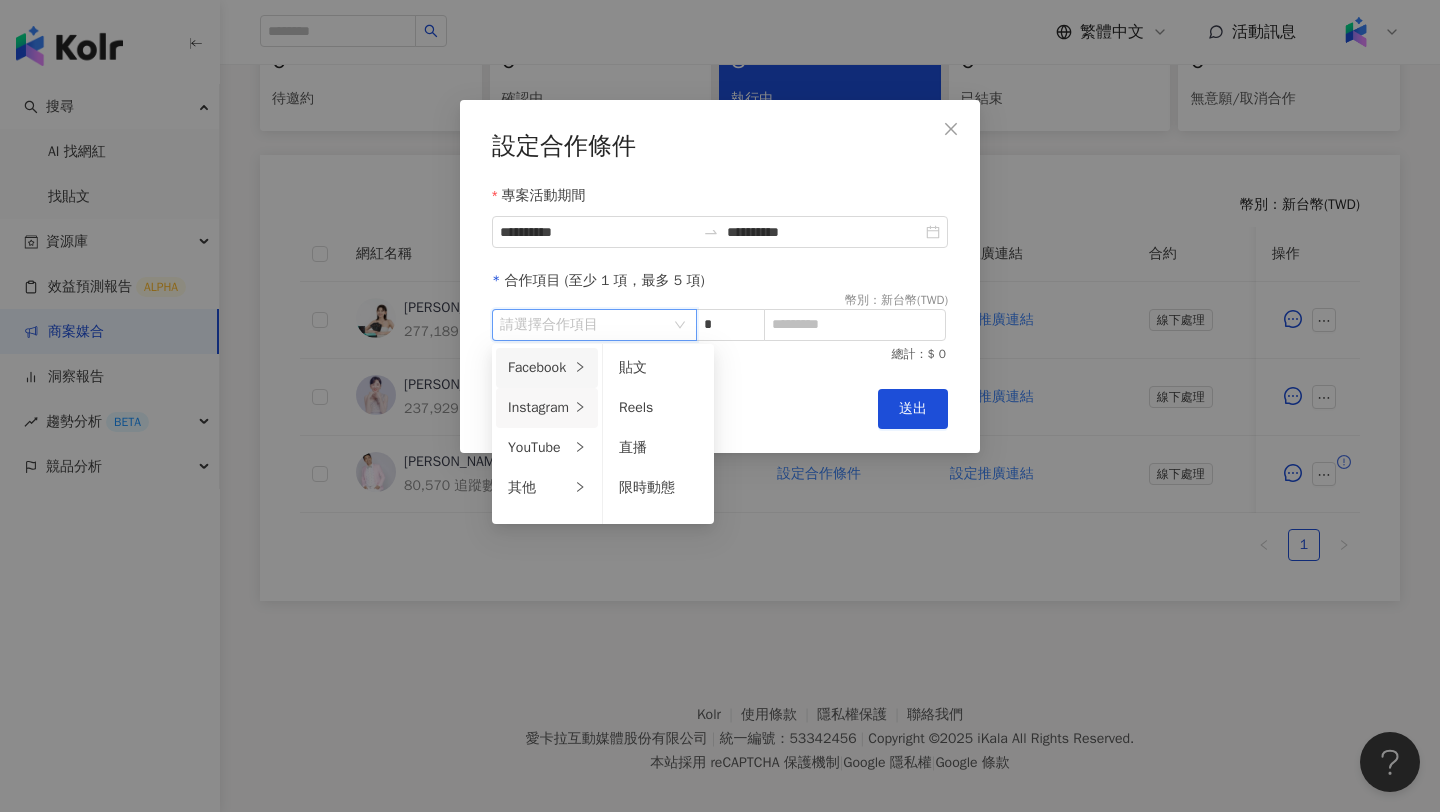 click on "Facebook" at bounding box center (539, 368) 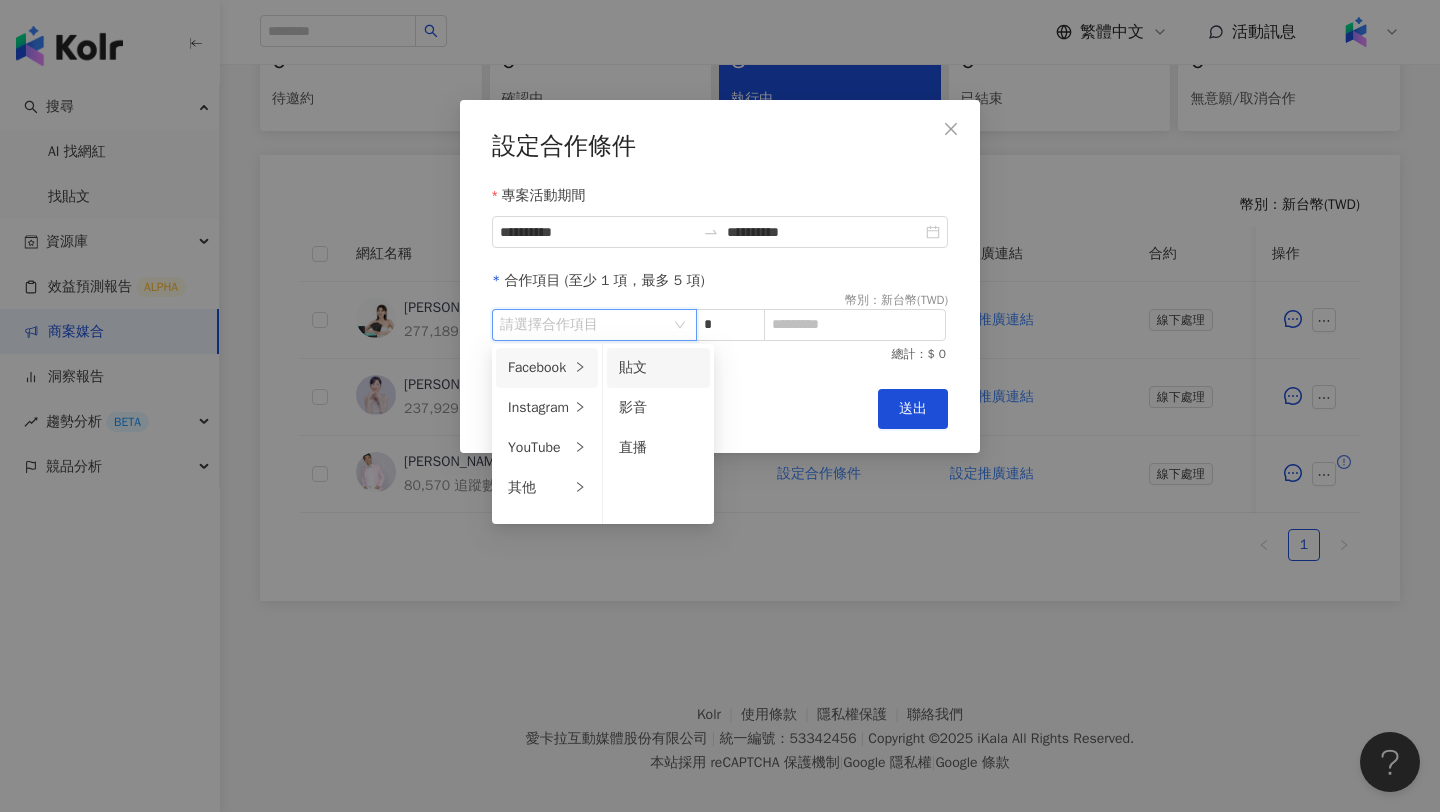 click on "貼文" at bounding box center [633, 367] 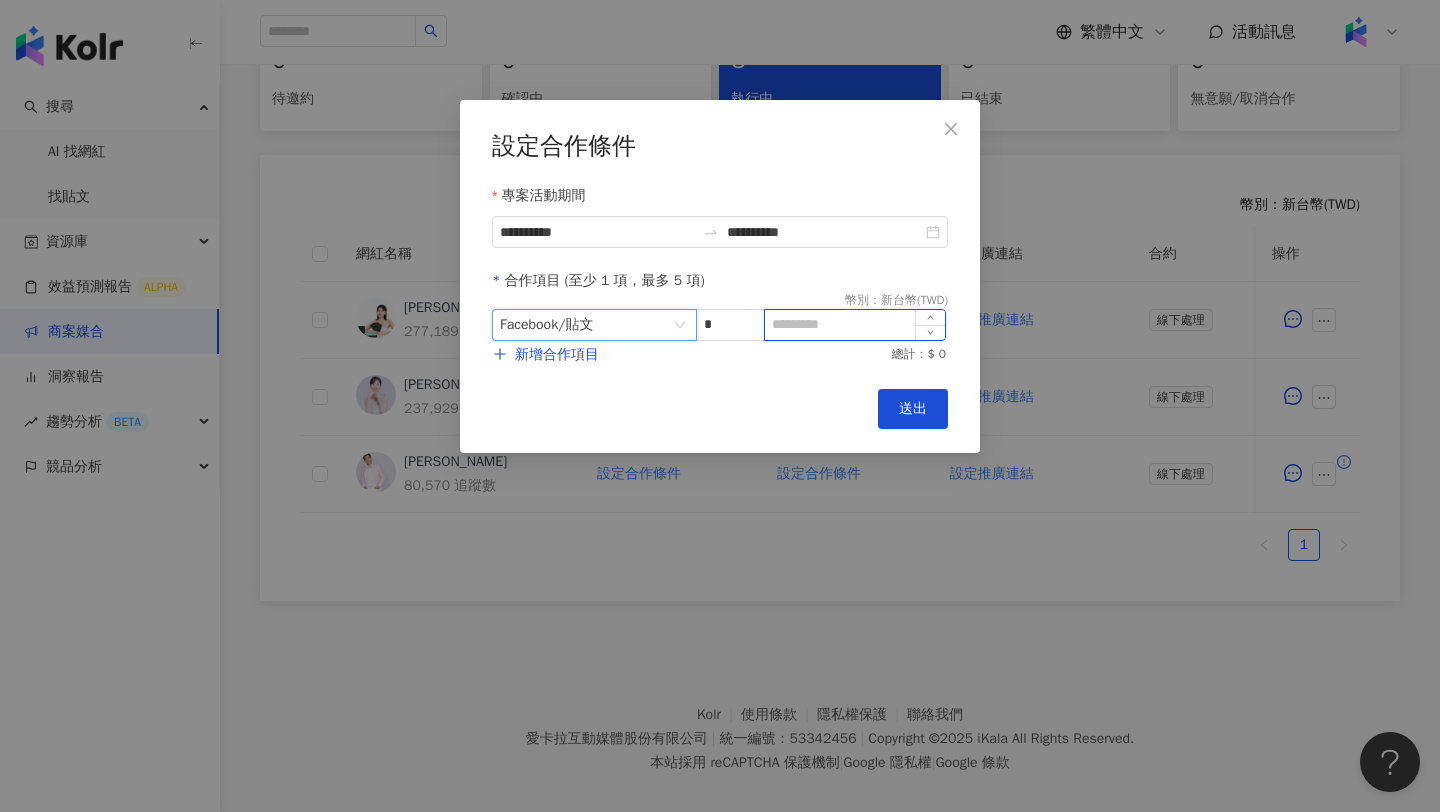 click at bounding box center (855, 325) 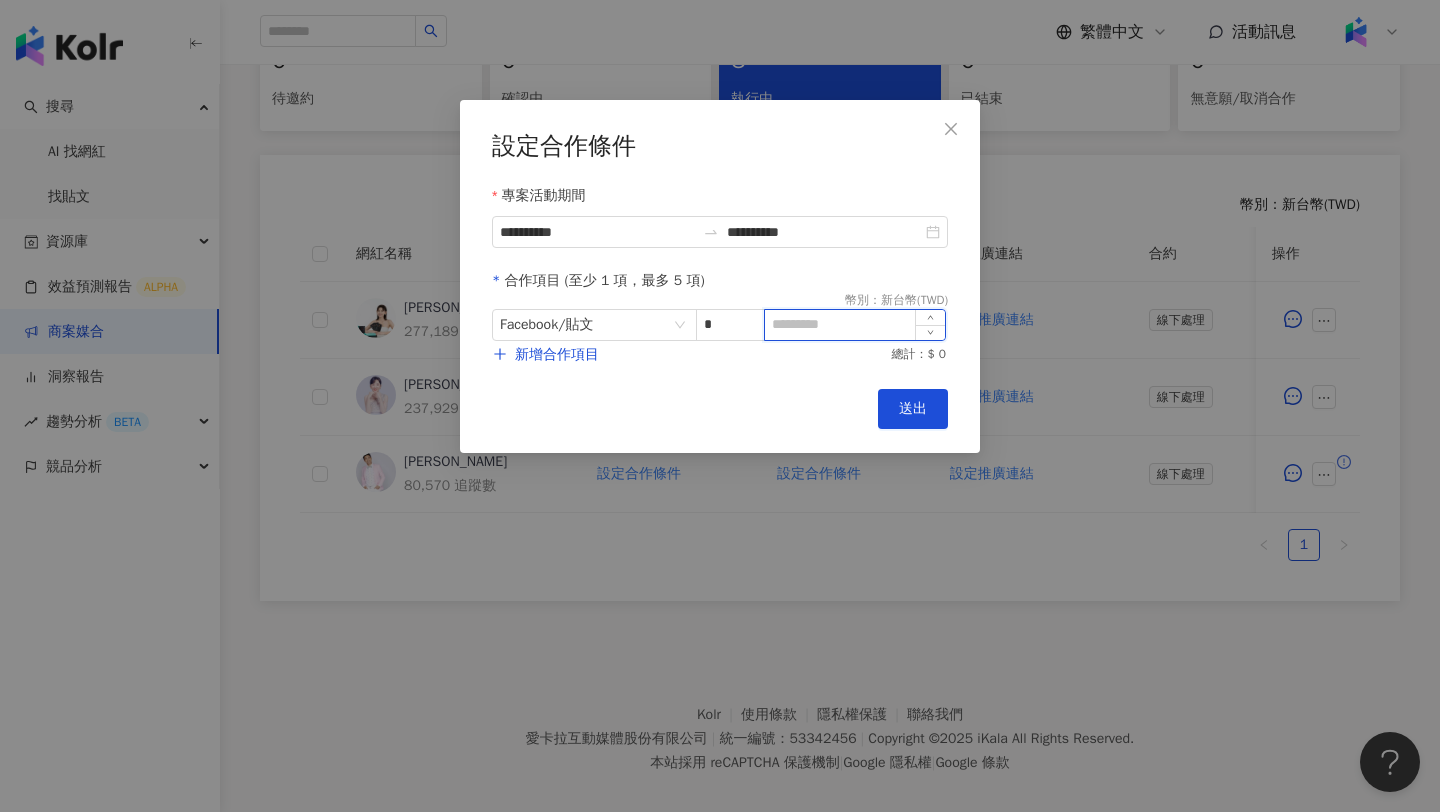 paste on "*****" 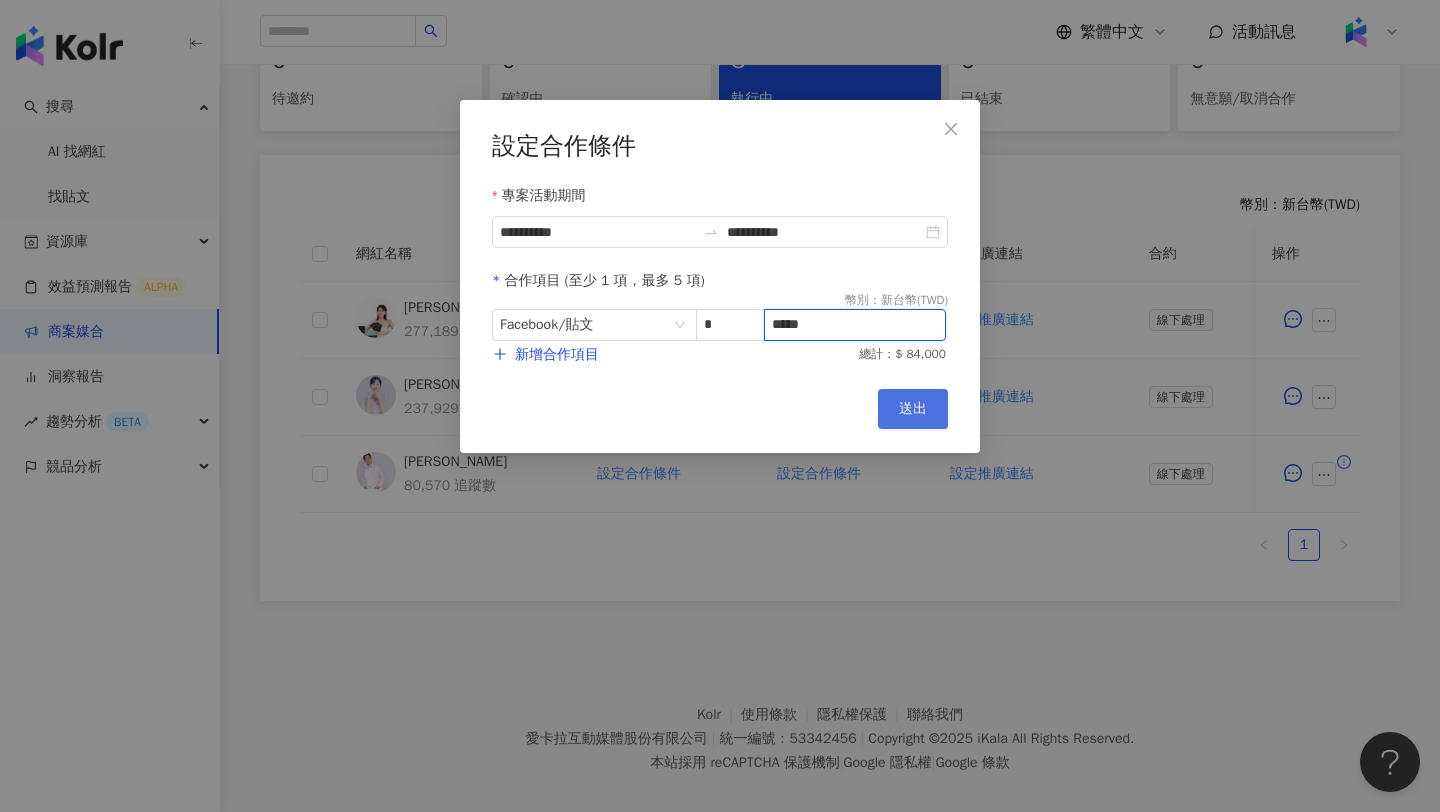 type on "*****" 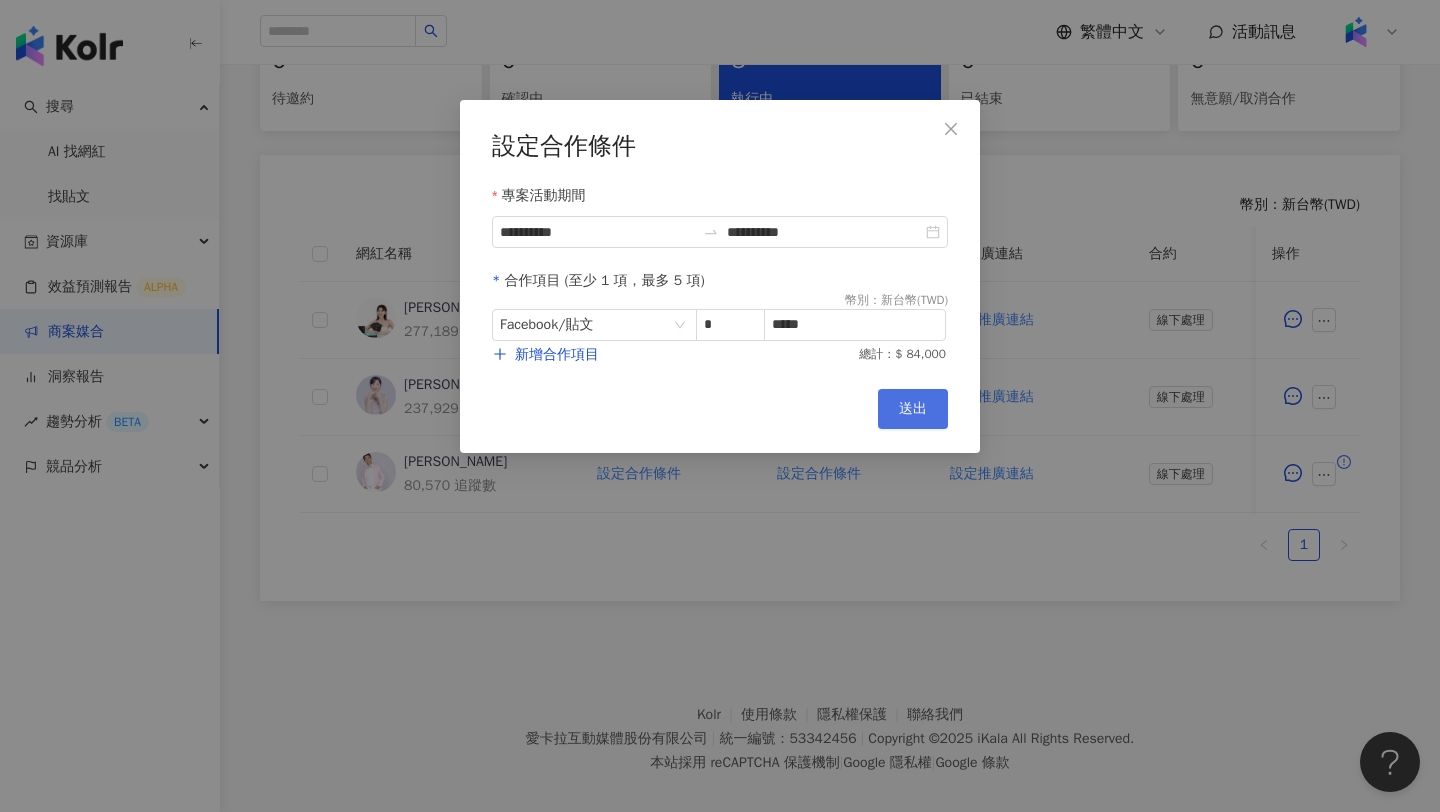 click on "送出" at bounding box center (913, 409) 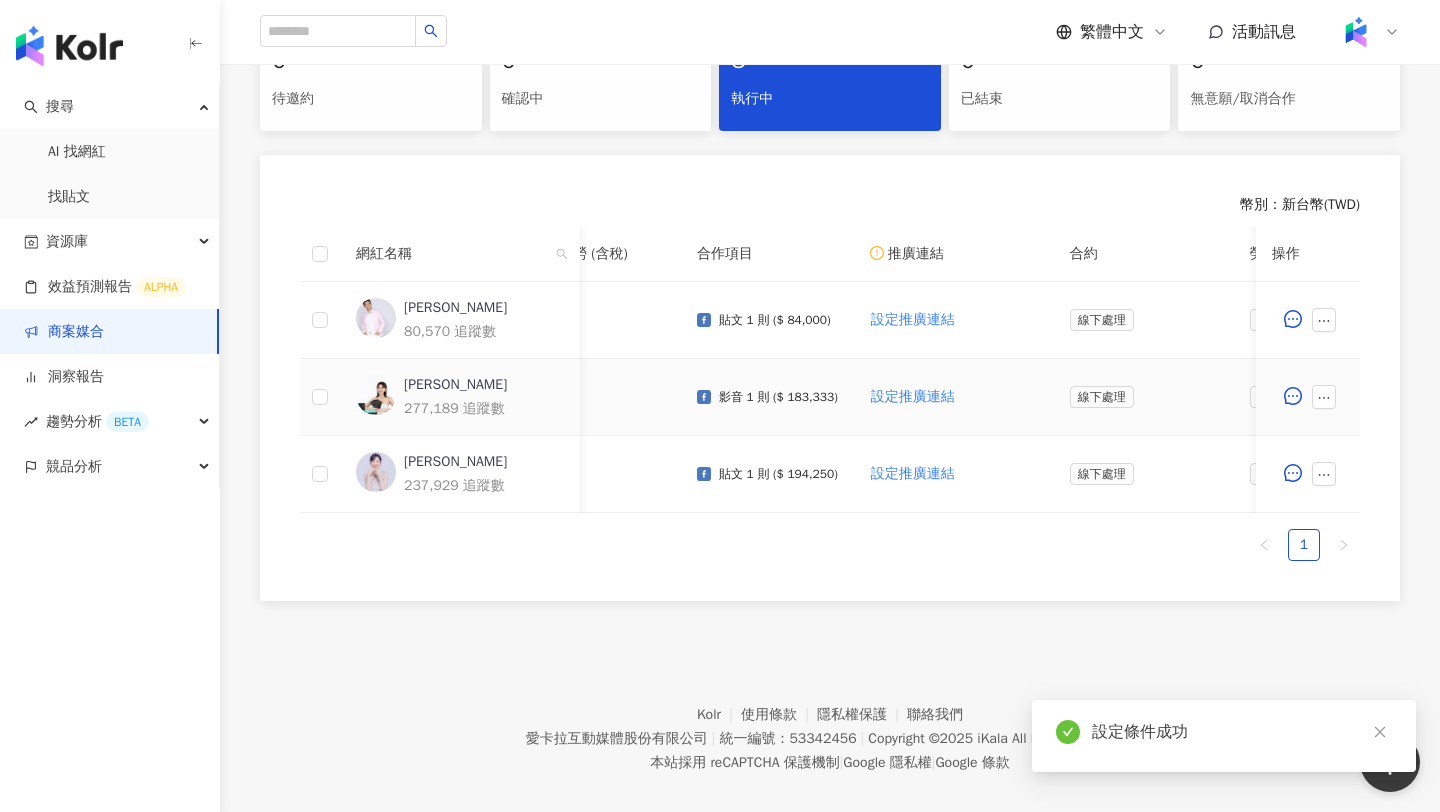 scroll, scrollTop: 0, scrollLeft: 0, axis: both 